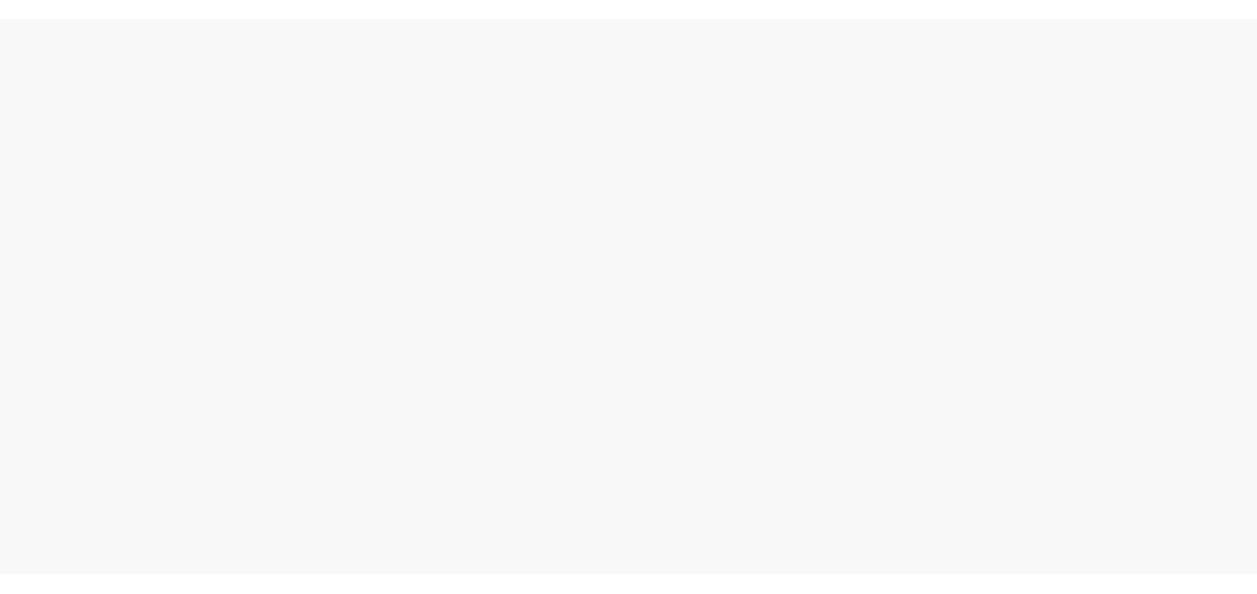 scroll, scrollTop: 0, scrollLeft: 0, axis: both 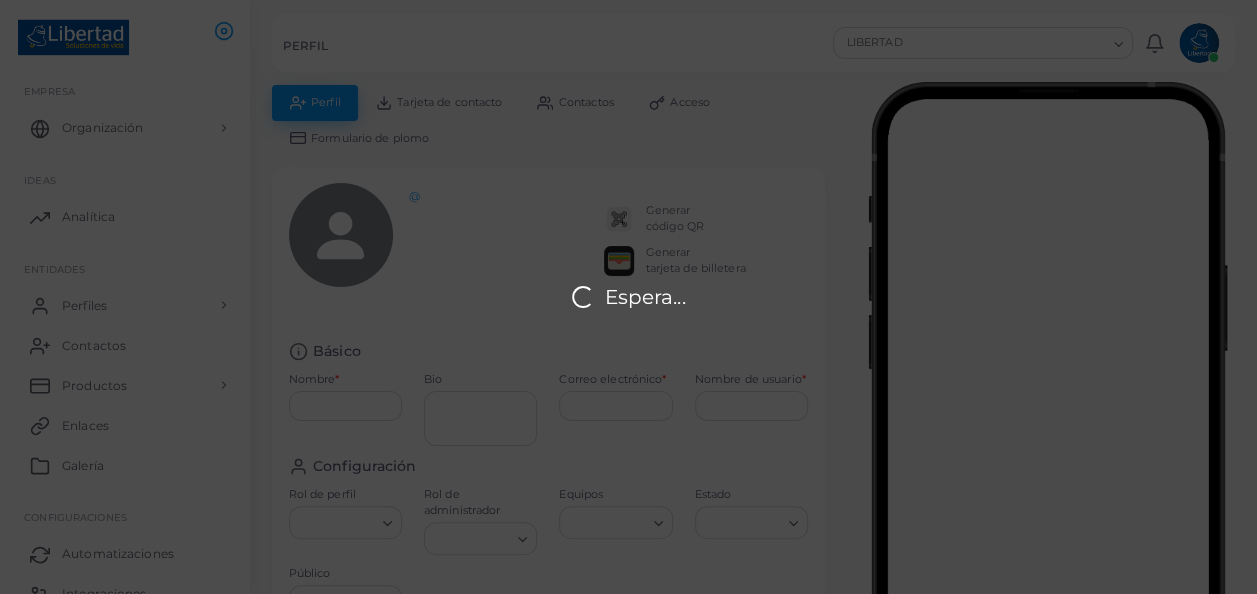 type on "*******" 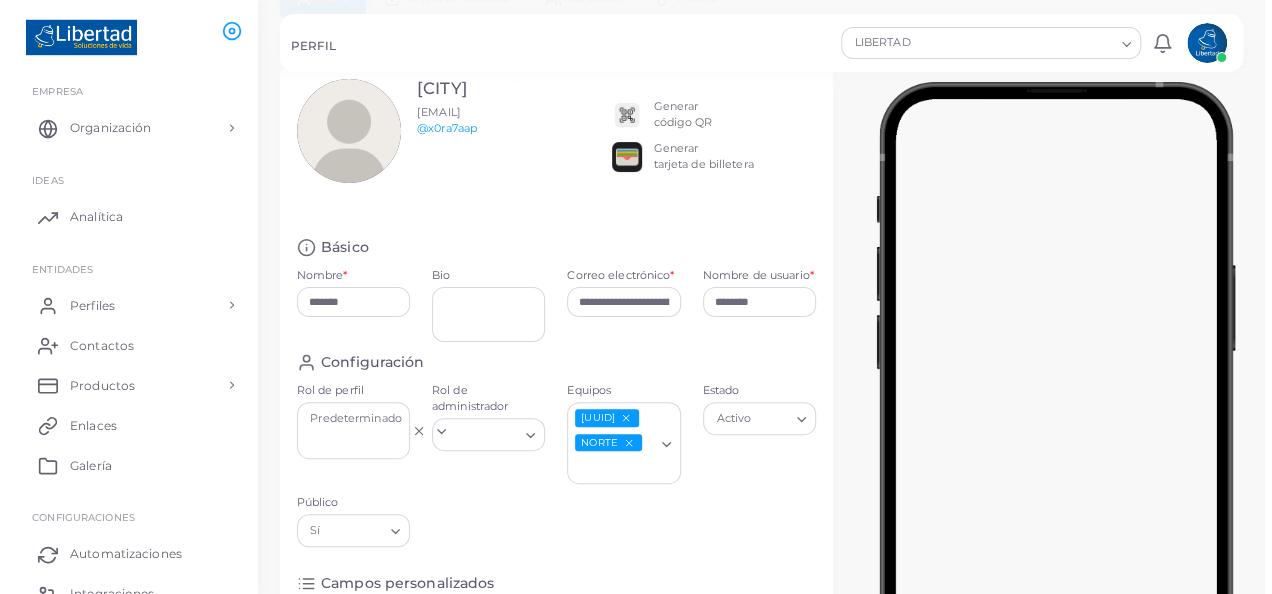scroll, scrollTop: 0, scrollLeft: 0, axis: both 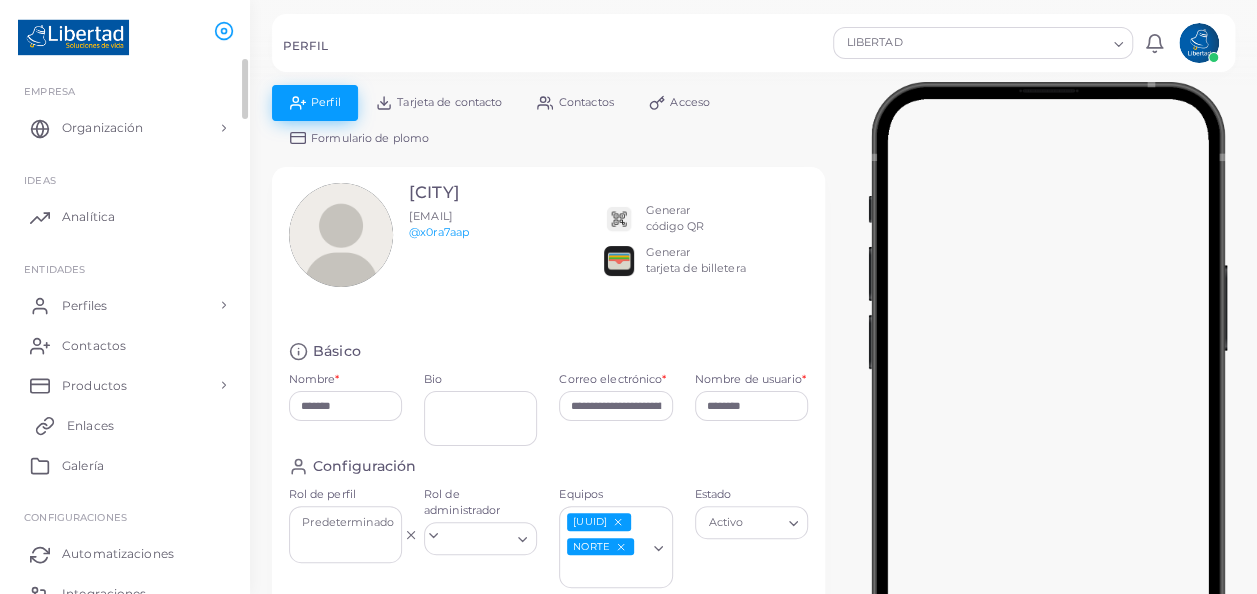 click on "Enlaces" at bounding box center [90, 426] 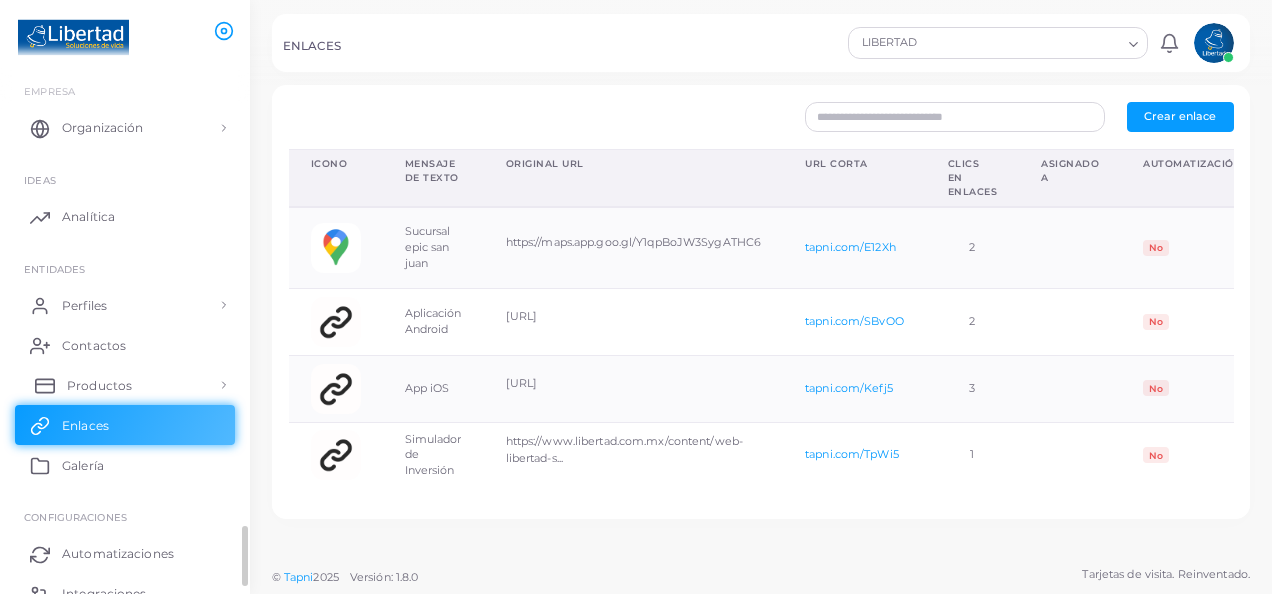 scroll, scrollTop: 100, scrollLeft: 0, axis: vertical 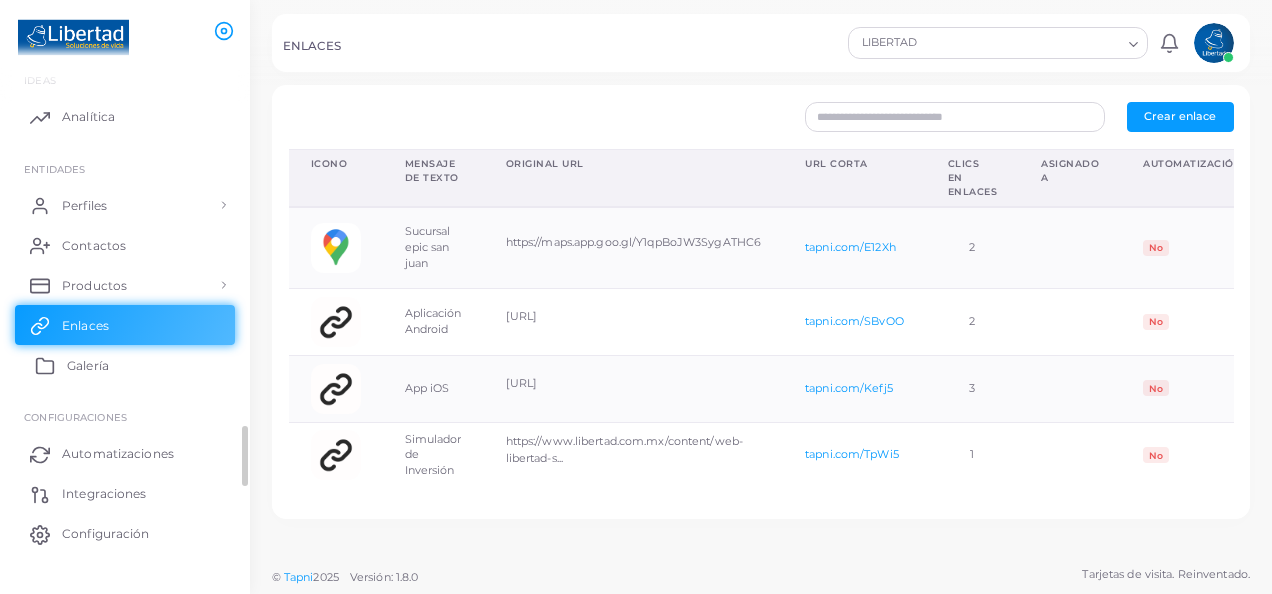 click on "Galería" at bounding box center [88, 366] 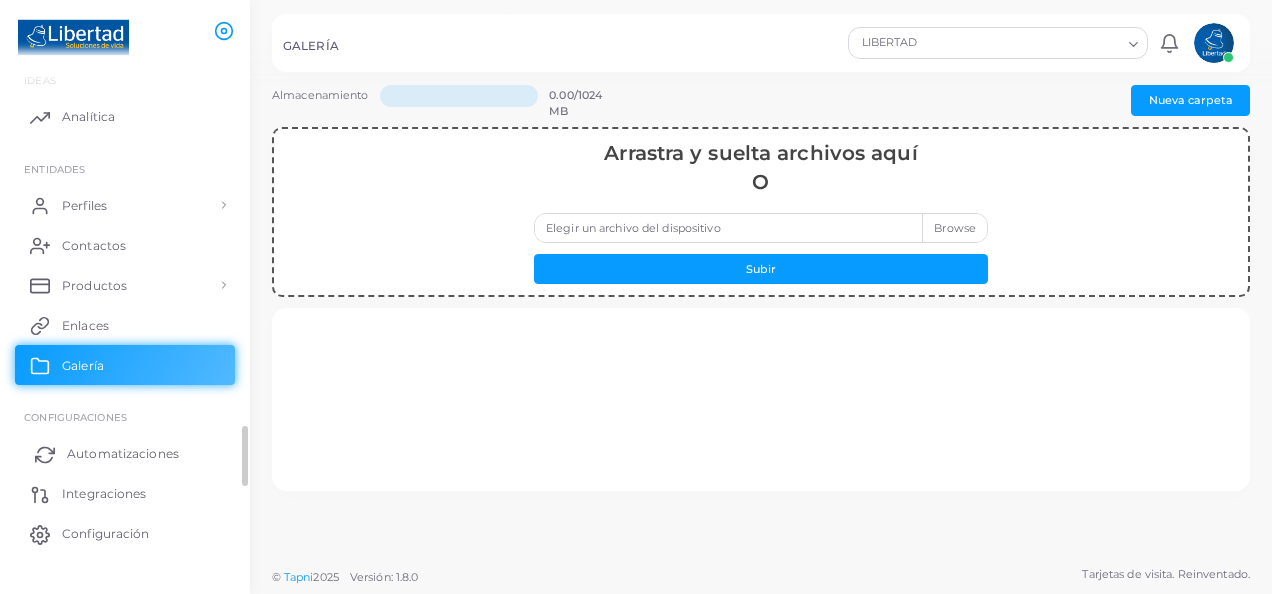 scroll, scrollTop: 132, scrollLeft: 0, axis: vertical 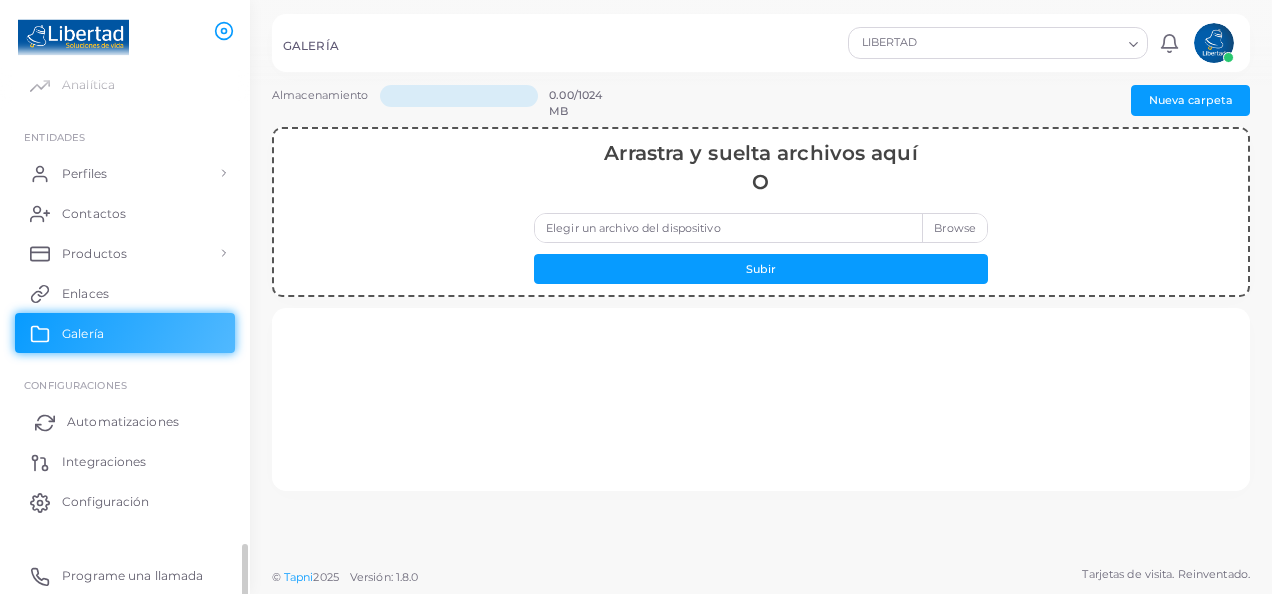 click on "Automatizaciones" at bounding box center (125, 422) 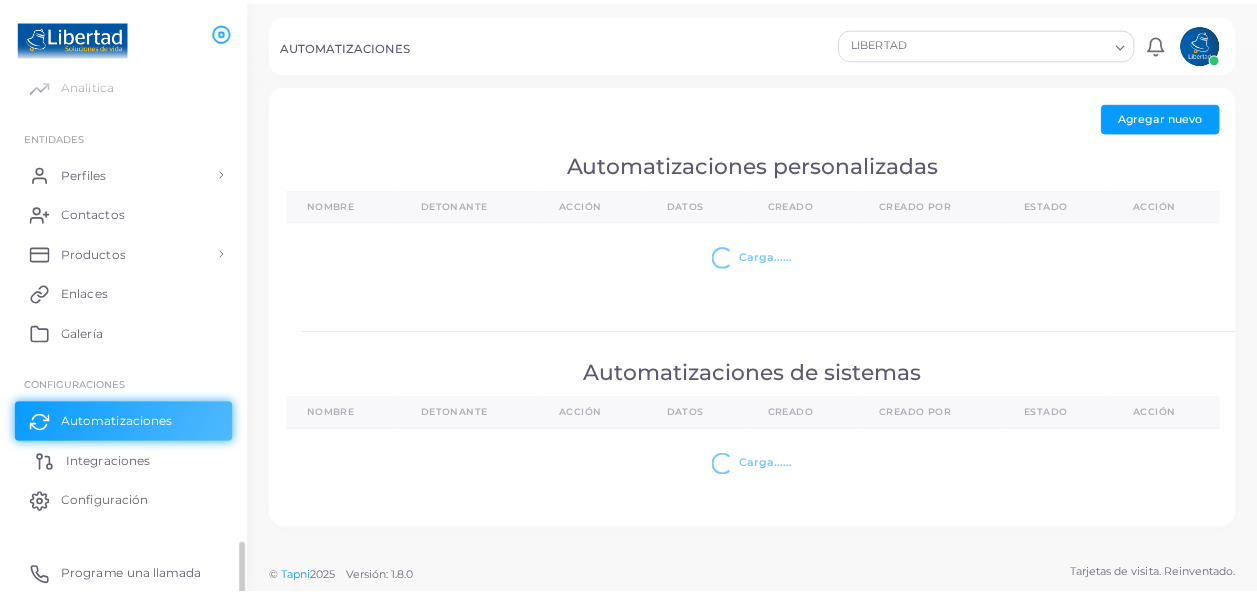 scroll, scrollTop: 32, scrollLeft: 0, axis: vertical 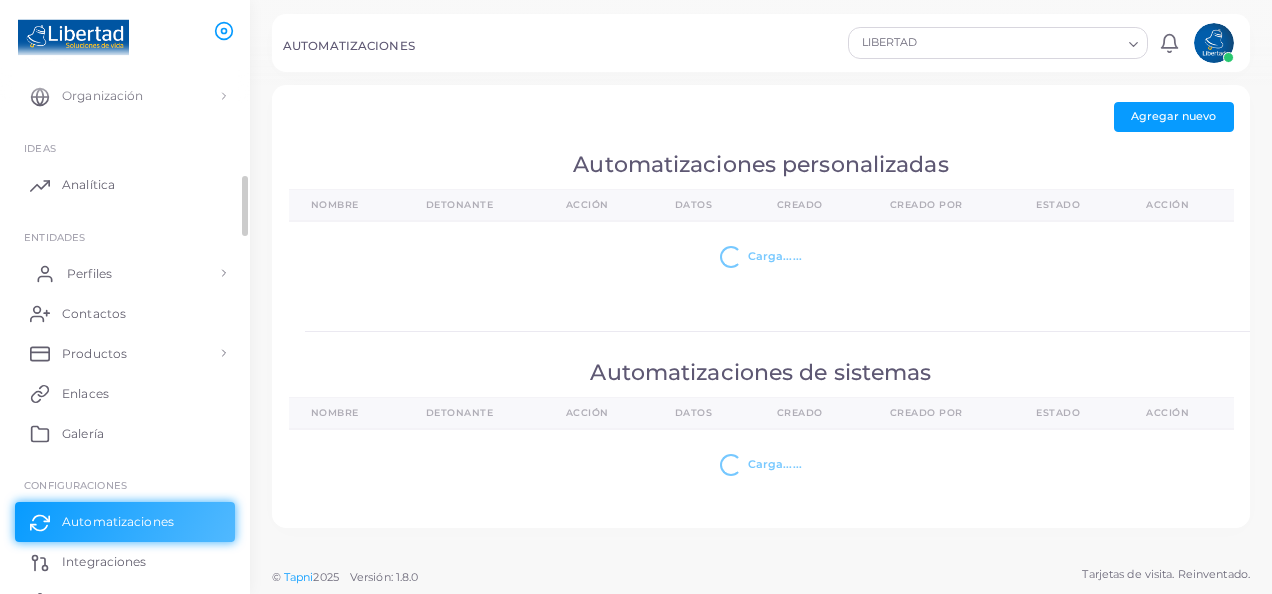 click on "Perfiles" at bounding box center [125, 273] 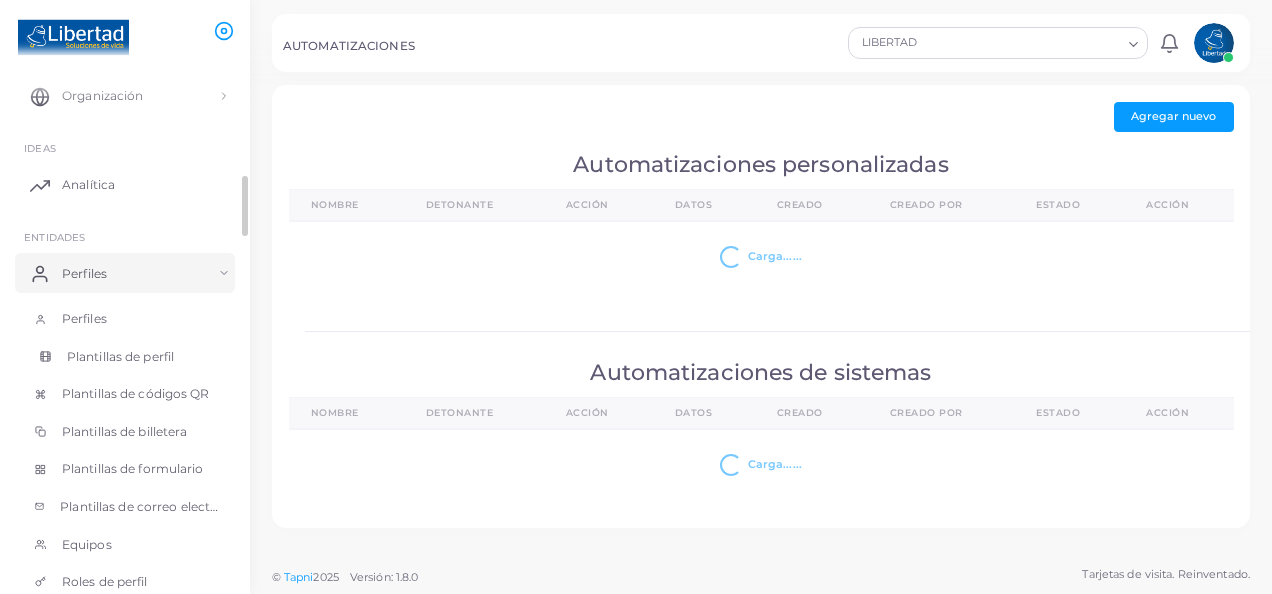 click on "Plantillas de perfil" at bounding box center (120, 357) 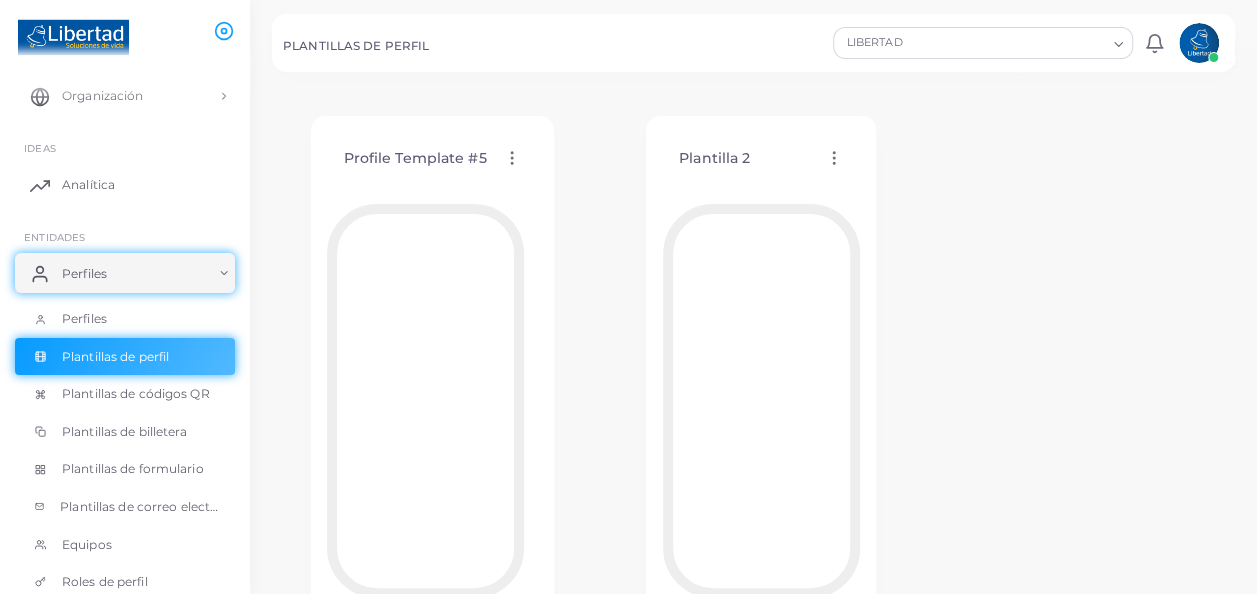 scroll, scrollTop: 0, scrollLeft: 0, axis: both 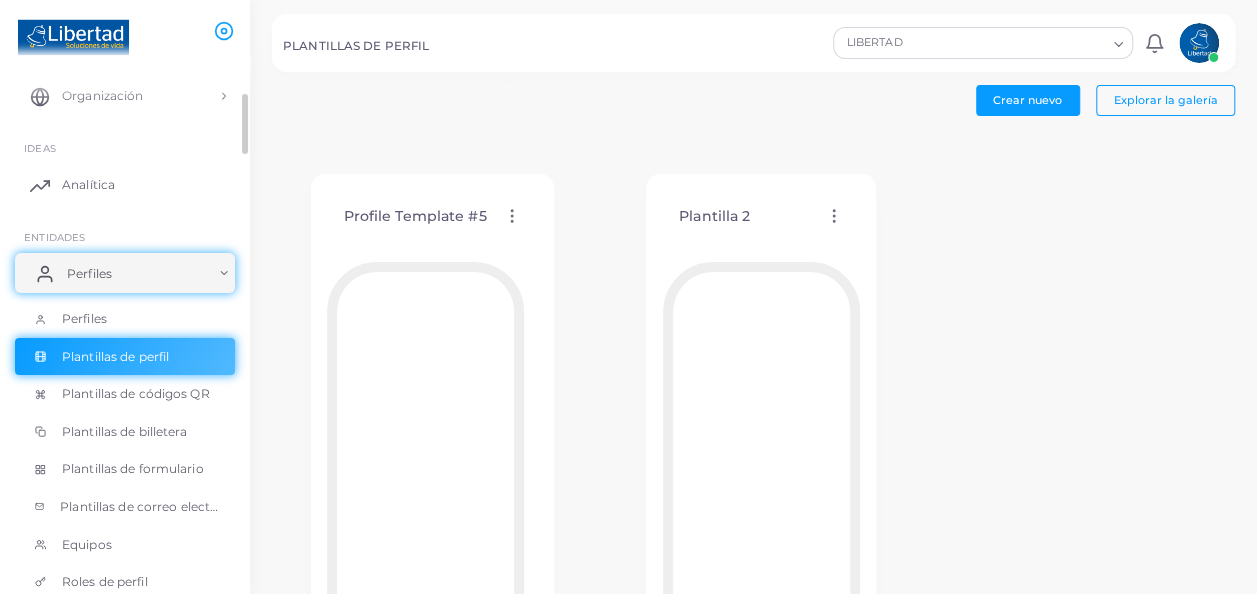 click on "Perfiles" at bounding box center (89, 274) 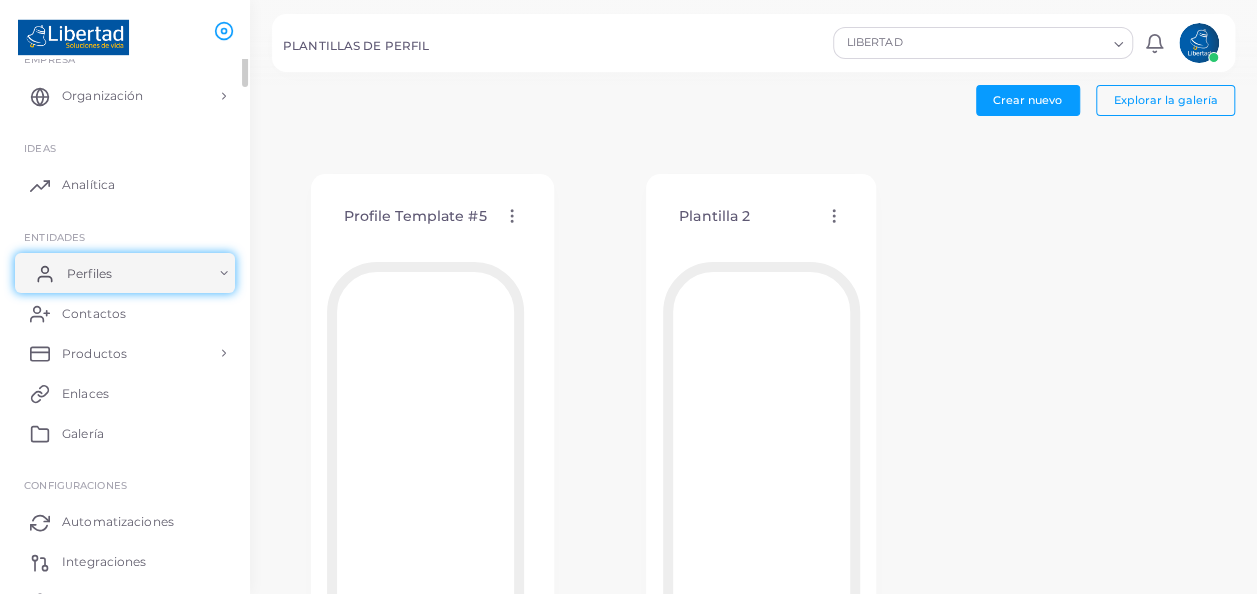 scroll, scrollTop: 0, scrollLeft: 0, axis: both 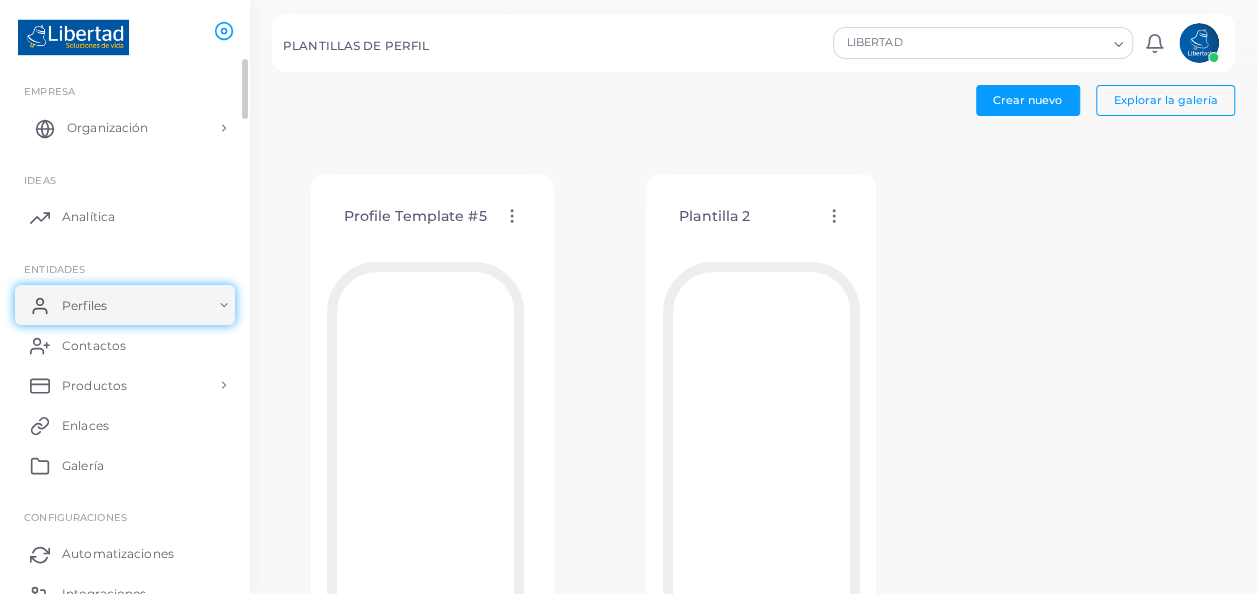 click on "Organización" at bounding box center (107, 128) 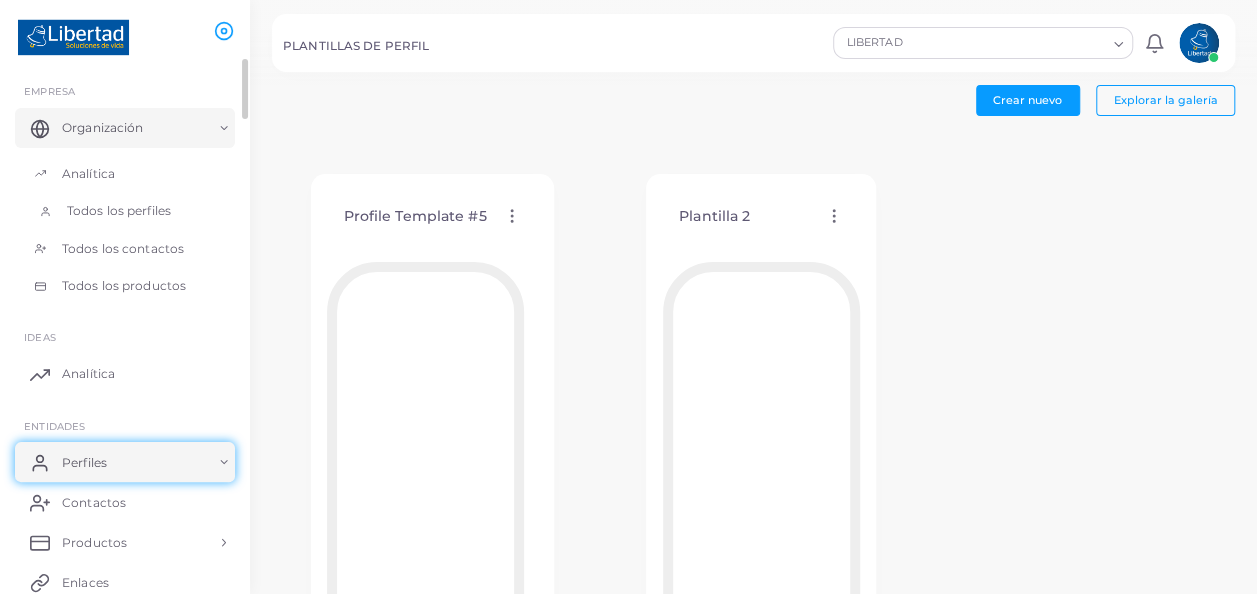 click on "Todos los perfiles" at bounding box center [119, 211] 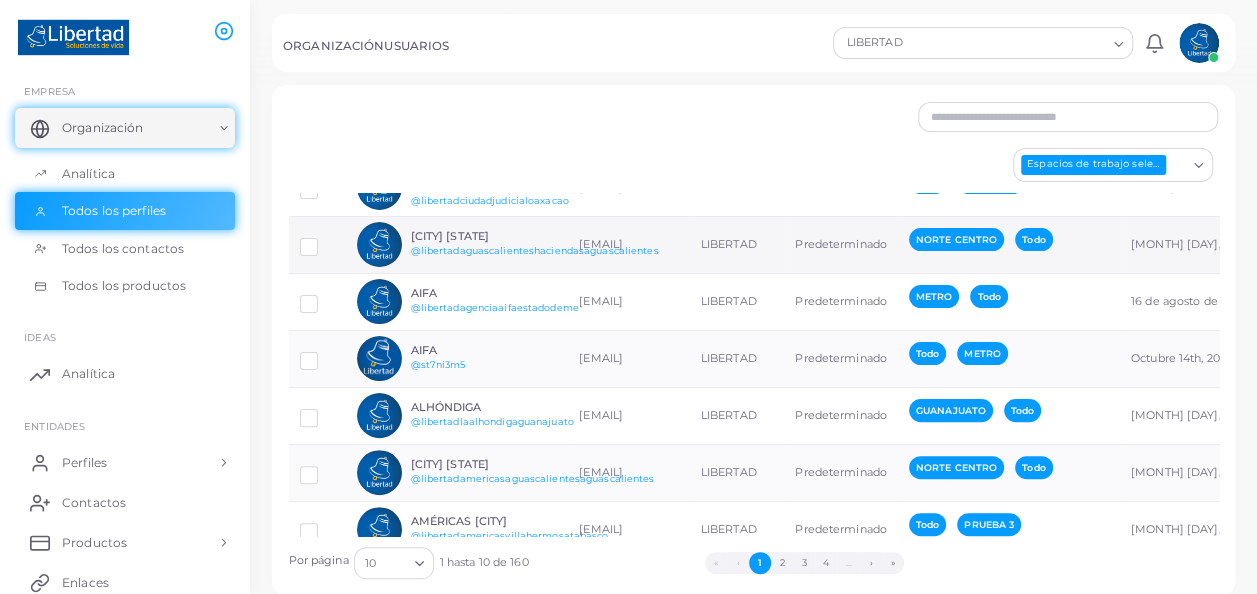scroll, scrollTop: 294, scrollLeft: 0, axis: vertical 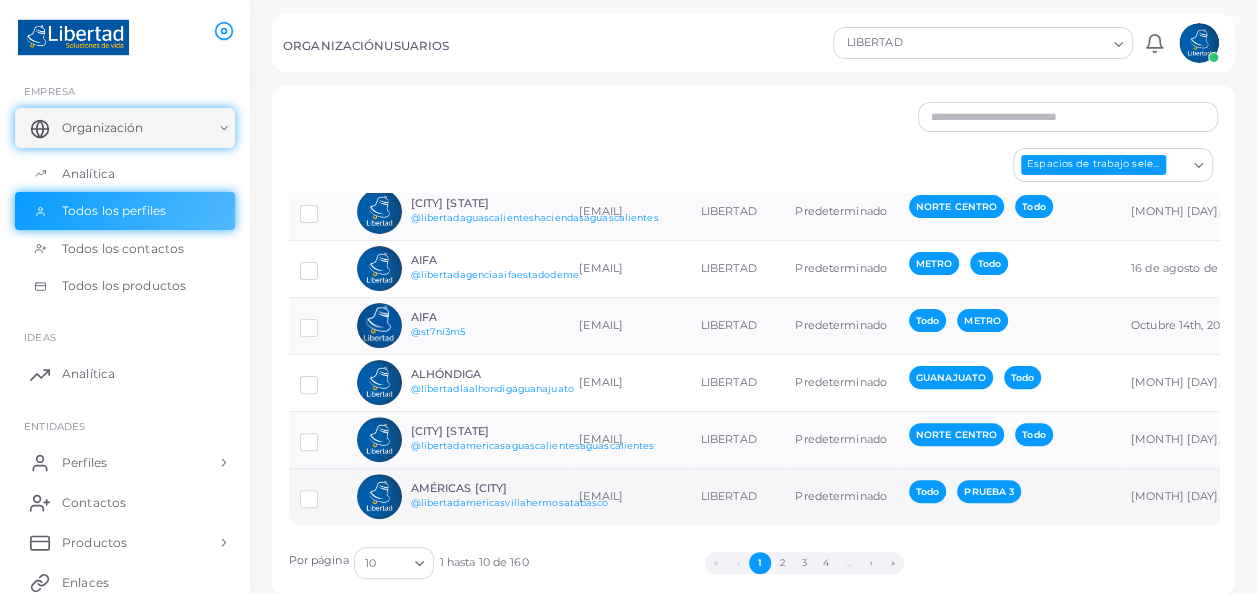 click on "[EMAIL]" at bounding box center (629, 496) 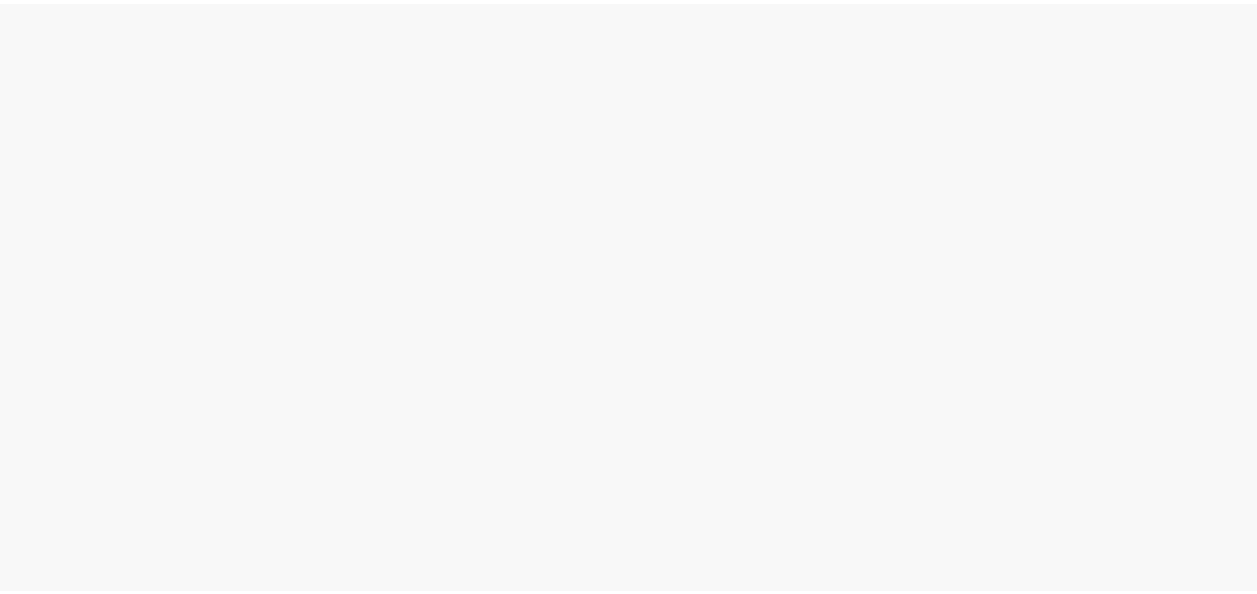 scroll, scrollTop: 0, scrollLeft: 0, axis: both 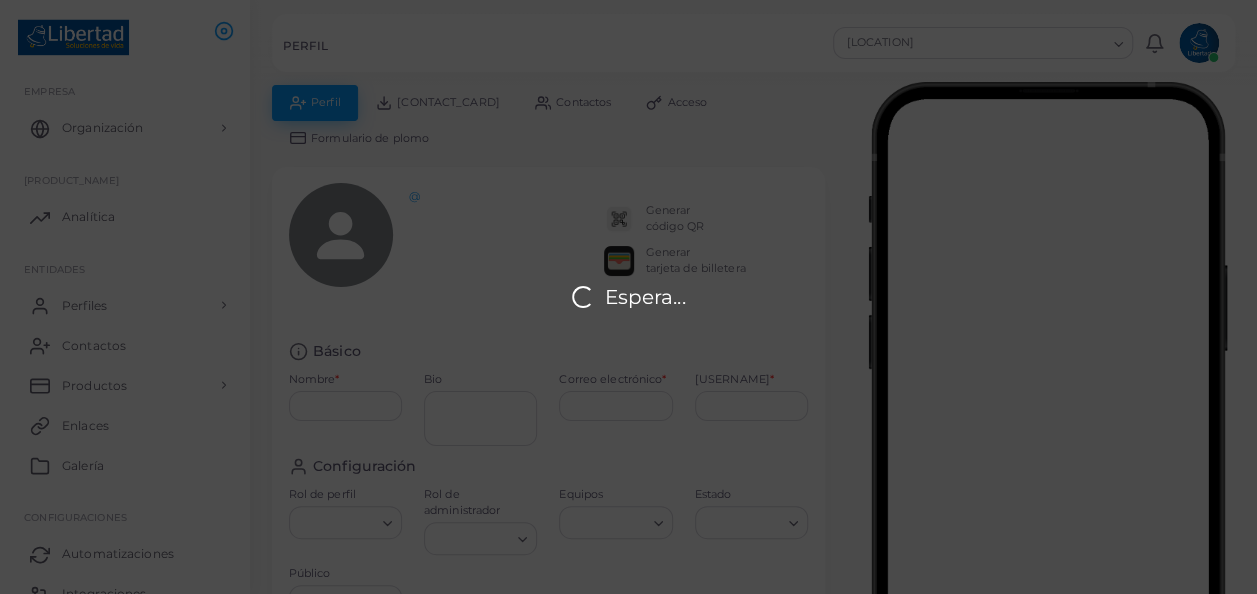 type on "**********" 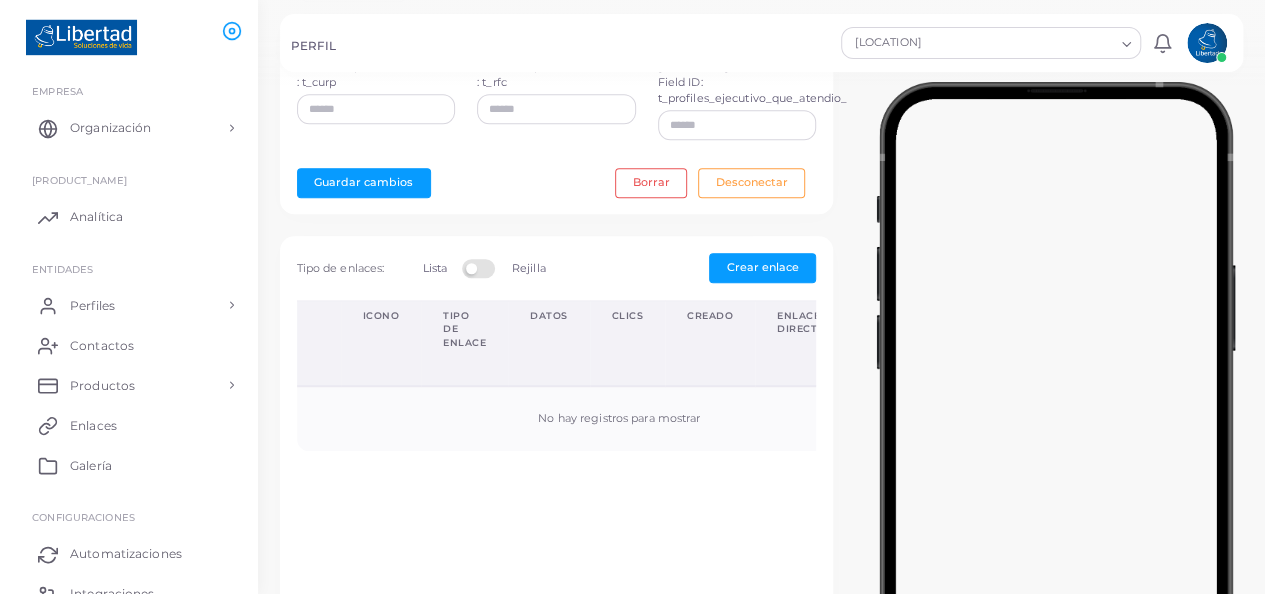 scroll, scrollTop: 110, scrollLeft: 0, axis: vertical 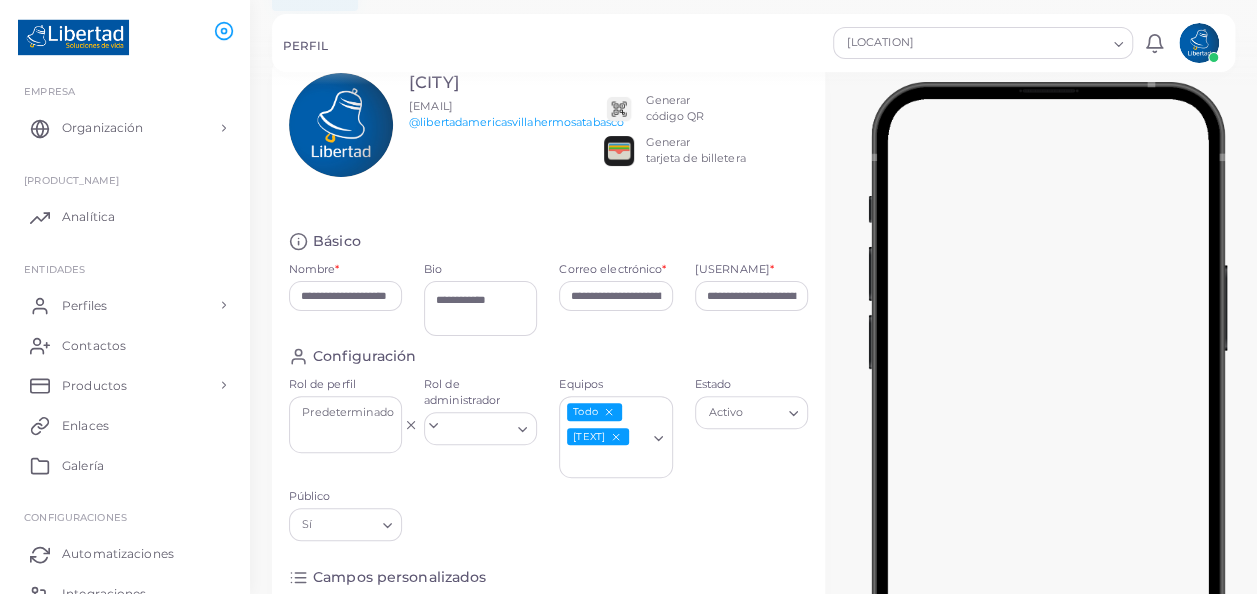 click on "Generar  tarjeta de billetera" at bounding box center (695, 151) 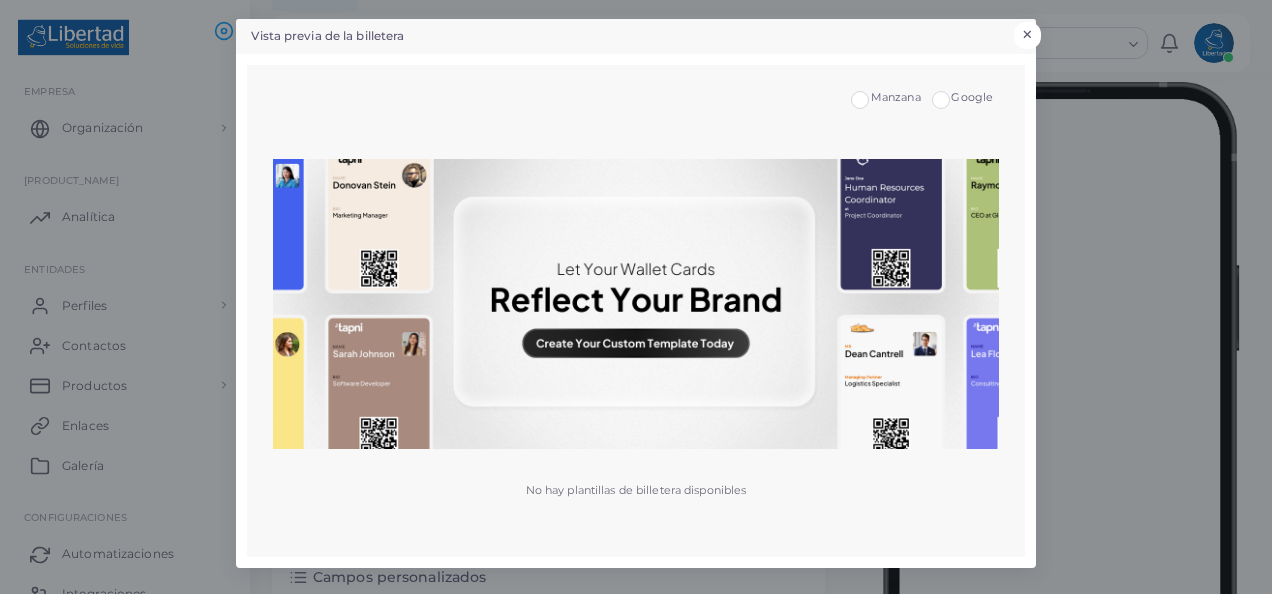 click on "×" at bounding box center (1027, 35) 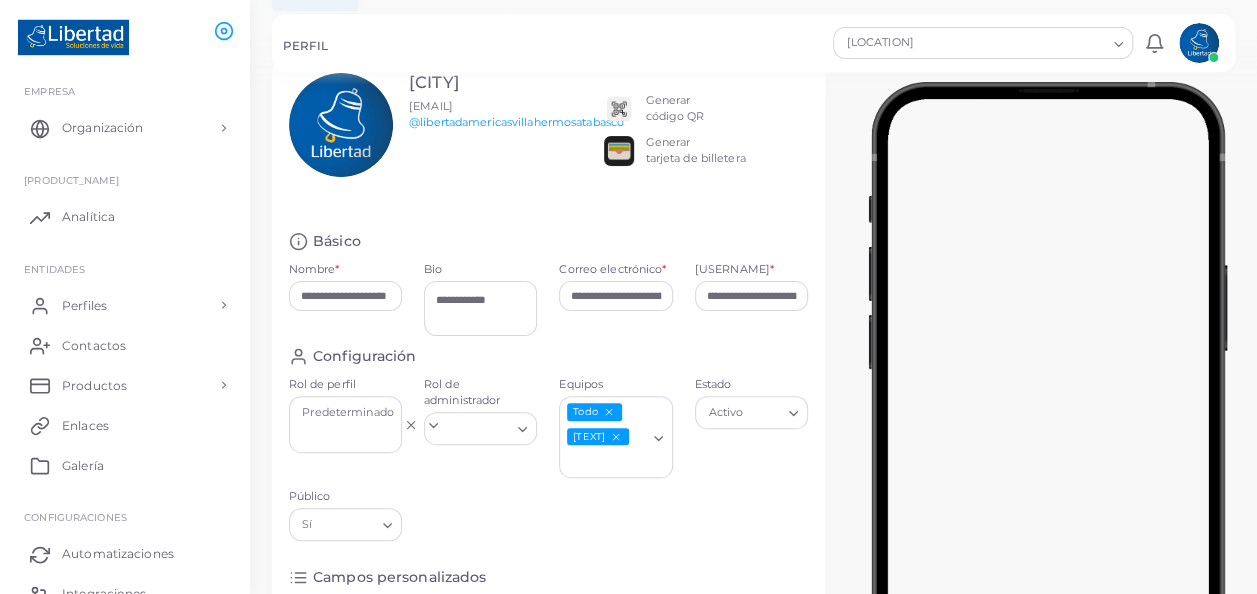 click on "Generar  código QR" at bounding box center [674, 109] 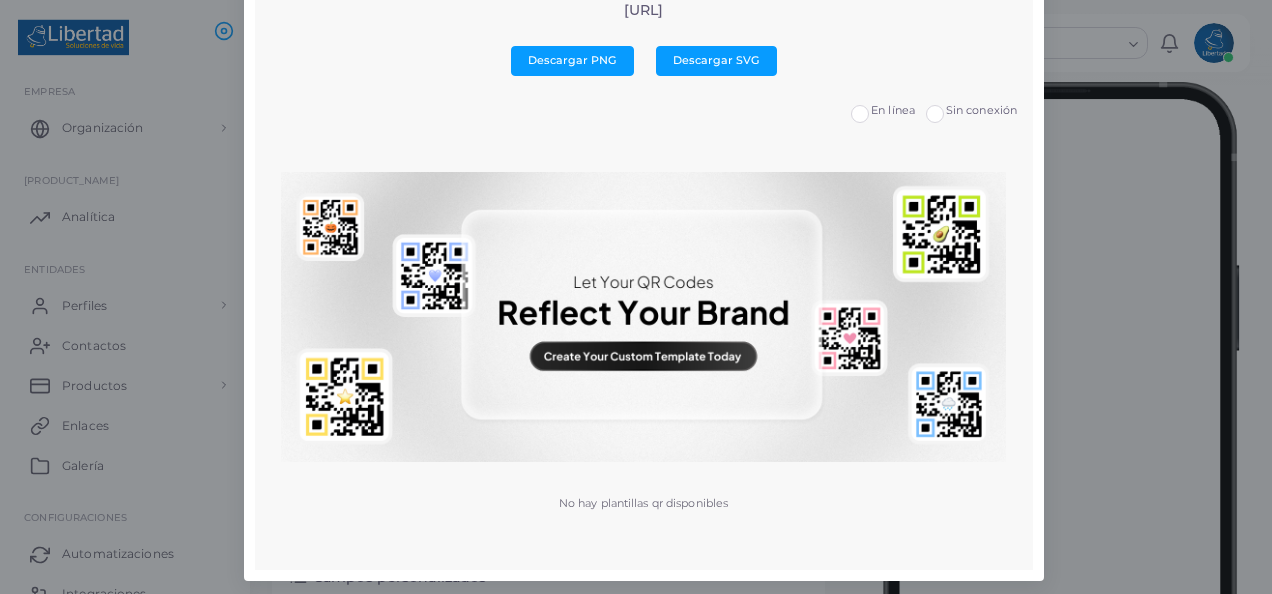 scroll, scrollTop: 415, scrollLeft: 0, axis: vertical 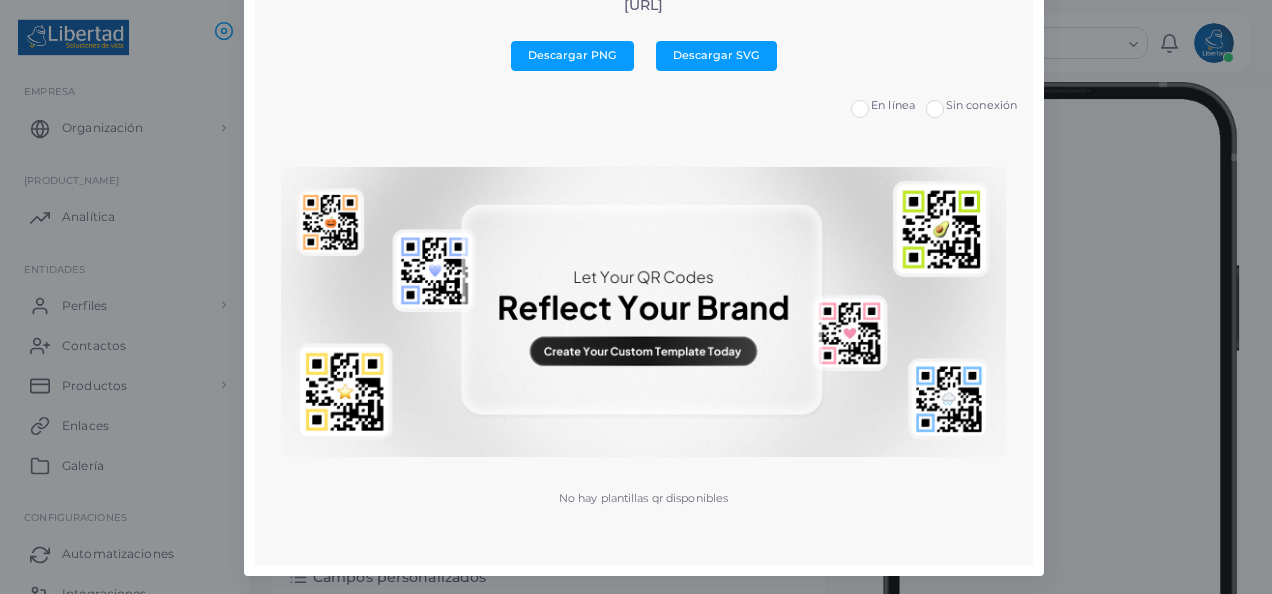 click at bounding box center [643, 312] 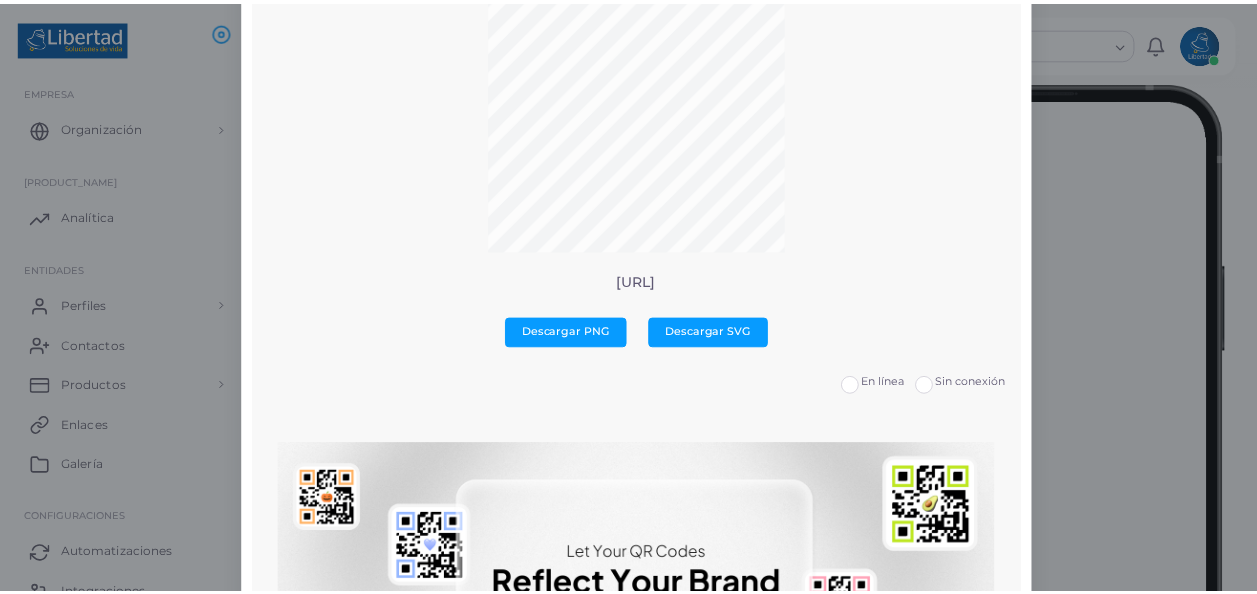 scroll, scrollTop: 0, scrollLeft: 0, axis: both 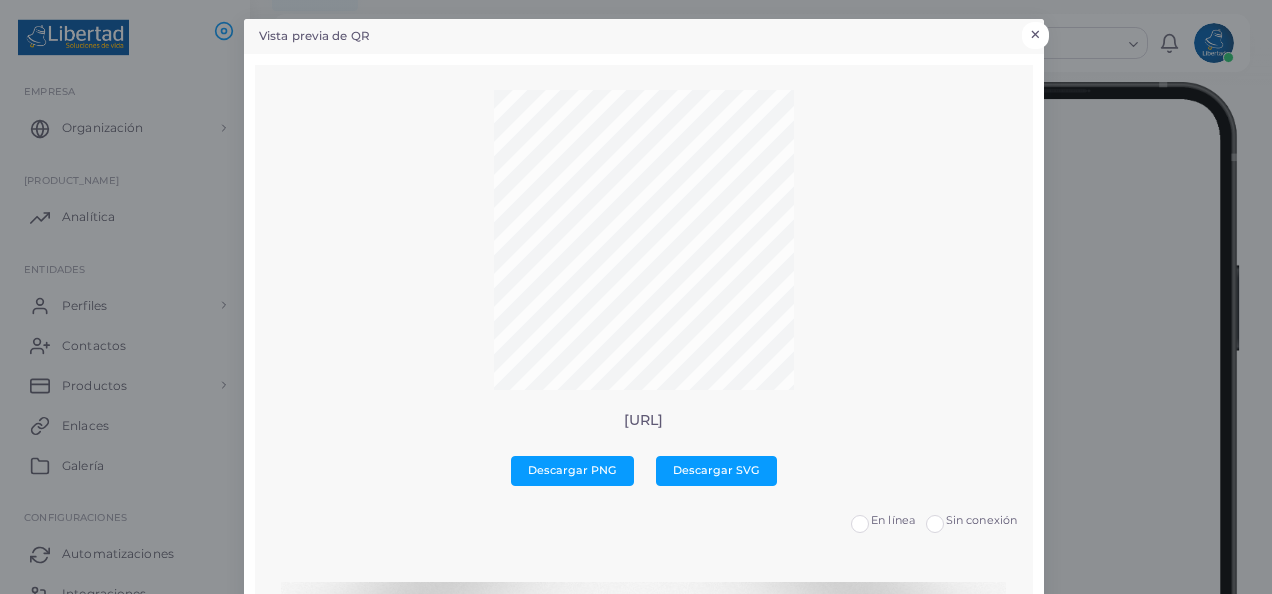 click on "×" at bounding box center (1035, 35) 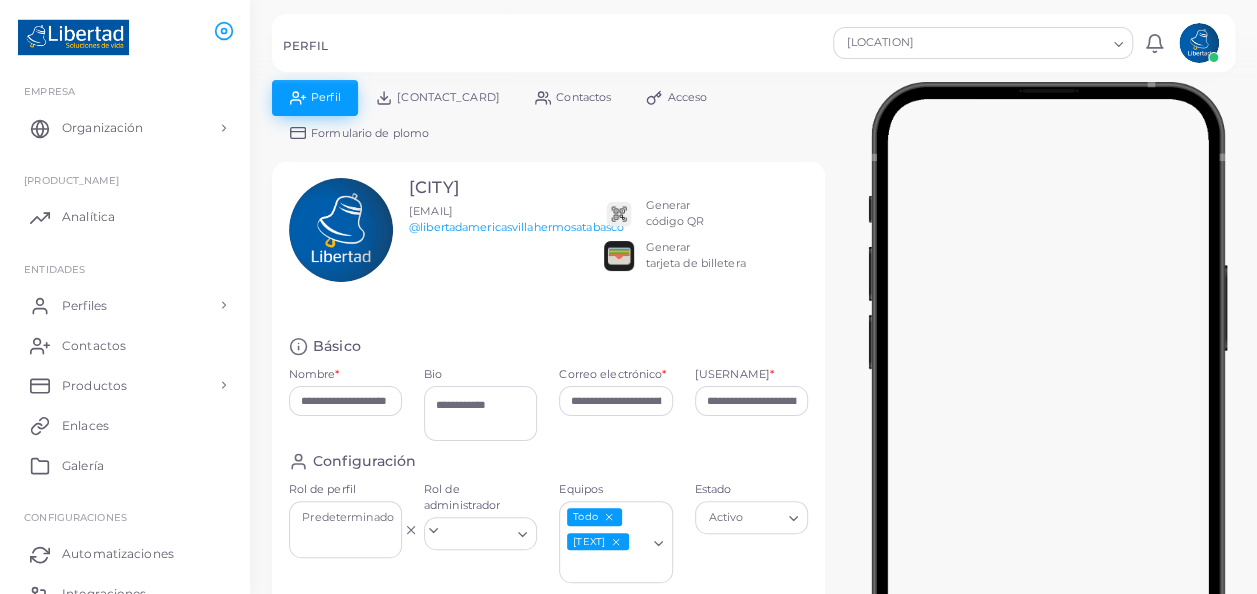 scroll, scrollTop: 0, scrollLeft: 0, axis: both 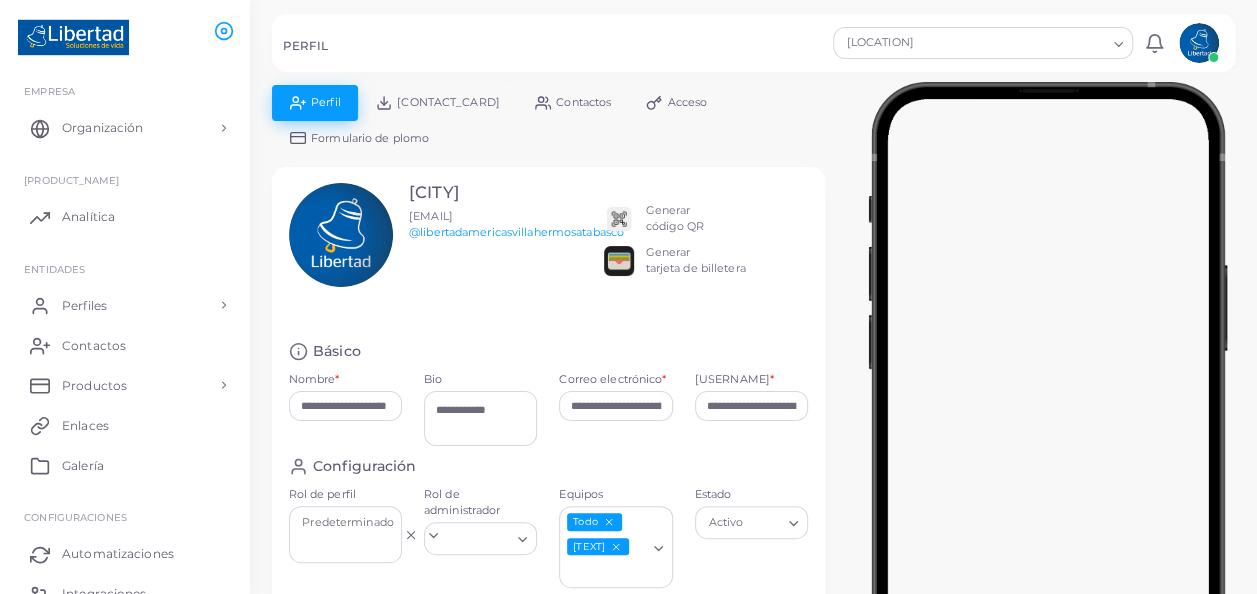click on "[CONTACT_CARD]" at bounding box center [437, 102] 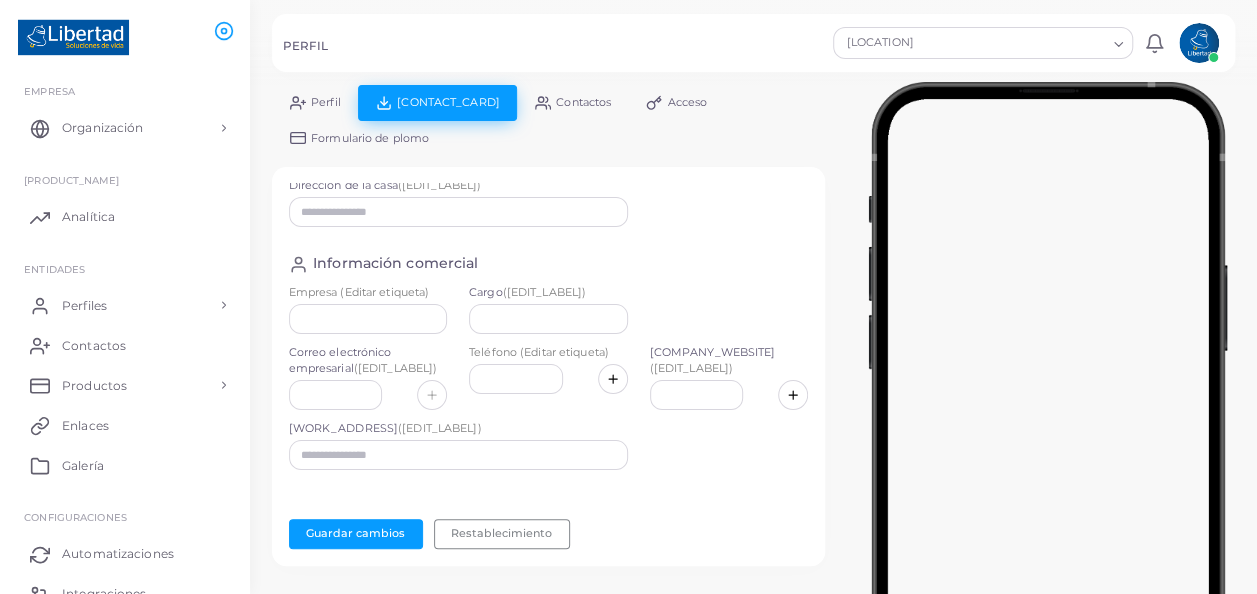 scroll, scrollTop: 246, scrollLeft: 0, axis: vertical 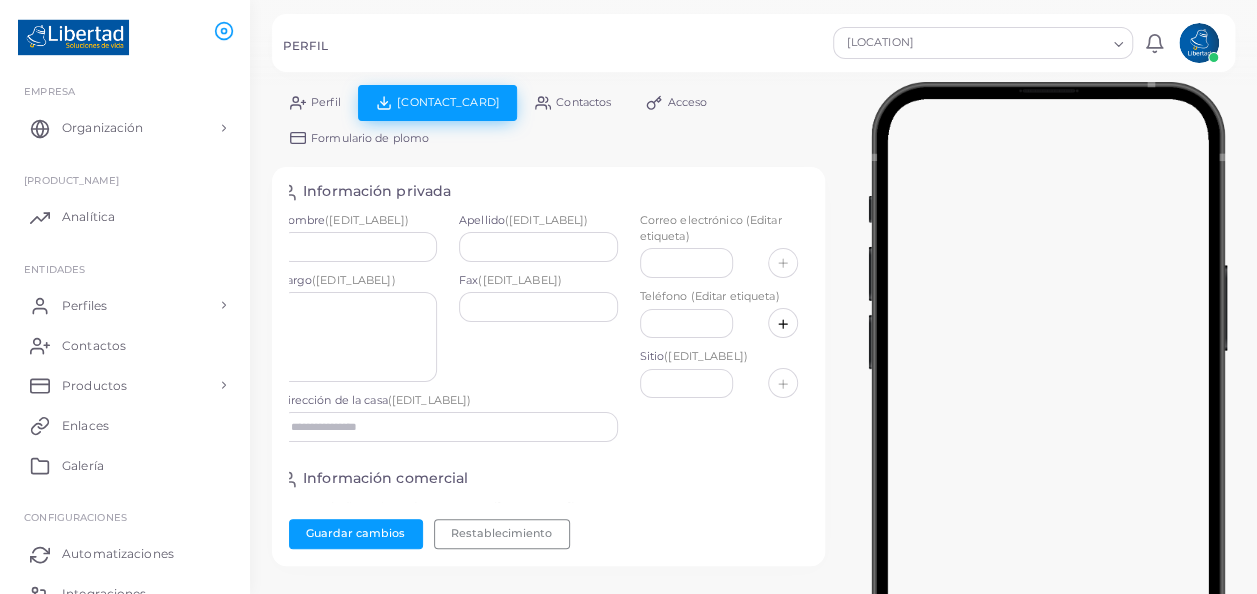 click on "Contactos" at bounding box center [583, 102] 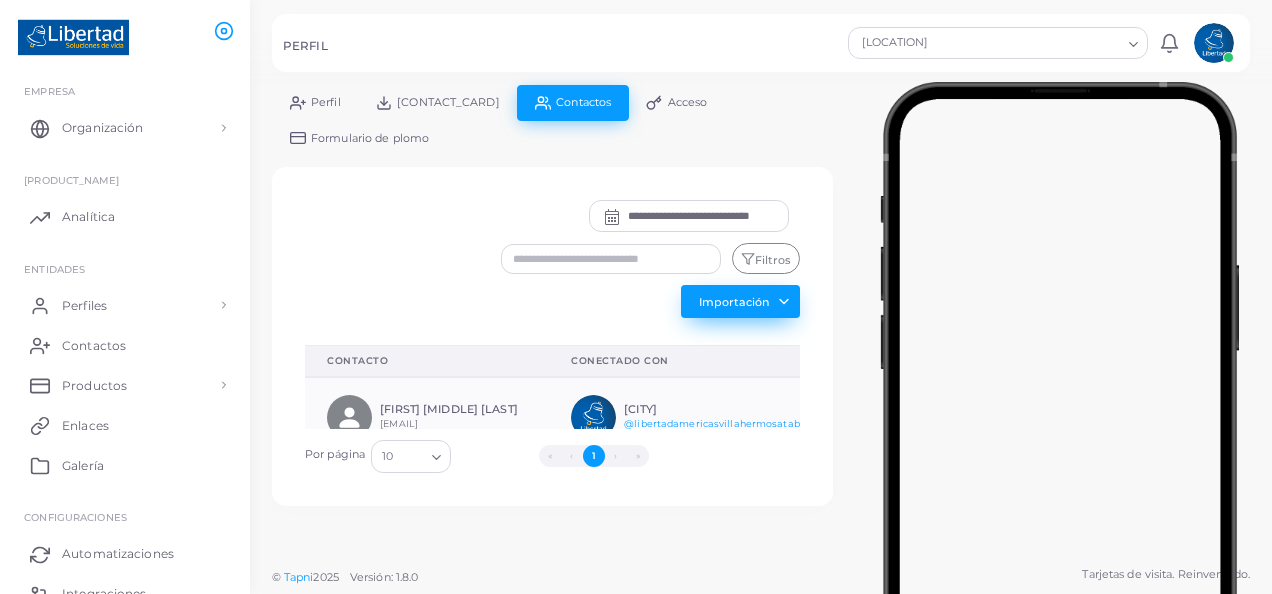 click on "Importación" at bounding box center [740, 301] 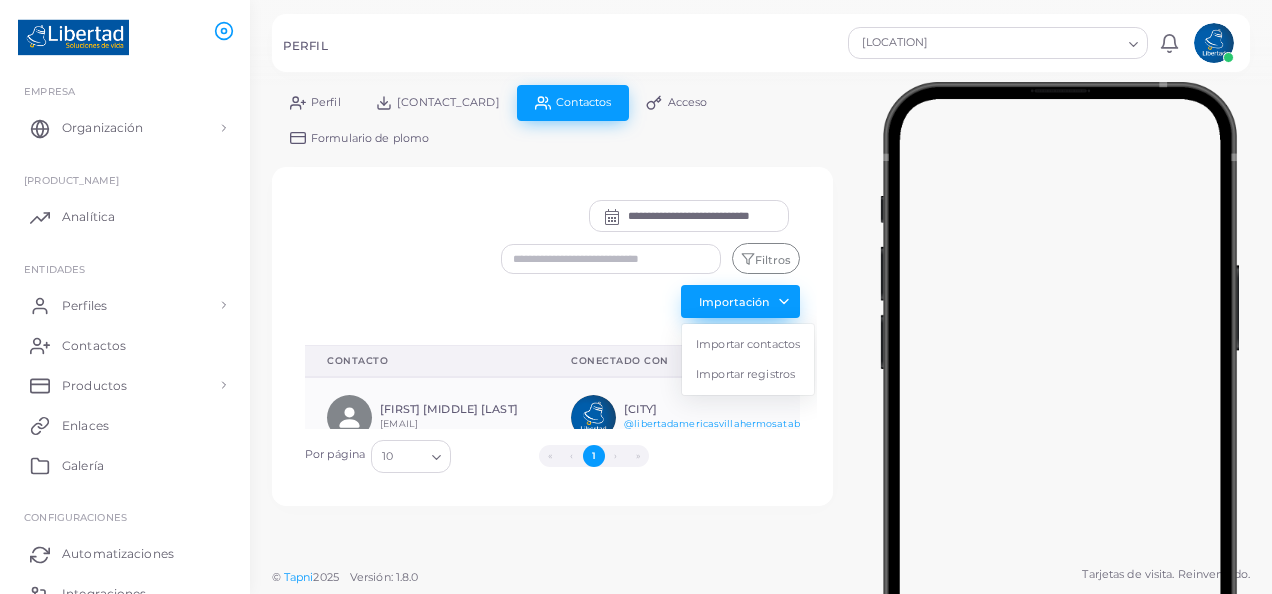 click on "Importación" at bounding box center [740, 301] 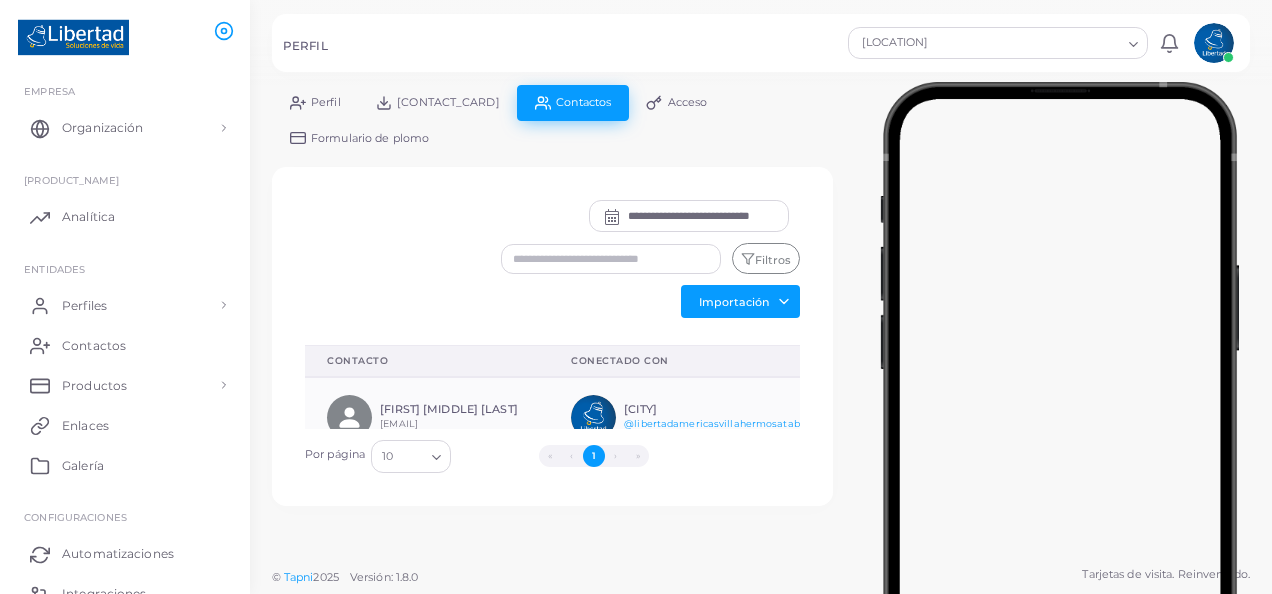 click on "Acceso" at bounding box center (677, 102) 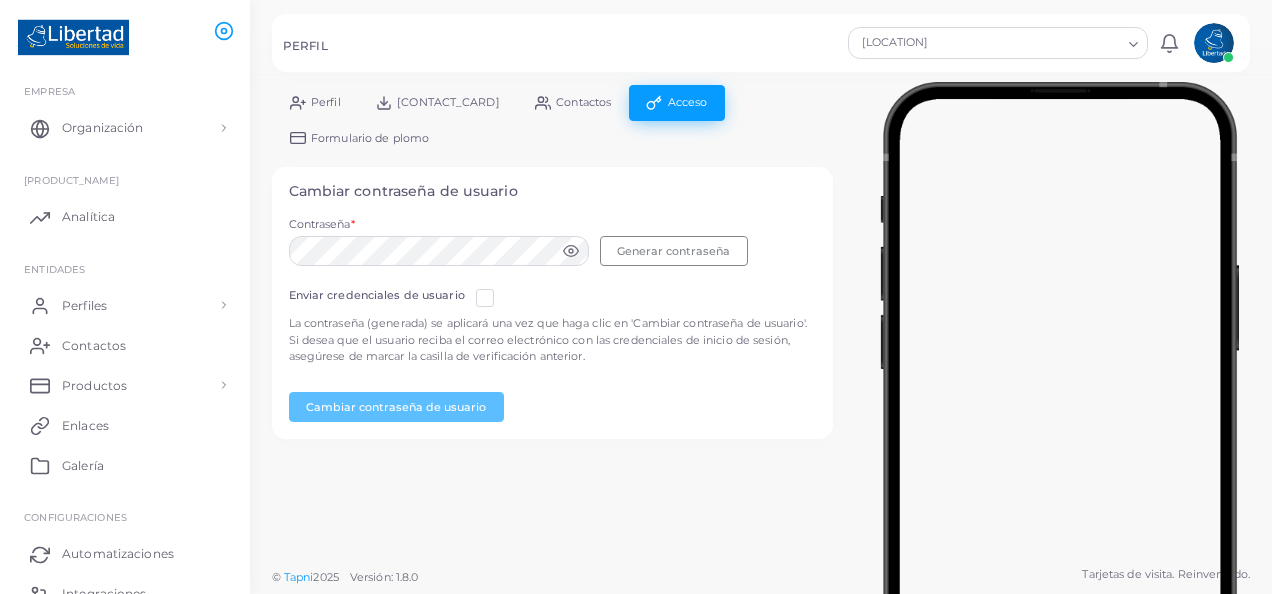 click on "Formulario de plomo" at bounding box center [370, 138] 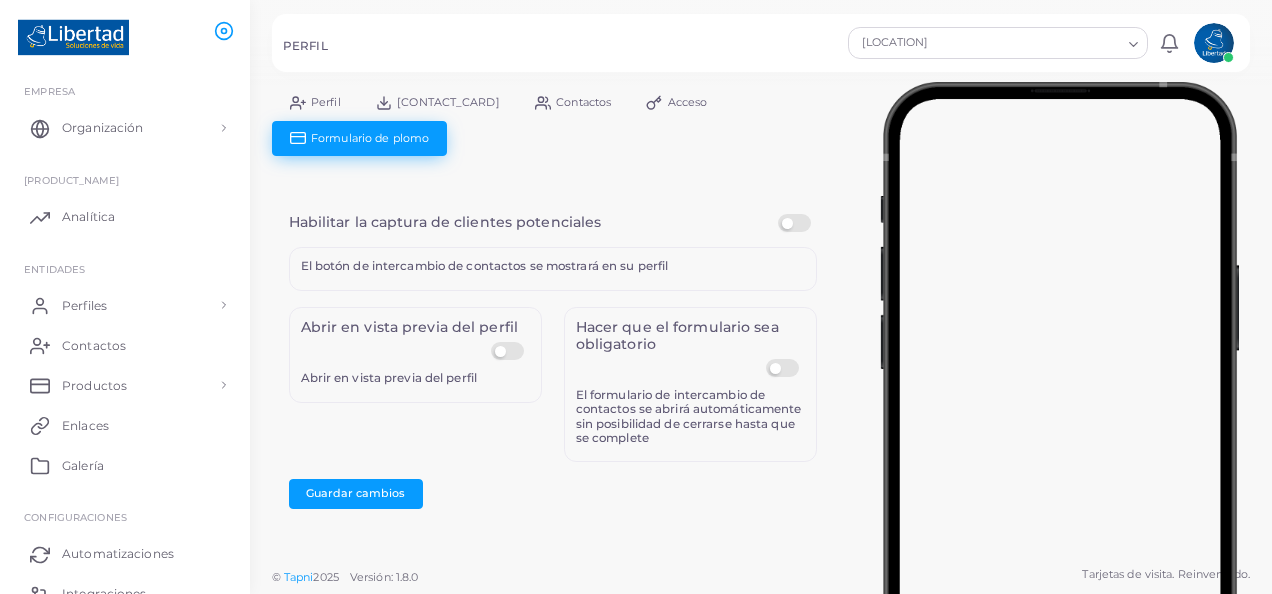 click on "Perfil" at bounding box center (315, 102) 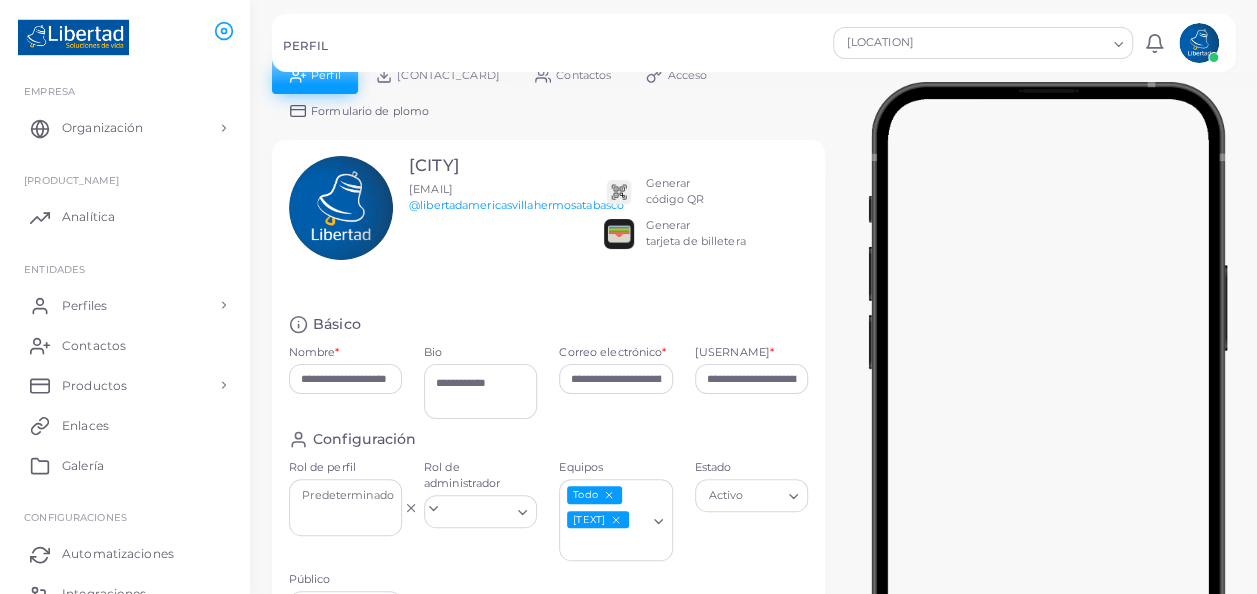 scroll, scrollTop: 0, scrollLeft: 0, axis: both 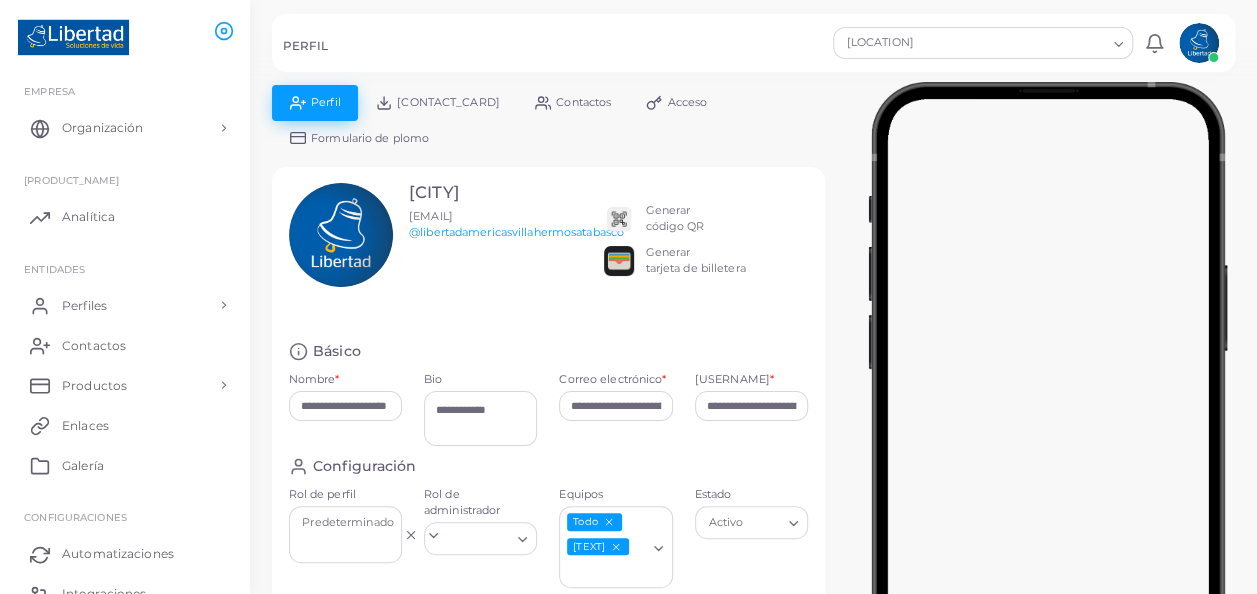 click at bounding box center [1199, 43] 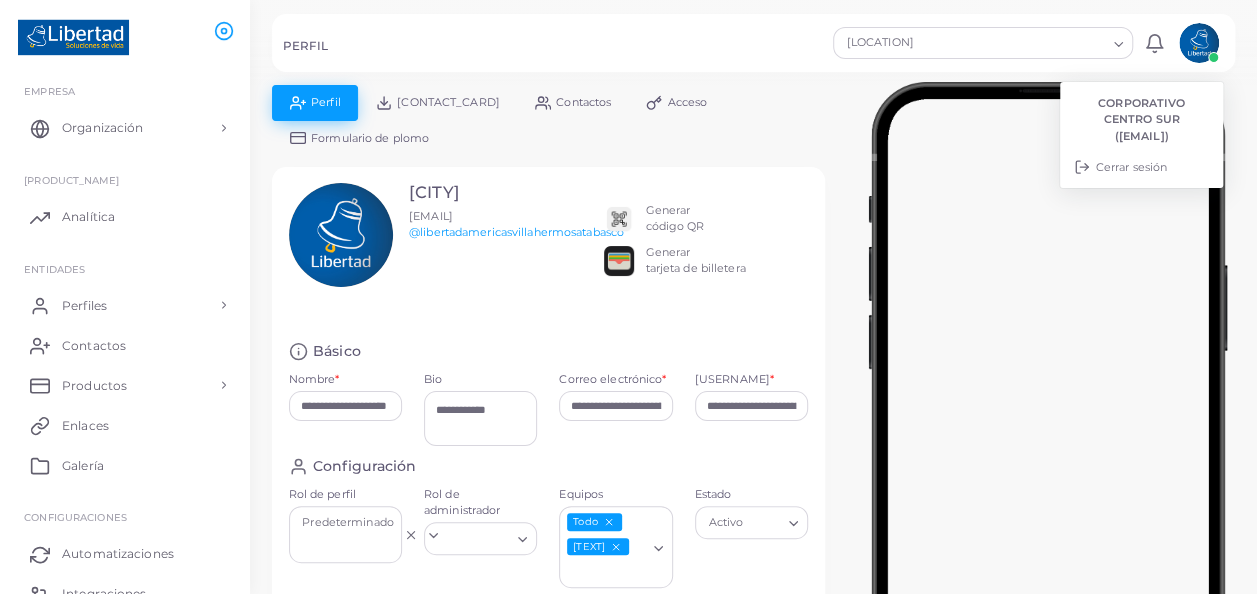 click at bounding box center [1199, 43] 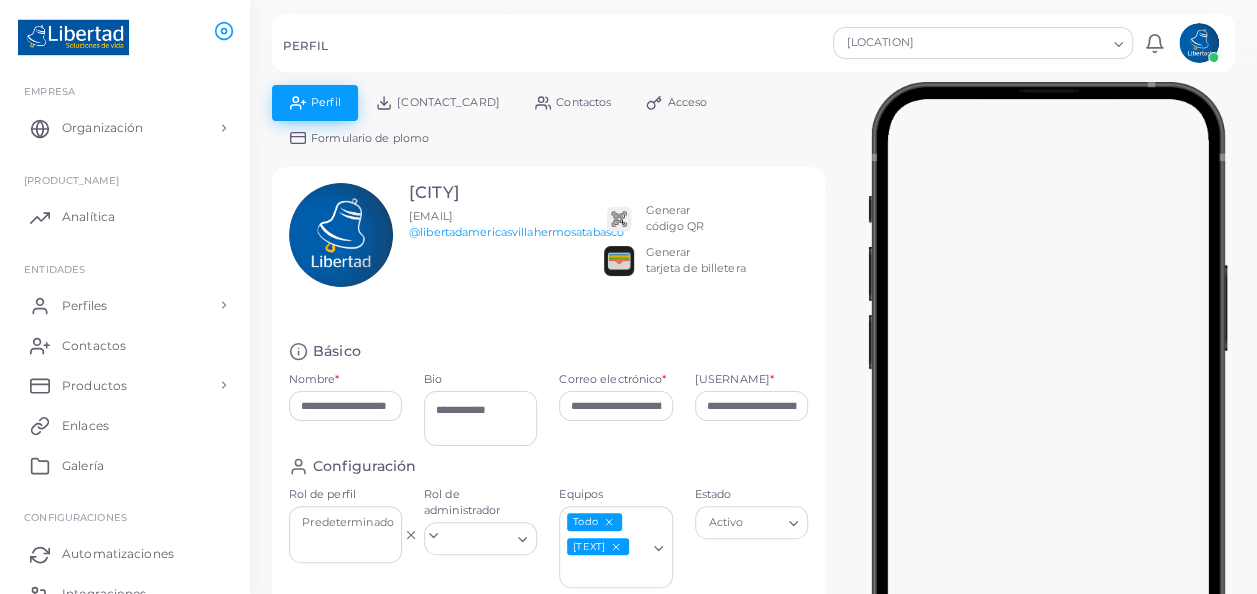 click on "[CONTACT_CARD]" at bounding box center [448, 102] 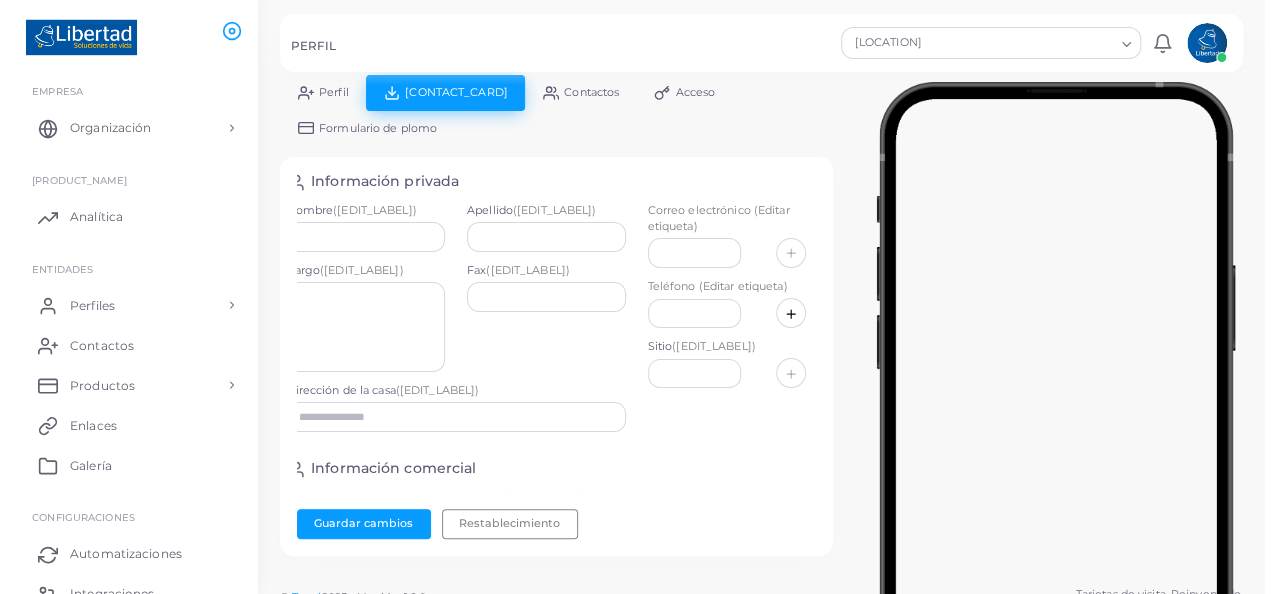 scroll, scrollTop: 0, scrollLeft: 0, axis: both 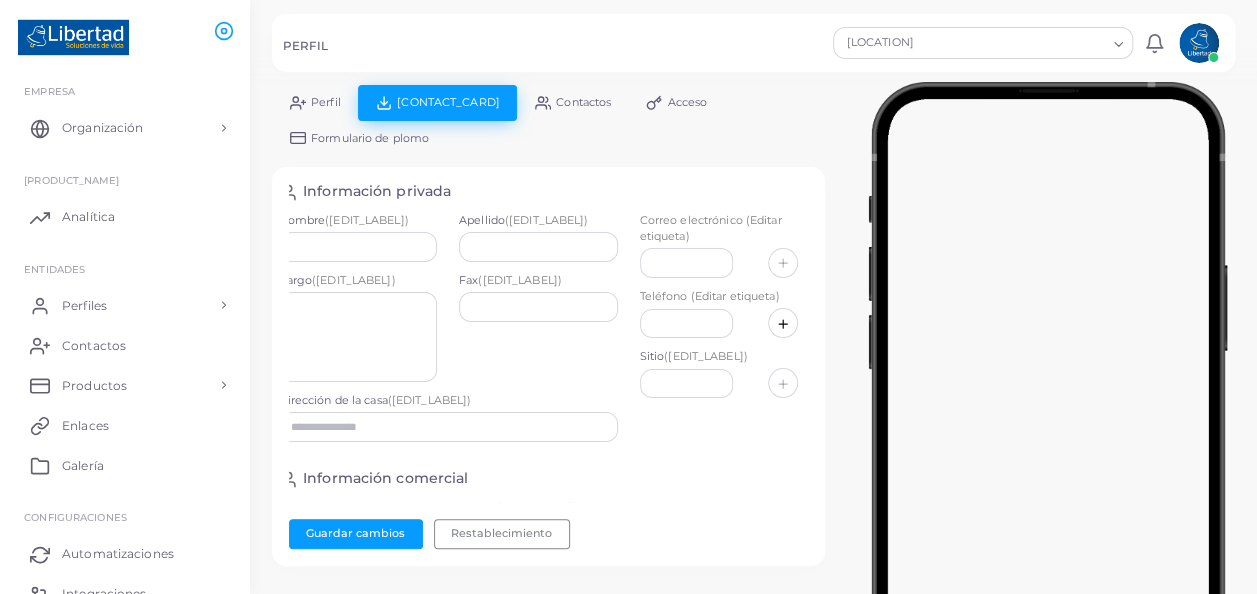 click on "Contactos" at bounding box center (583, 102) 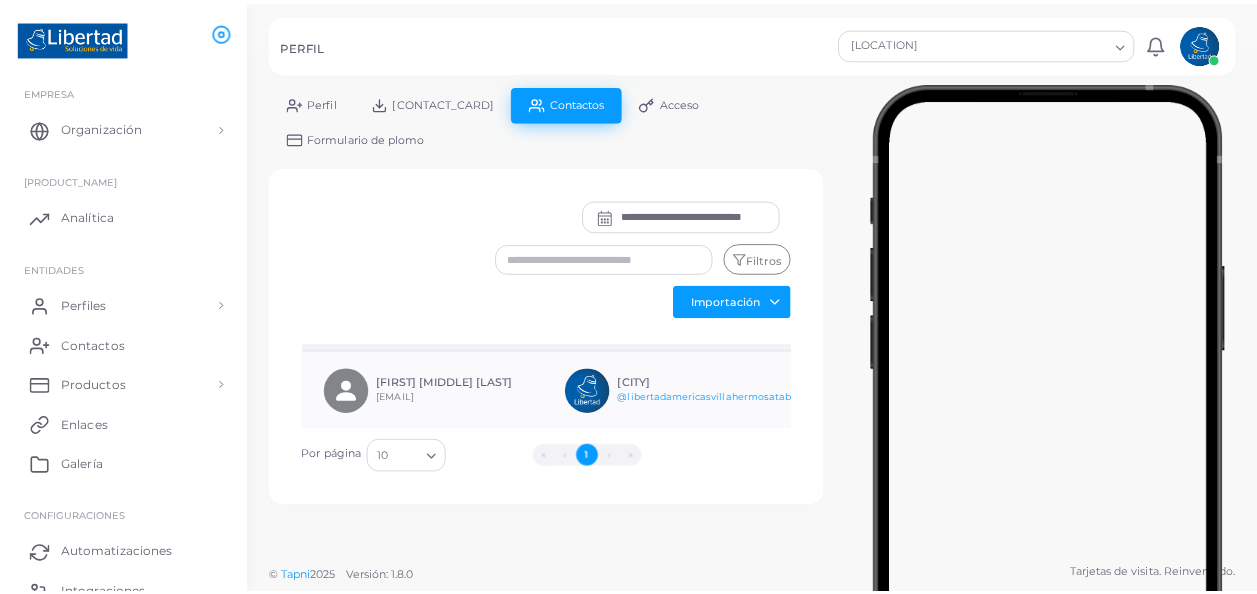 scroll, scrollTop: 0, scrollLeft: 0, axis: both 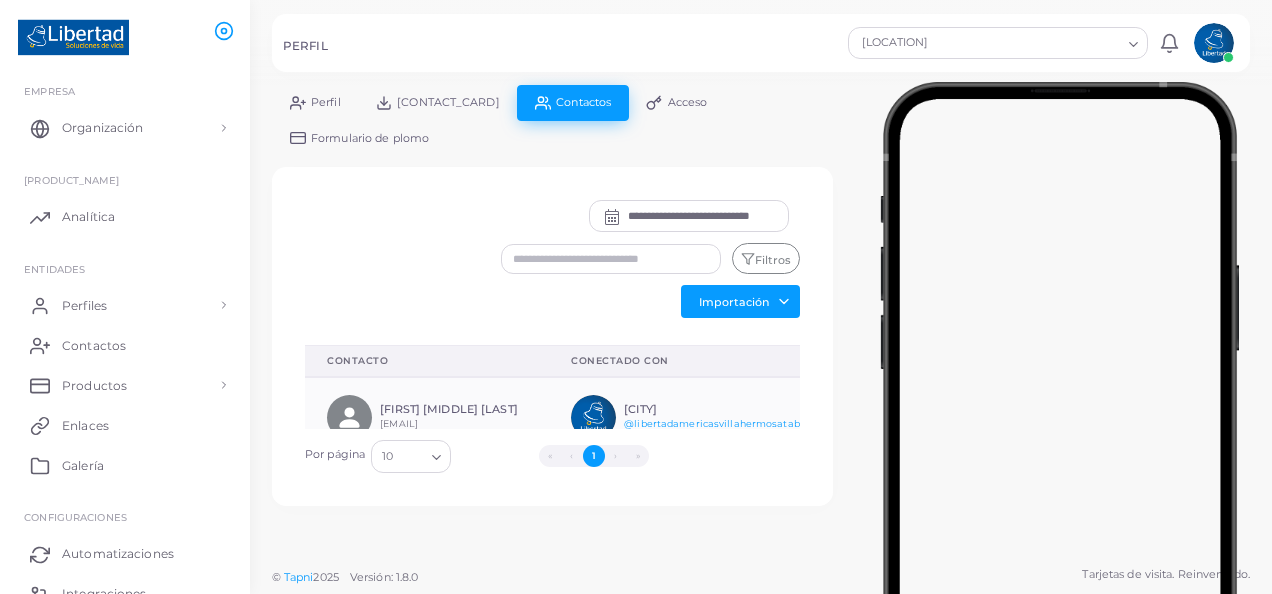 click on "Acceso" at bounding box center [688, 102] 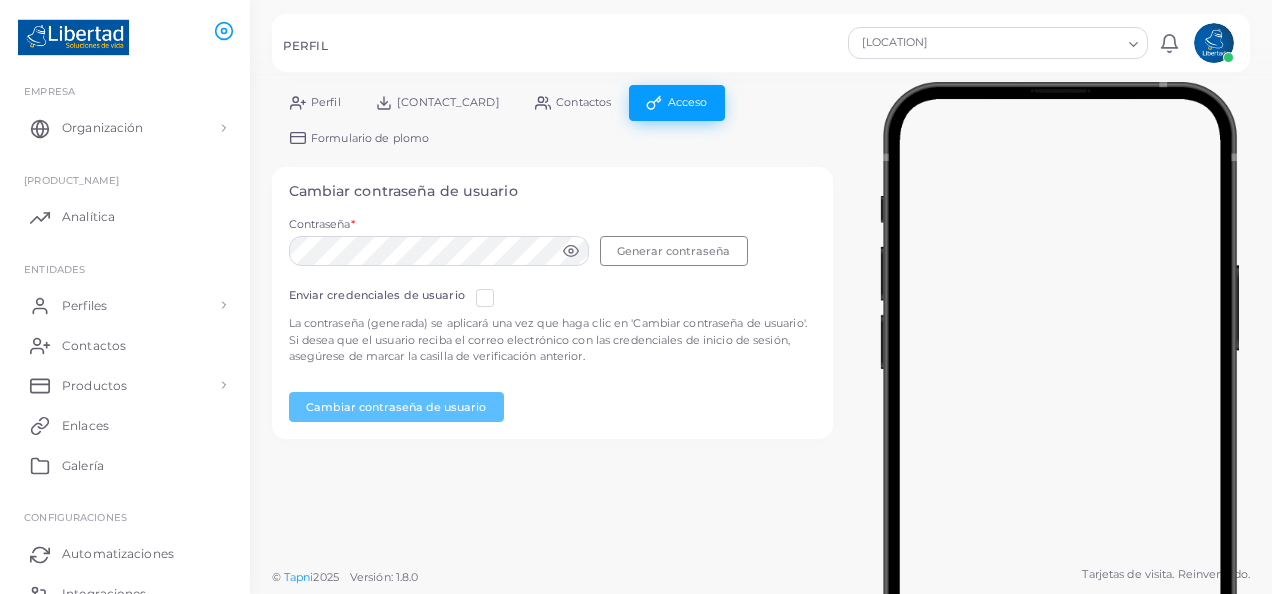 click on "Formulario de plomo" at bounding box center (370, 138) 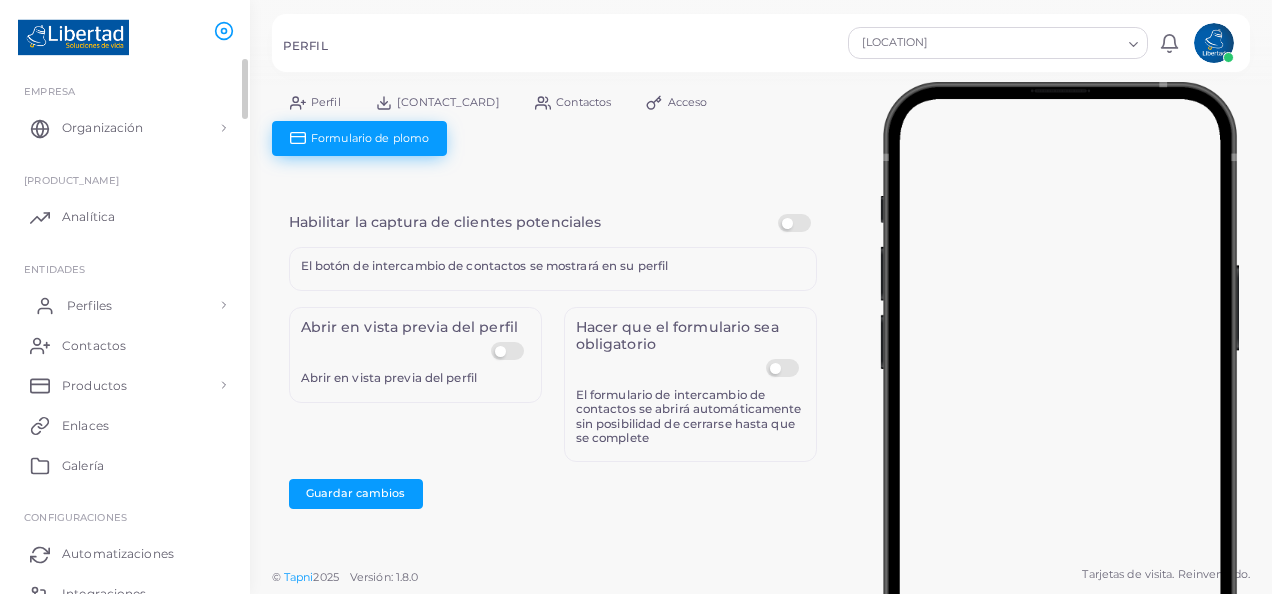 click on "Perfiles" at bounding box center (89, 306) 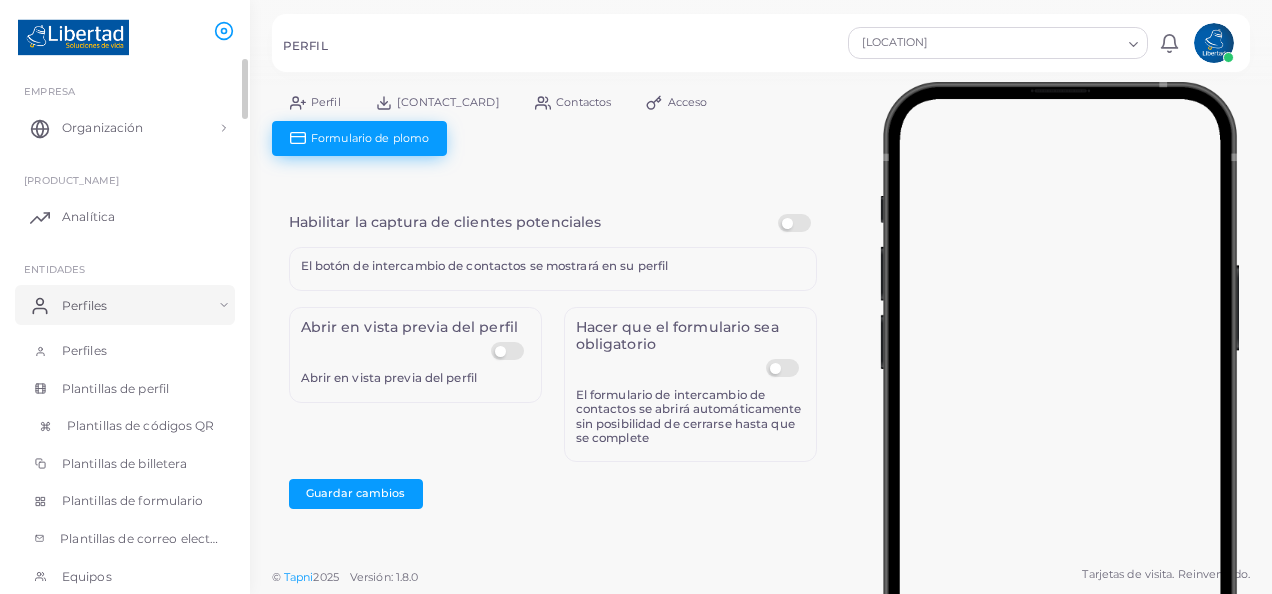 click on "Plantillas de códigos QR" at bounding box center (125, 426) 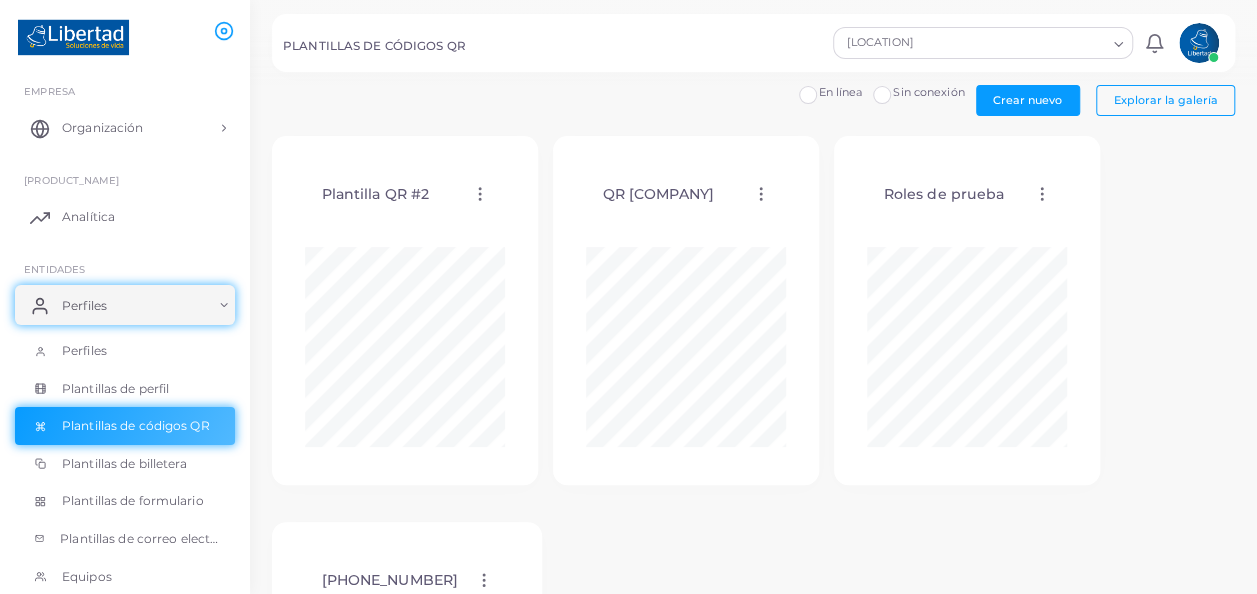 click 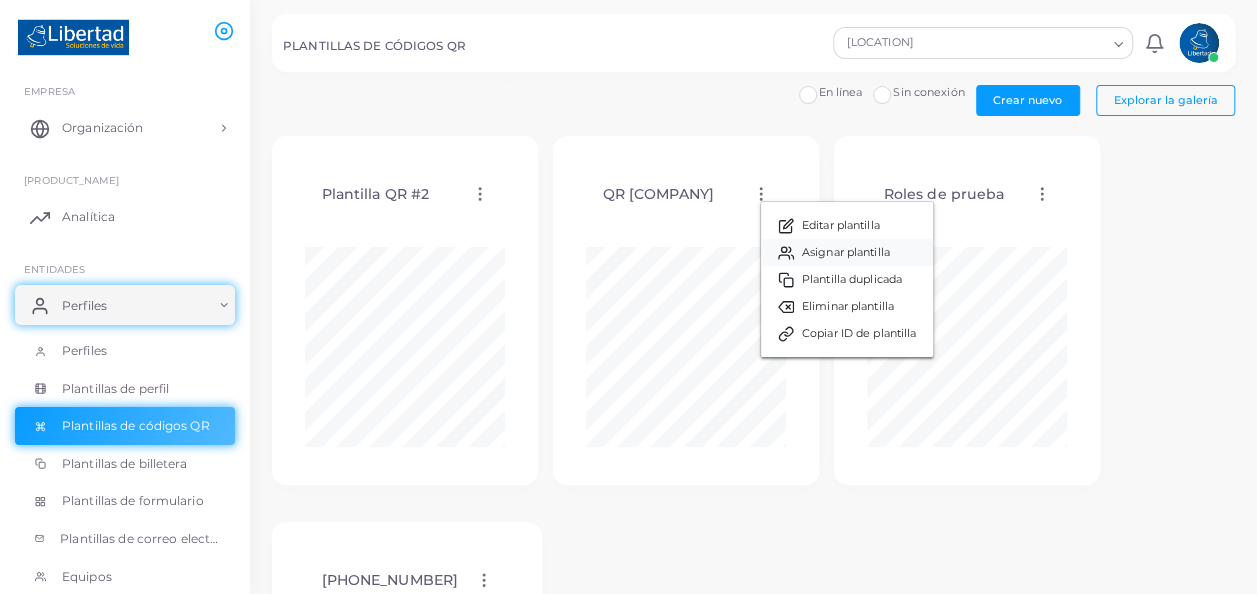 click on "Asignar plantilla" at bounding box center [846, 253] 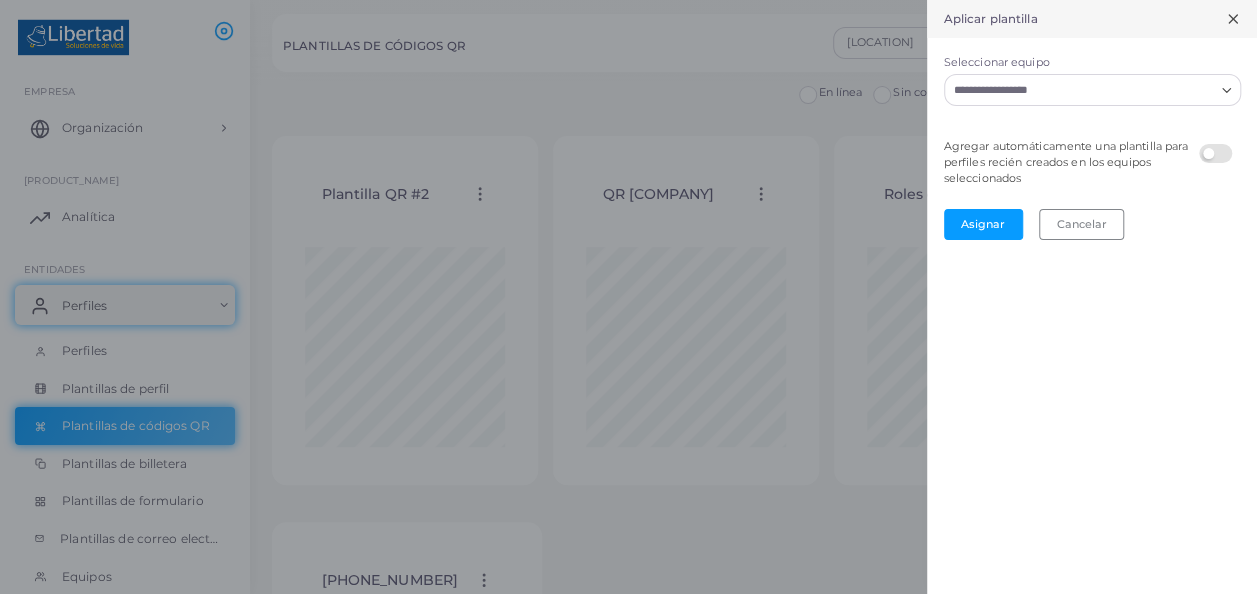 click on "Seleccionar equipo" at bounding box center [1080, 90] 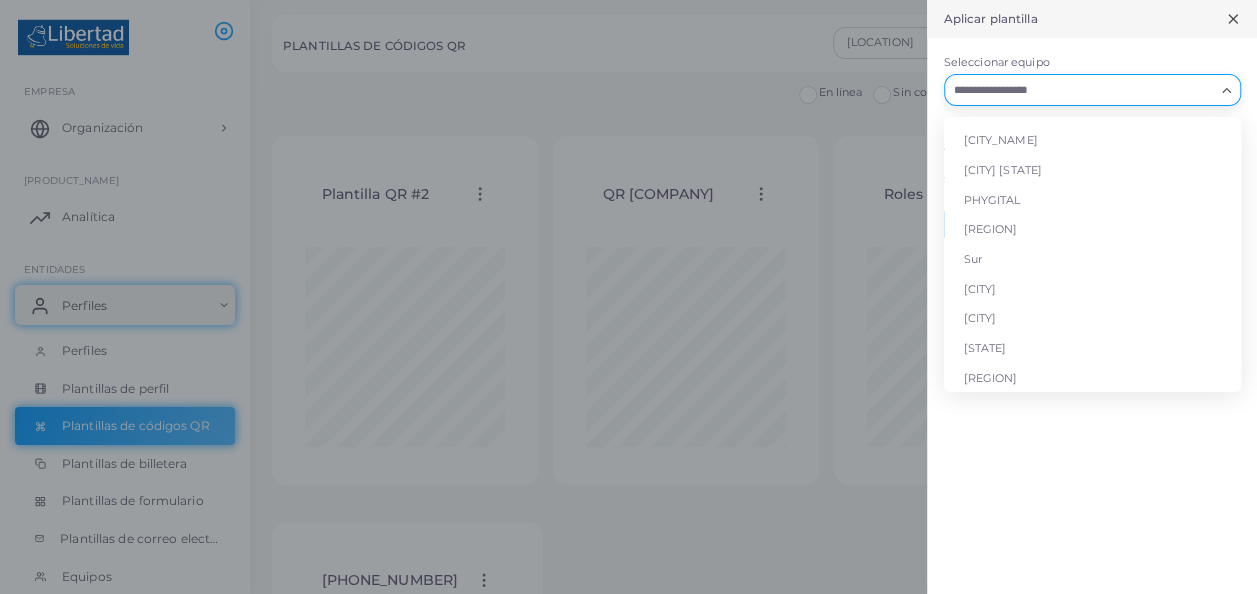 scroll, scrollTop: 348, scrollLeft: 0, axis: vertical 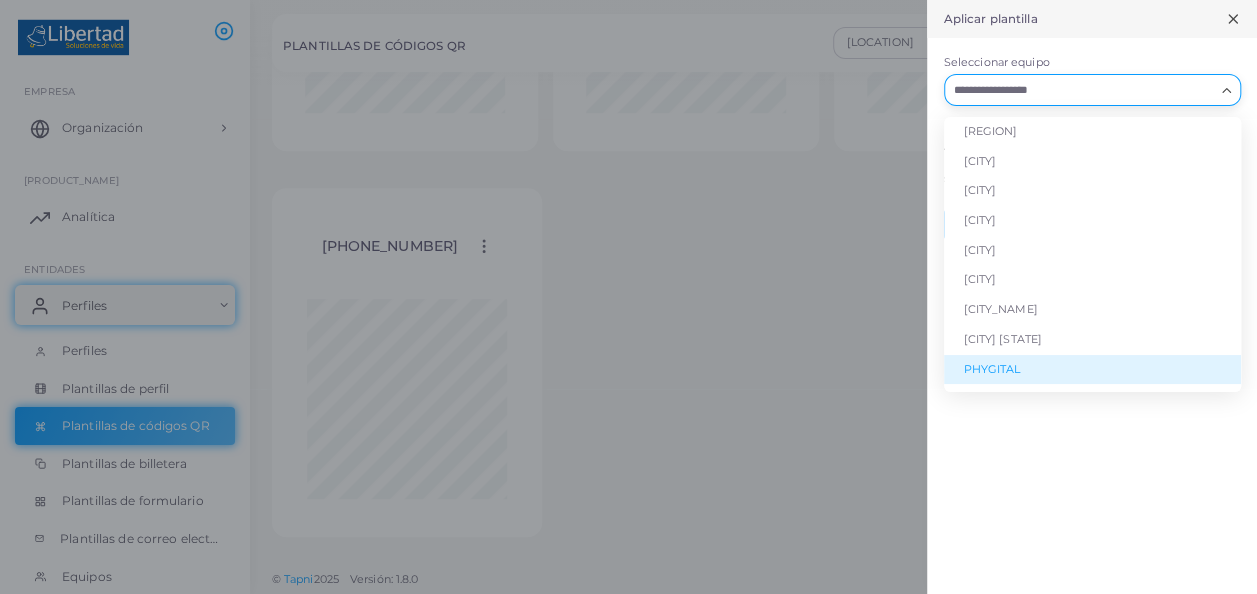 click on "Apply template Select team Loading... [REGION_NAME] All Automatically add a template for newly created profiles in the selected teams Assign Cancel" at bounding box center (1092, 297) 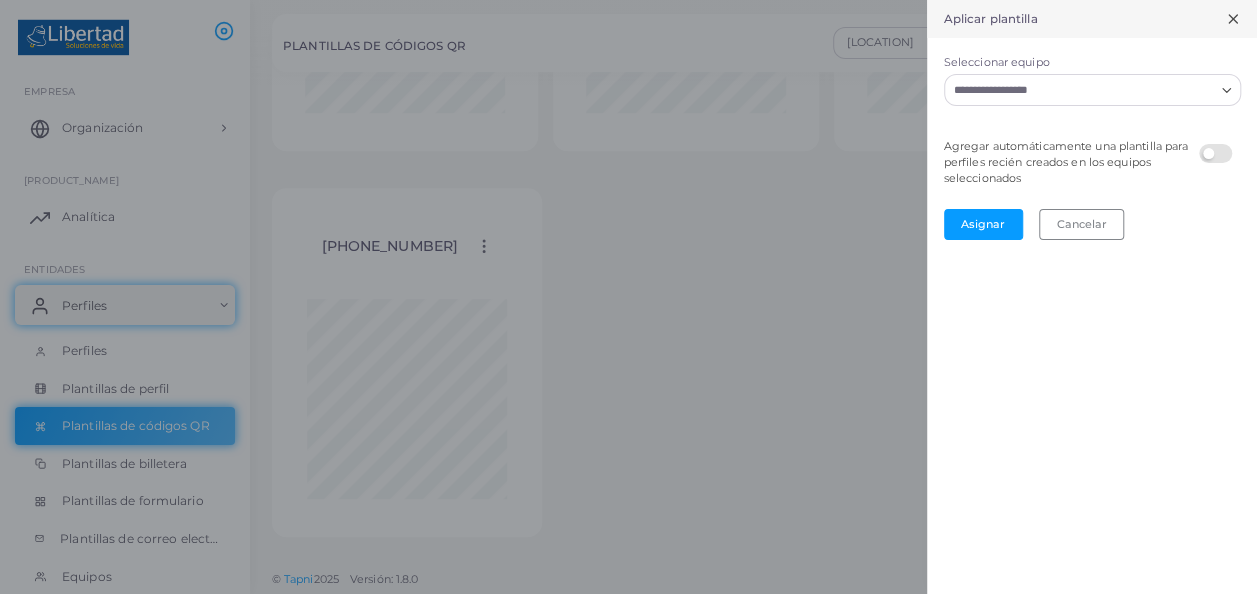 click at bounding box center [1218, 144] 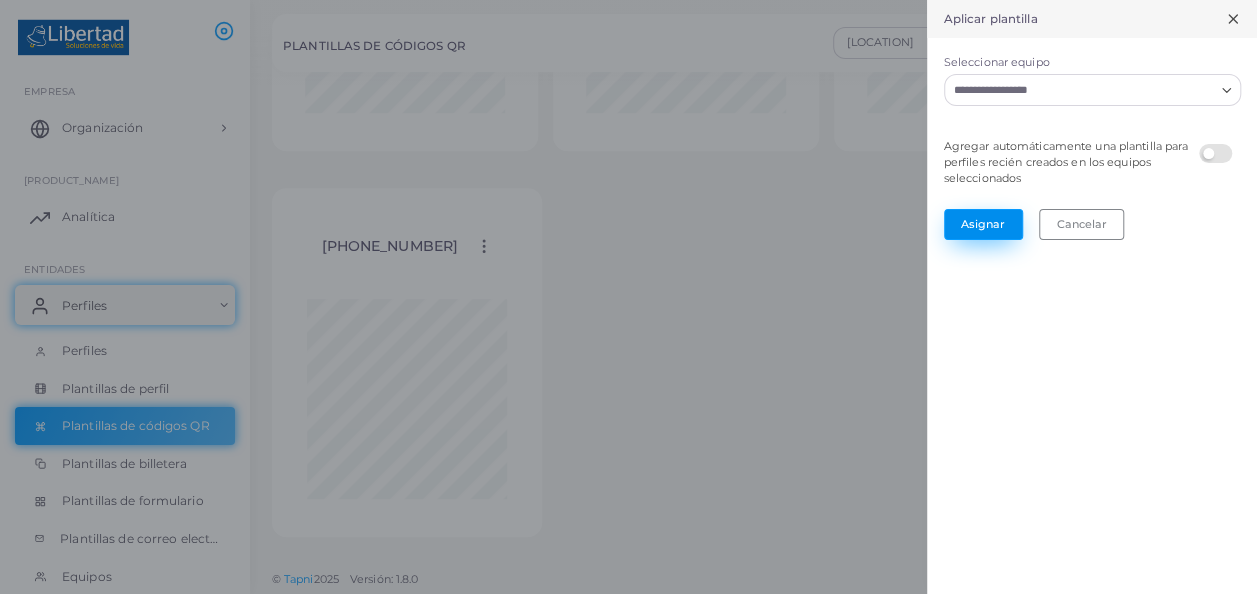 click on "Asignar" at bounding box center (983, 224) 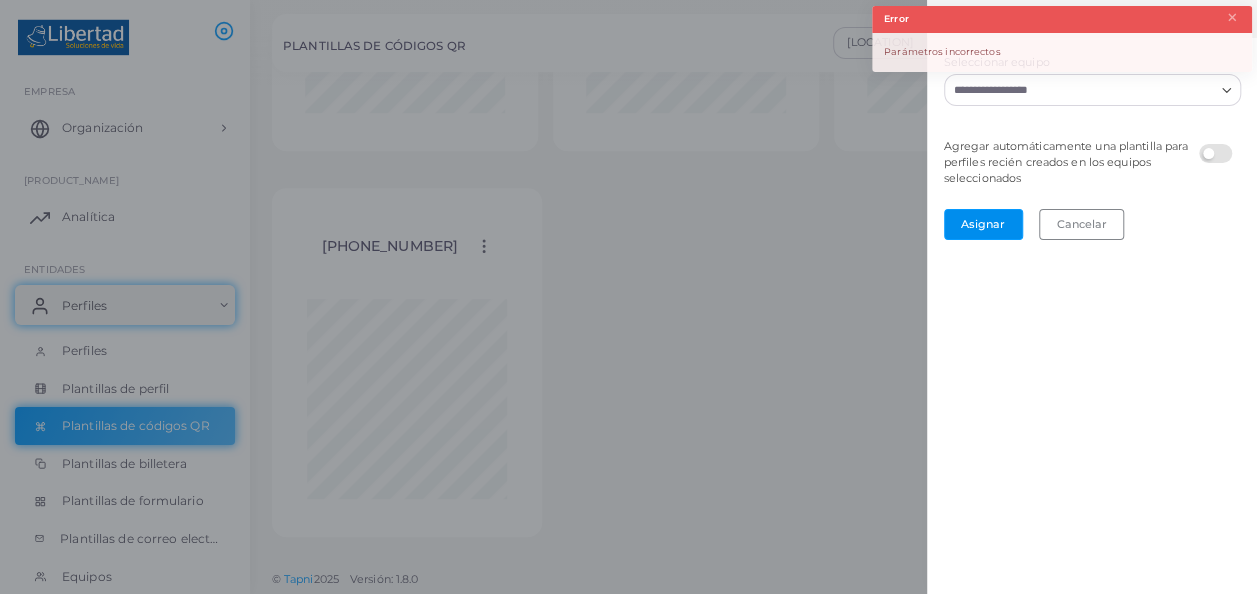 scroll, scrollTop: 134, scrollLeft: 0, axis: vertical 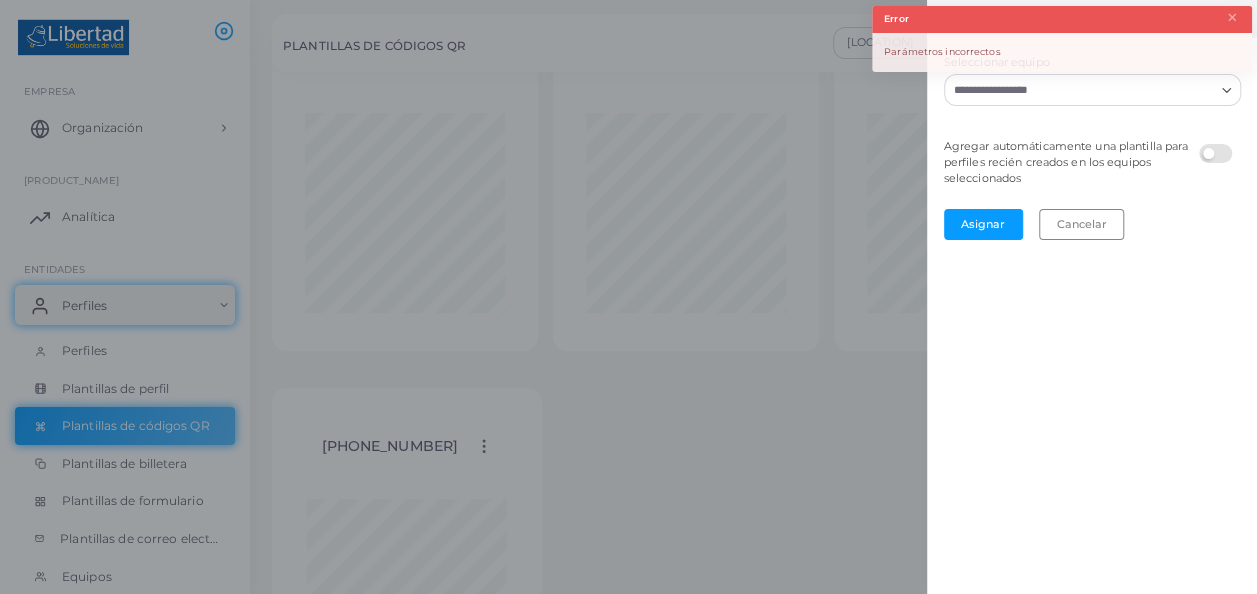 click at bounding box center [628, 297] 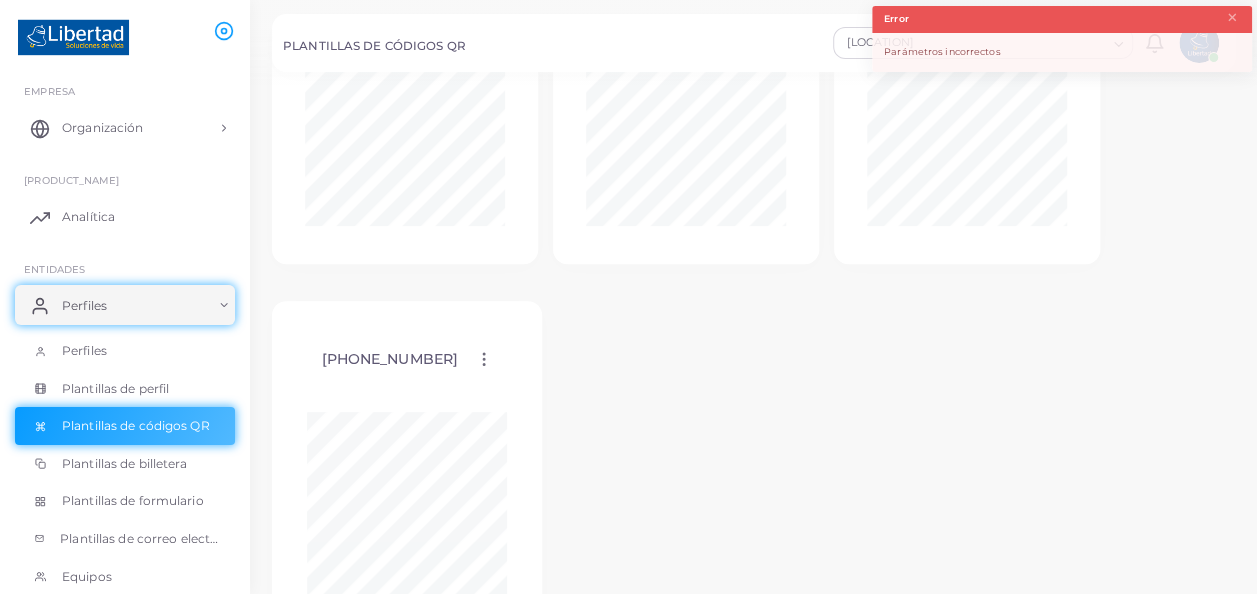 scroll, scrollTop: 334, scrollLeft: 0, axis: vertical 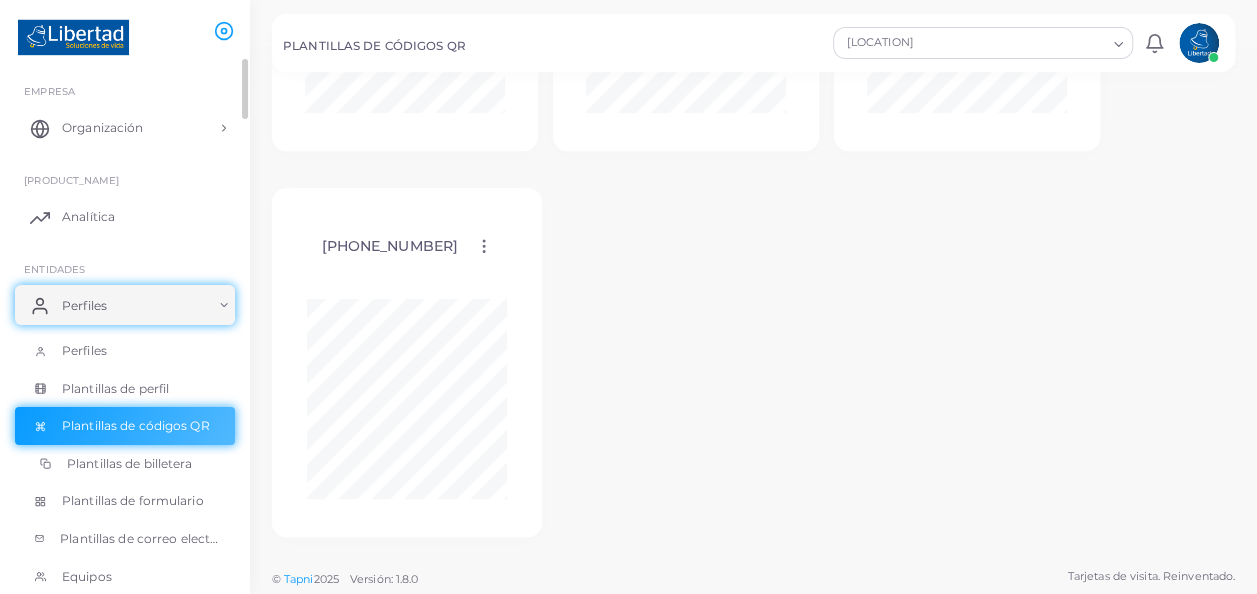 click on "Plantillas de billetera" at bounding box center (130, 464) 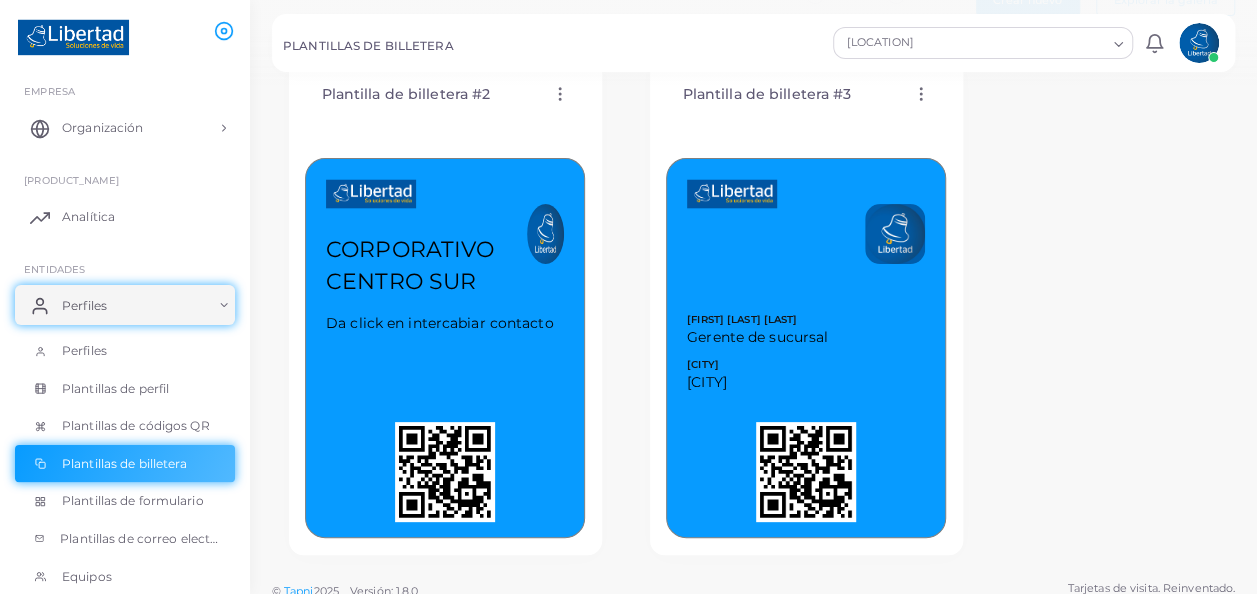 scroll, scrollTop: 113, scrollLeft: 0, axis: vertical 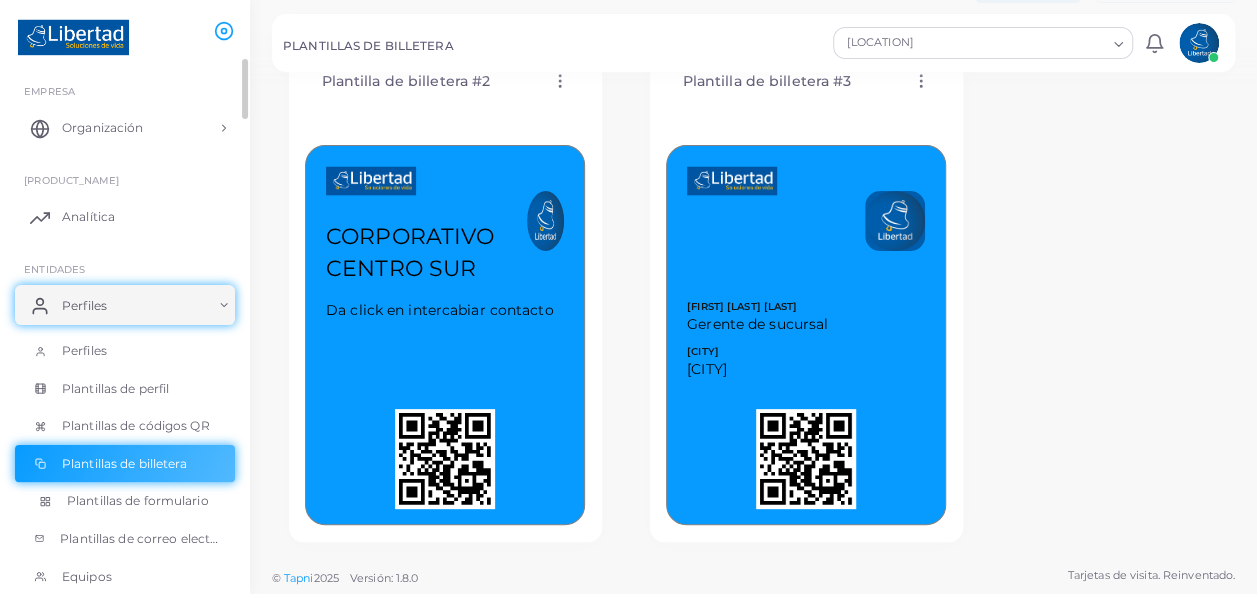 click on "Plantillas de formulario" at bounding box center [138, 501] 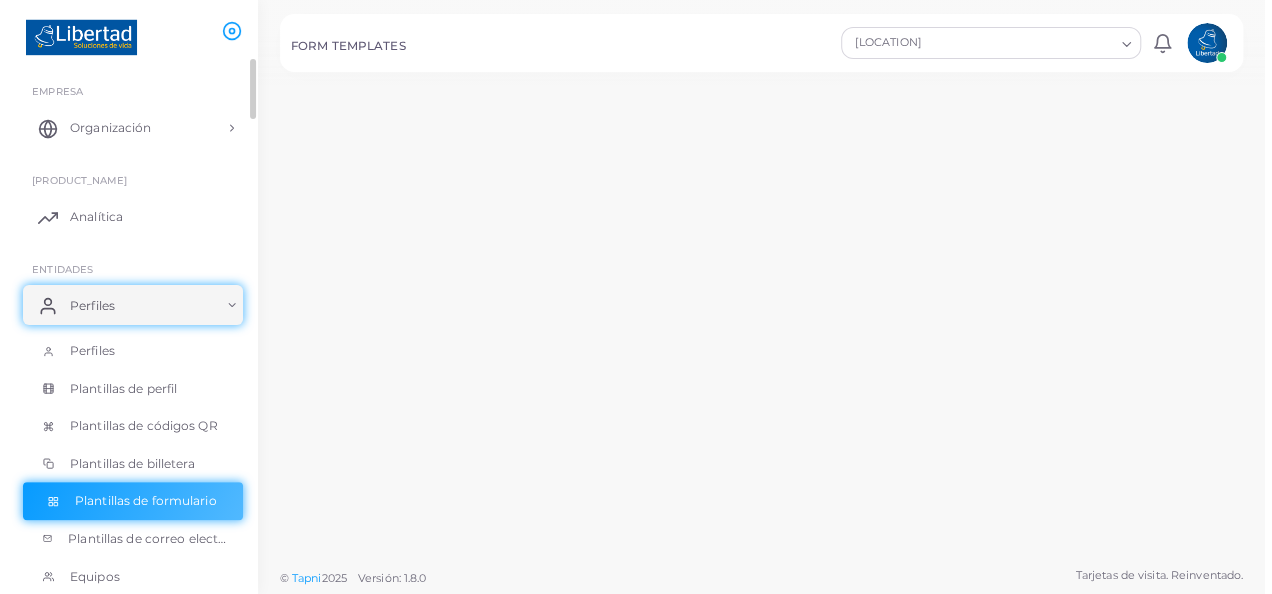 scroll, scrollTop: 0, scrollLeft: 0, axis: both 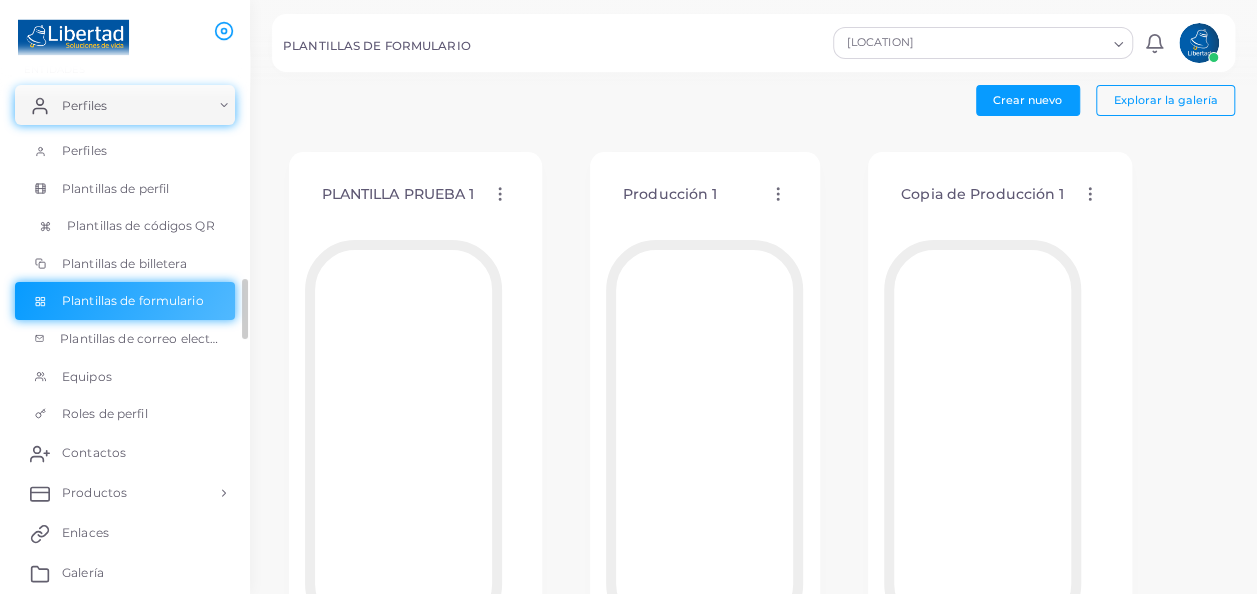click on "Plantillas de códigos QR" at bounding box center [141, 226] 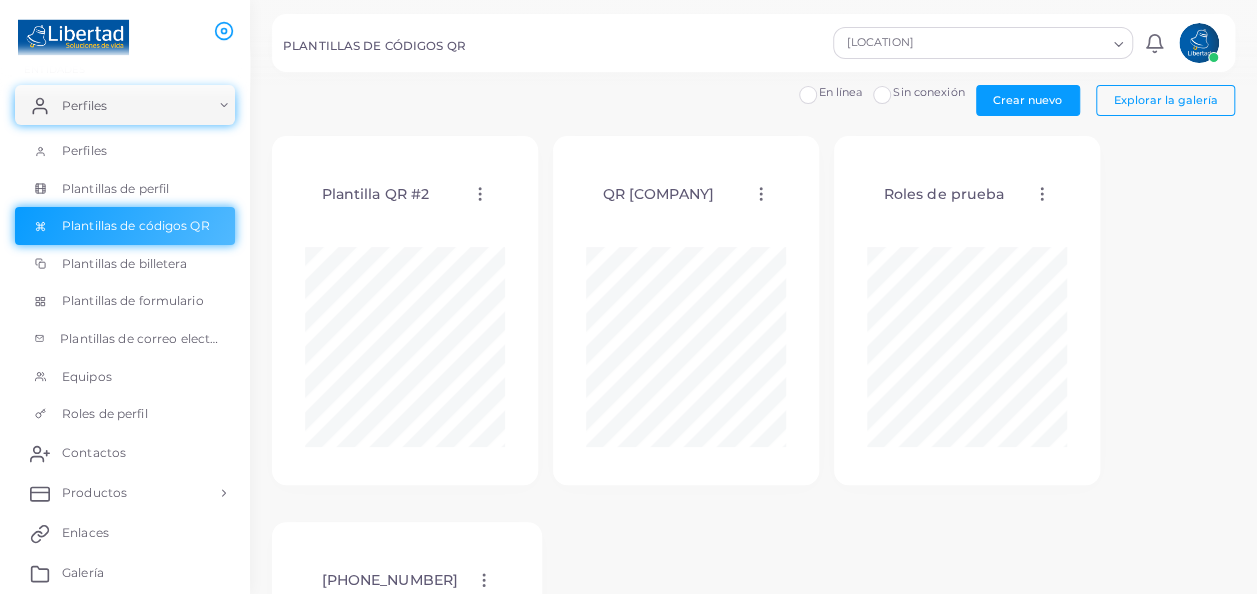 click 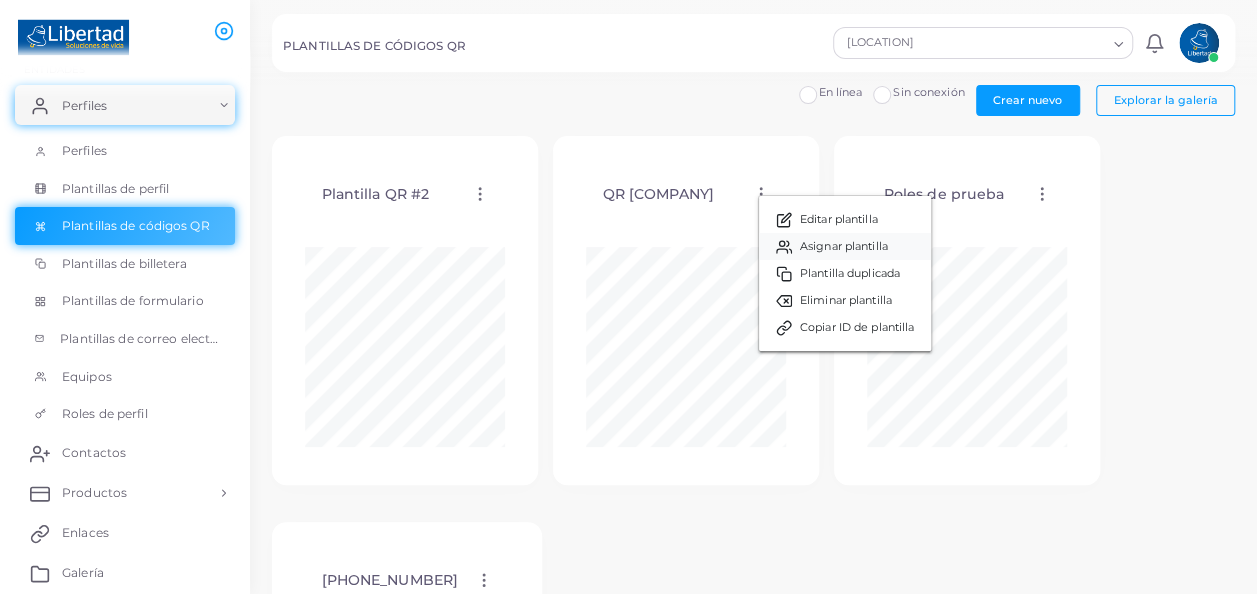 click on "Asignar plantilla" at bounding box center (844, 247) 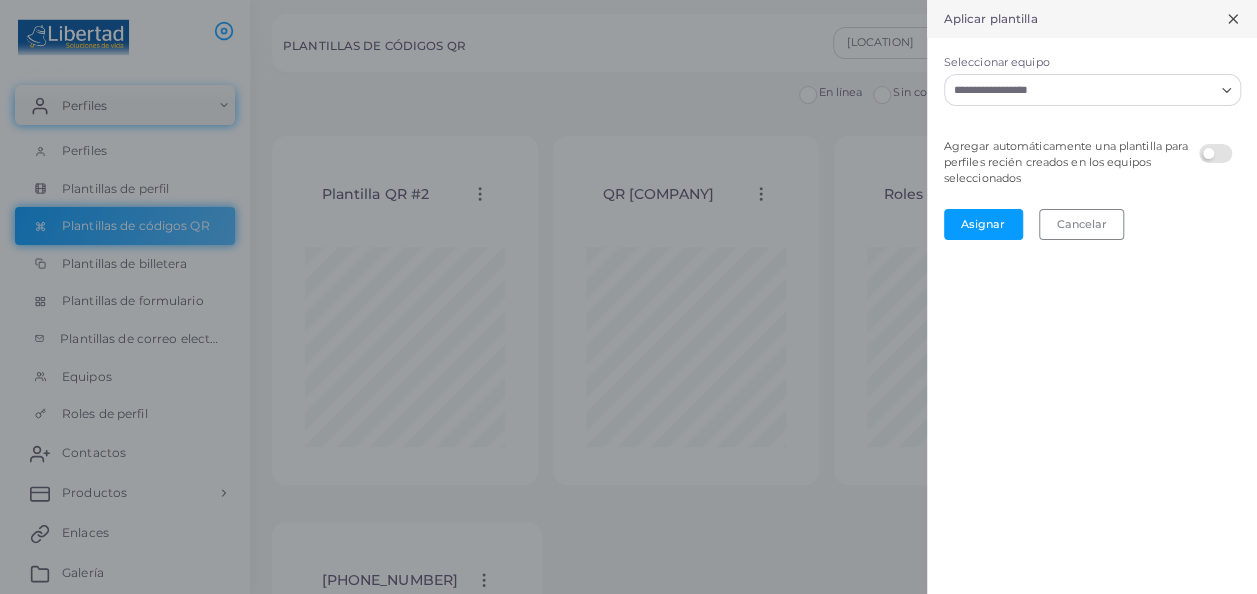 click on "Seleccionar equipo" at bounding box center (1080, 90) 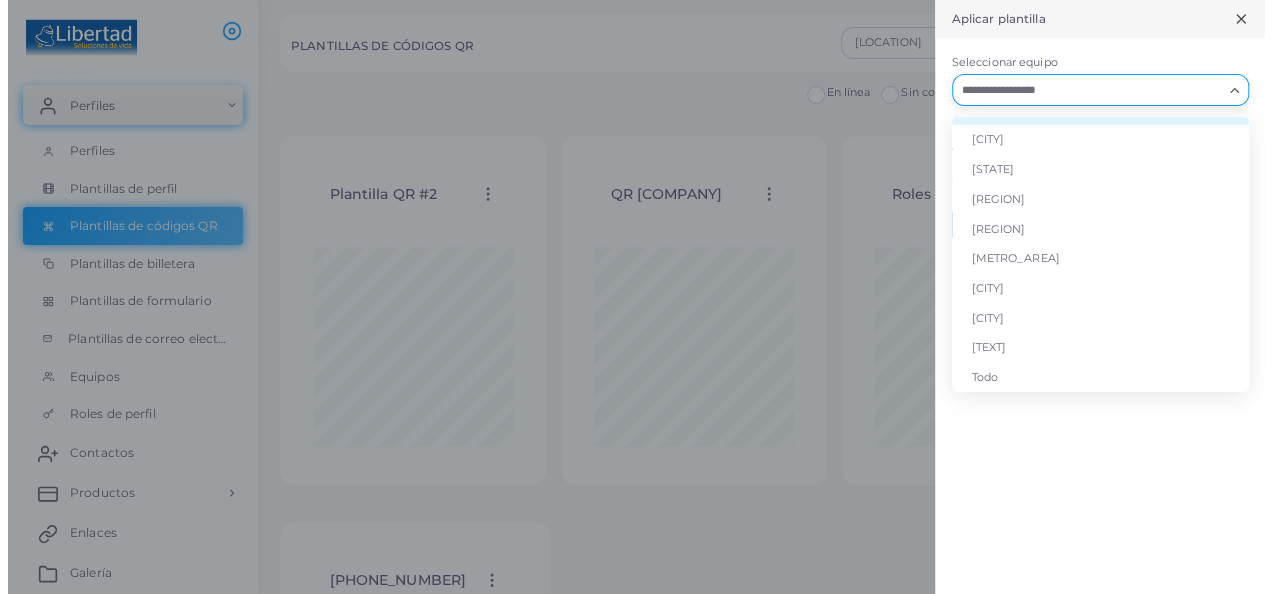 scroll, scrollTop: 348, scrollLeft: 0, axis: vertical 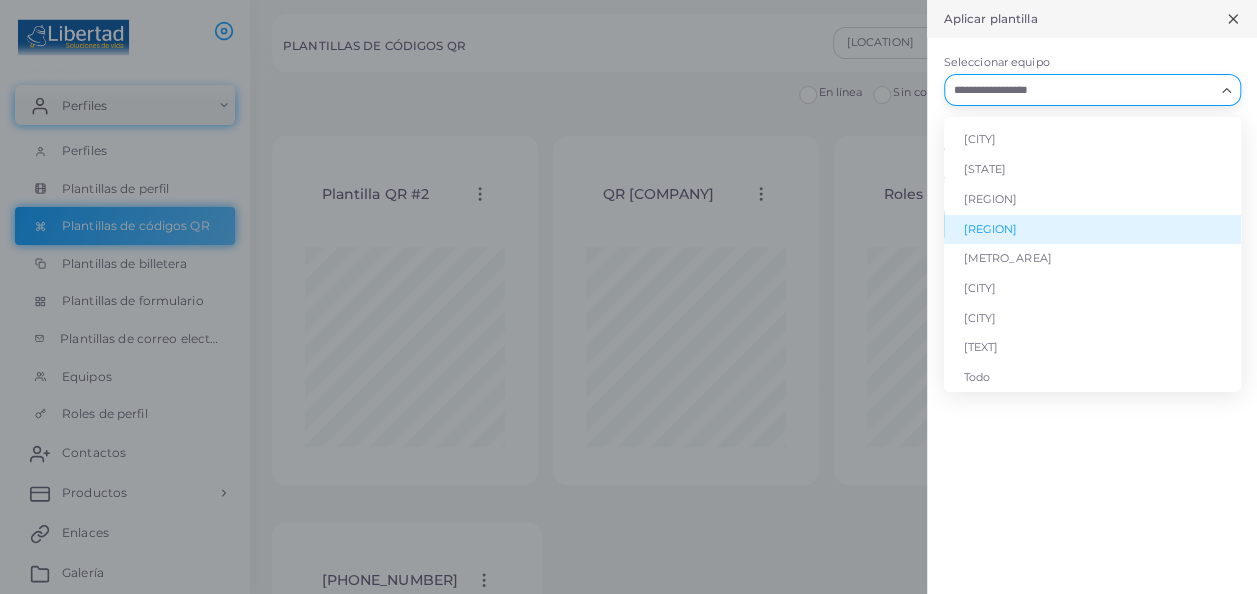click on "[REGION]" at bounding box center [1092, 230] 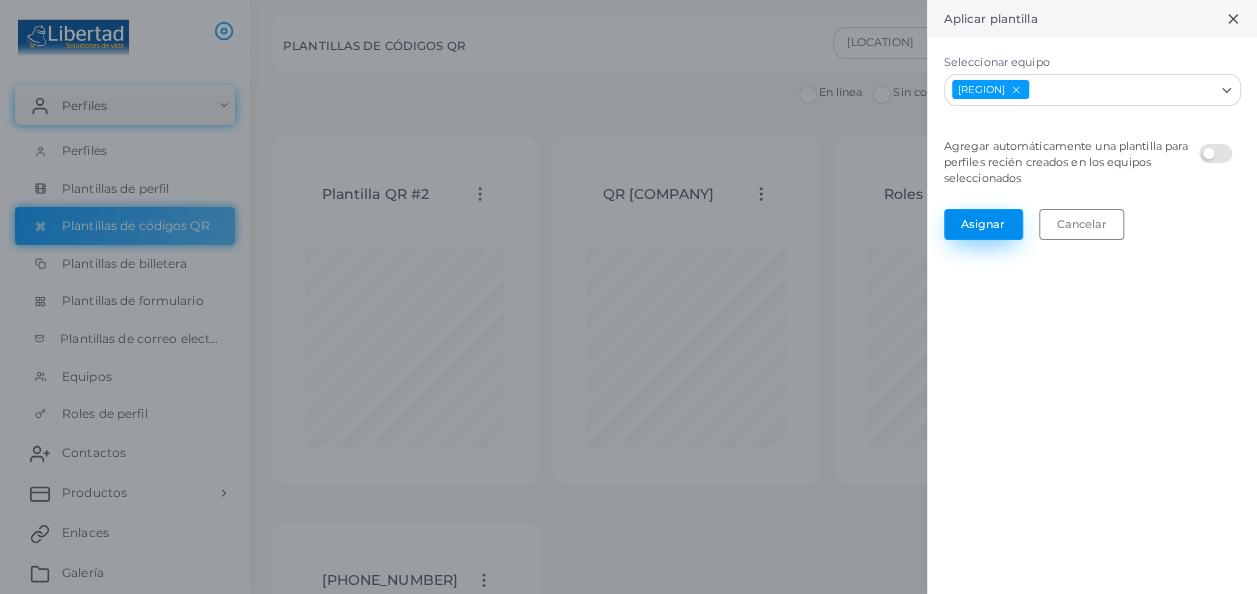 click on "Asignar" at bounding box center [983, 224] 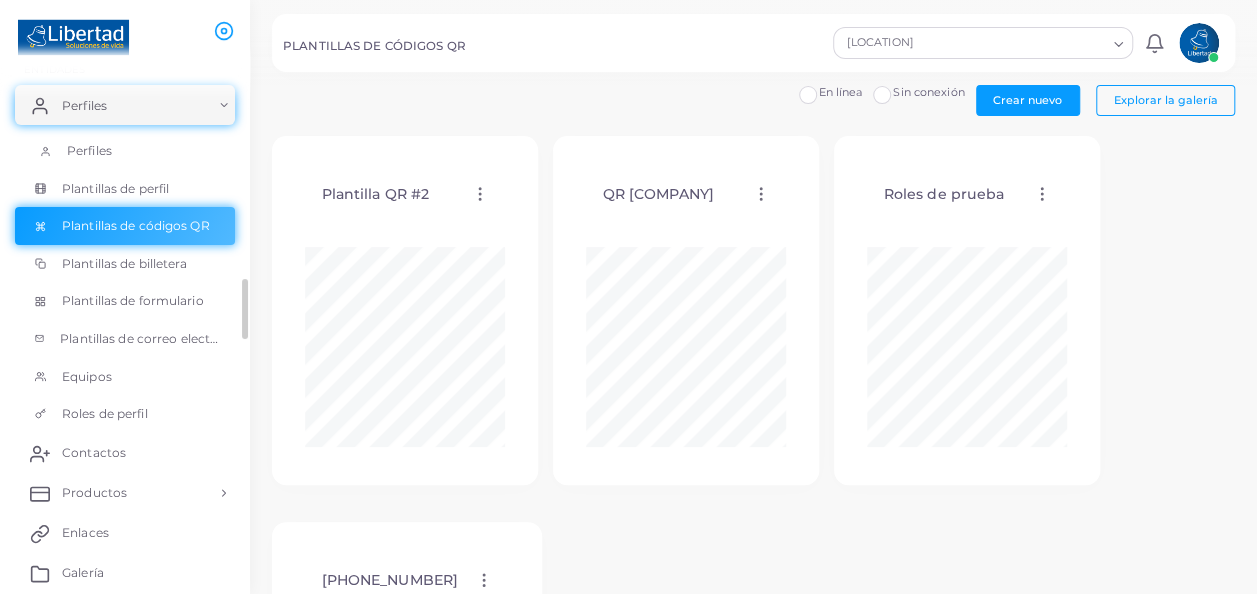 click on "Perfiles" at bounding box center [89, 151] 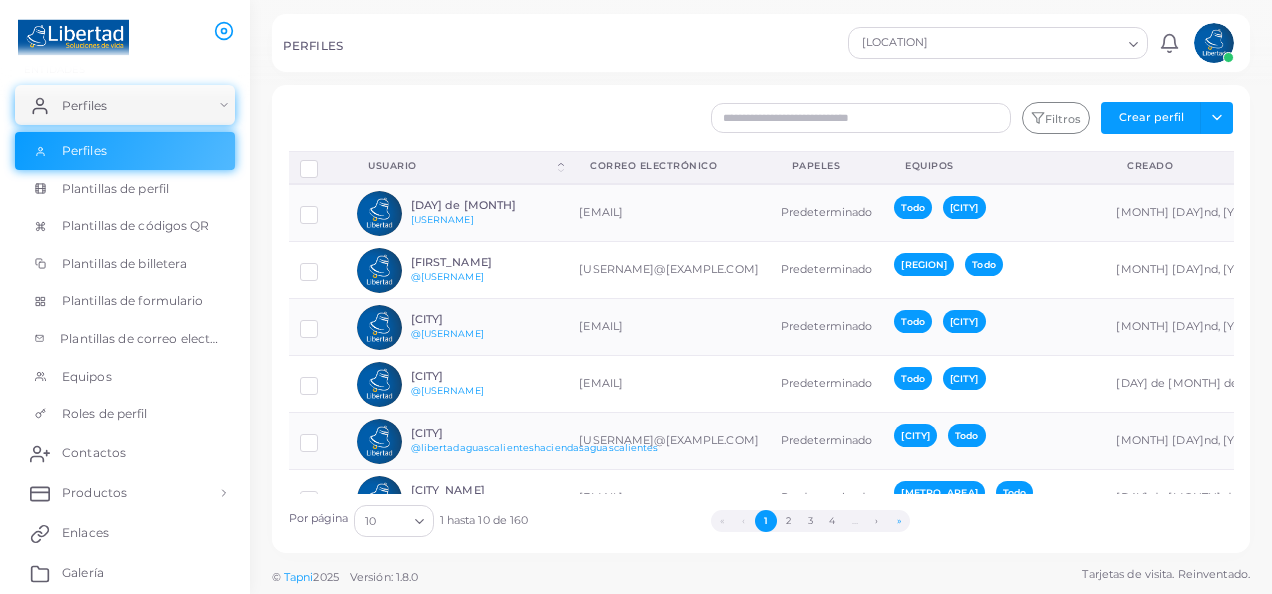 click on "»" at bounding box center [899, 521] 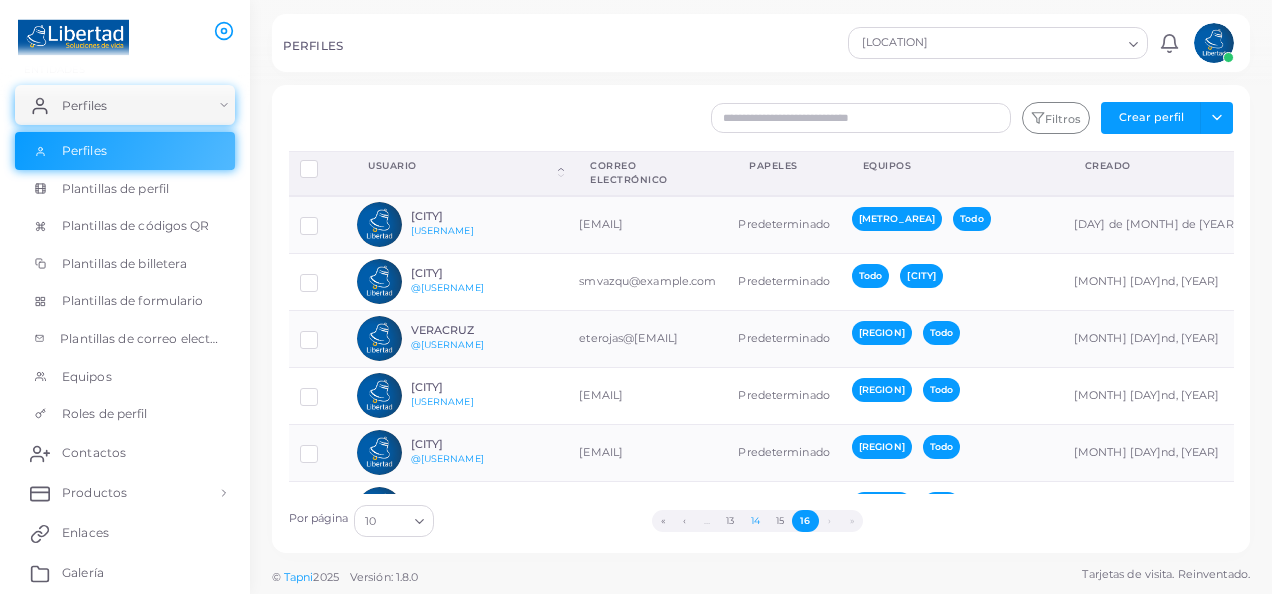 click on "14" at bounding box center (755, 521) 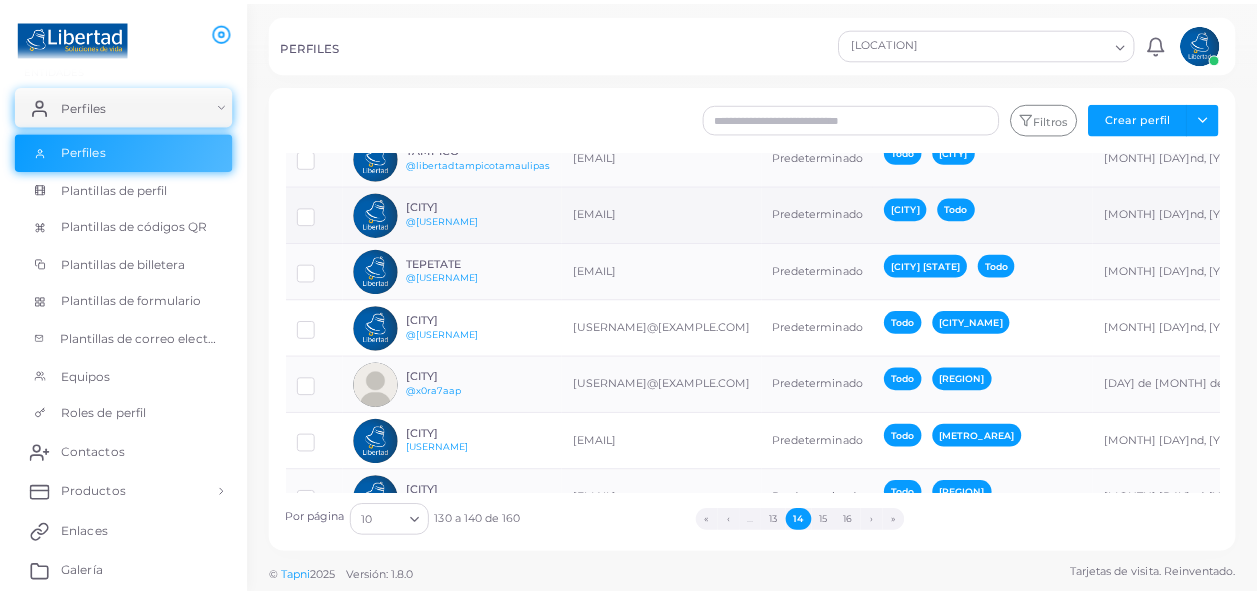 scroll, scrollTop: 200, scrollLeft: 0, axis: vertical 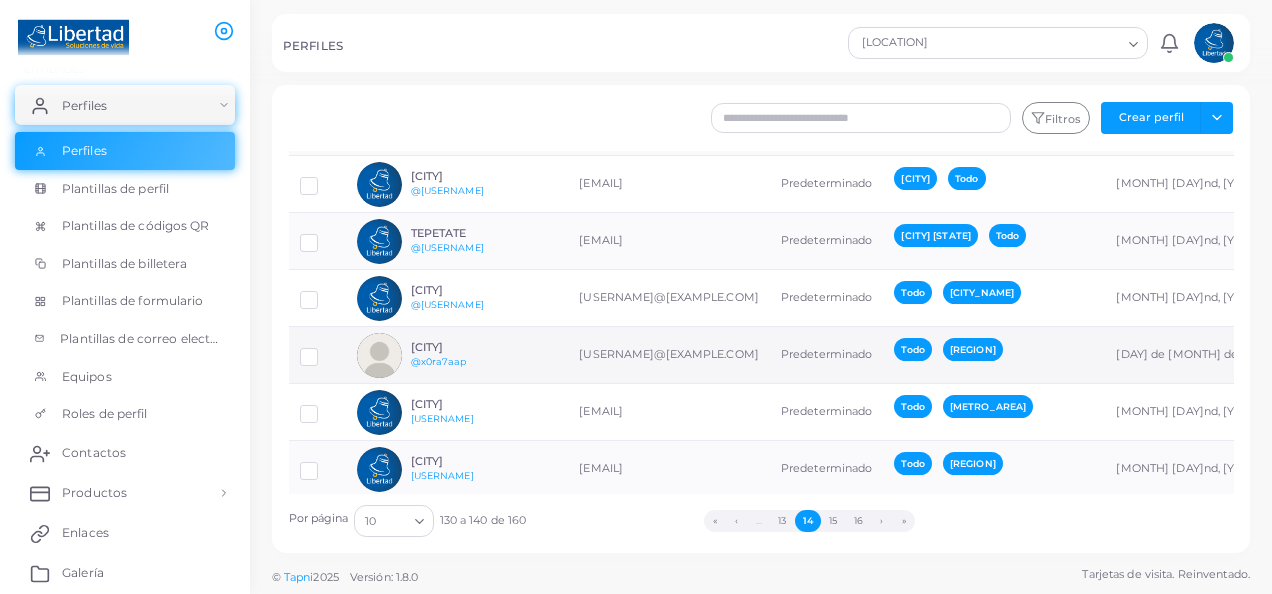 click on "[CITY] [@USERNAME]" at bounding box center [484, 355] 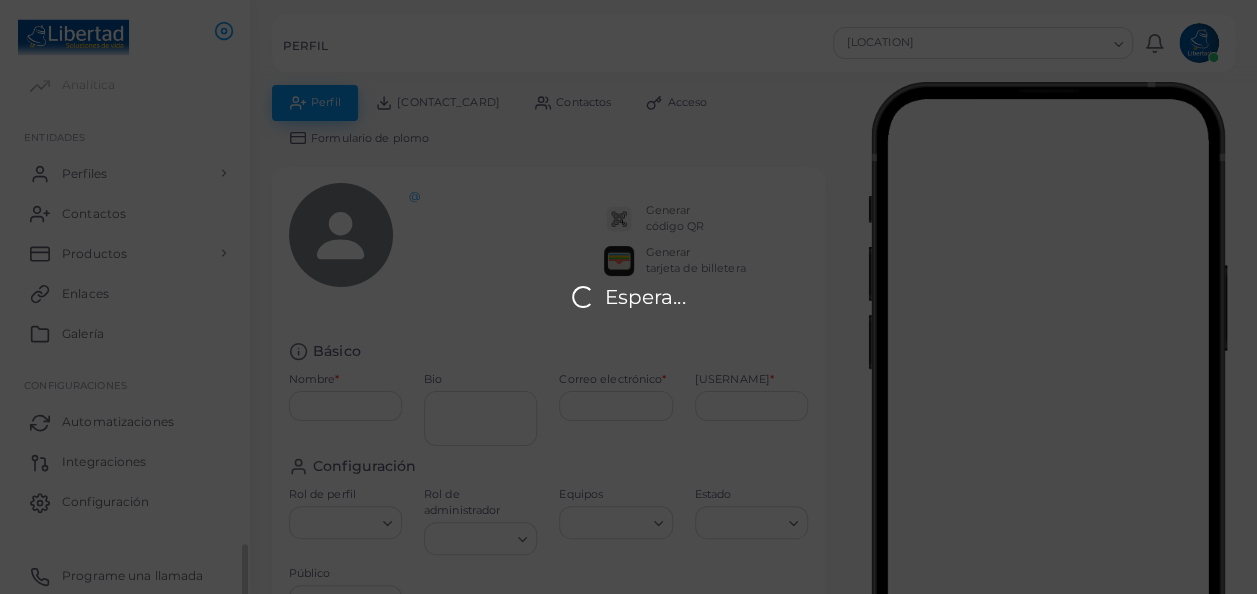 scroll, scrollTop: 132, scrollLeft: 0, axis: vertical 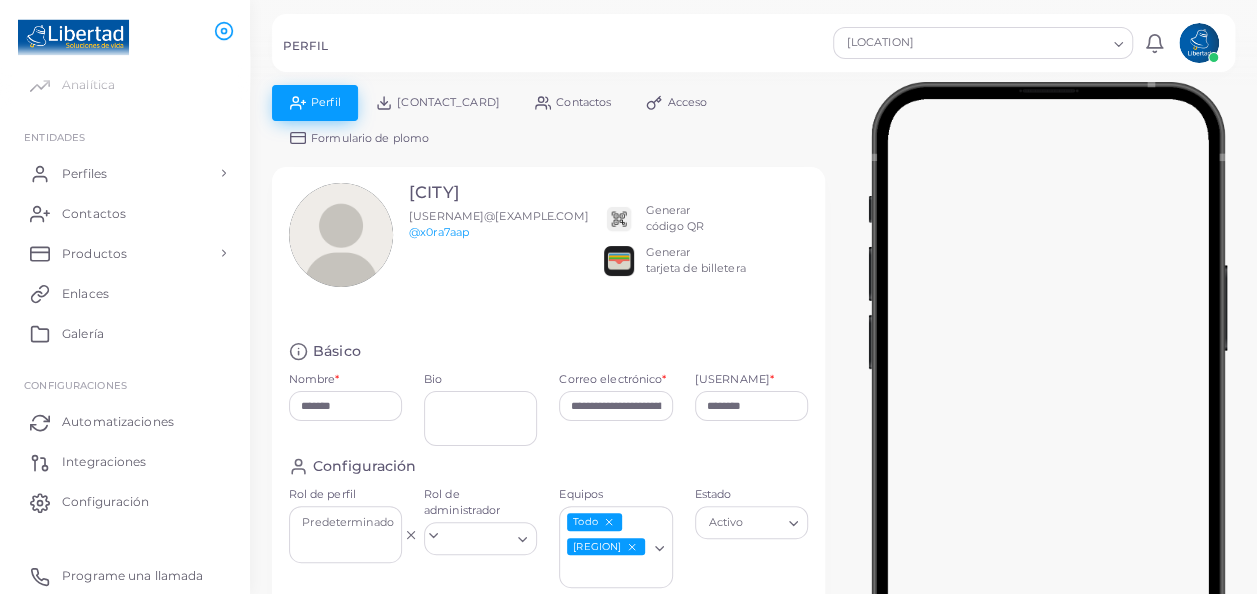 click at bounding box center (619, 219) 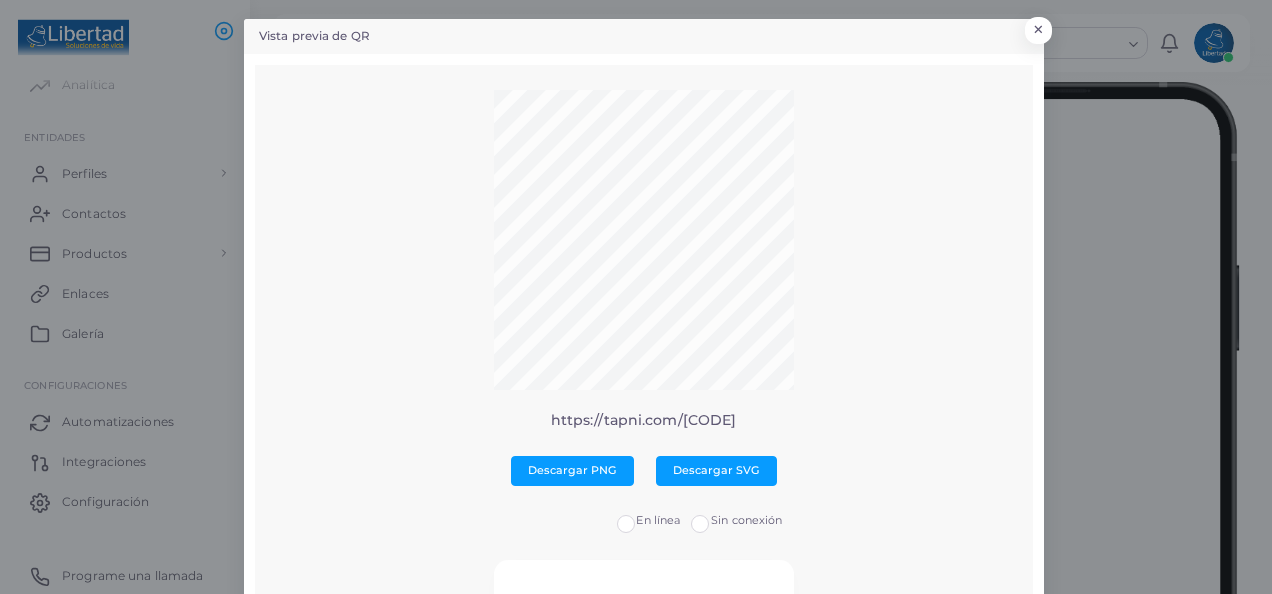 scroll, scrollTop: 400, scrollLeft: 0, axis: vertical 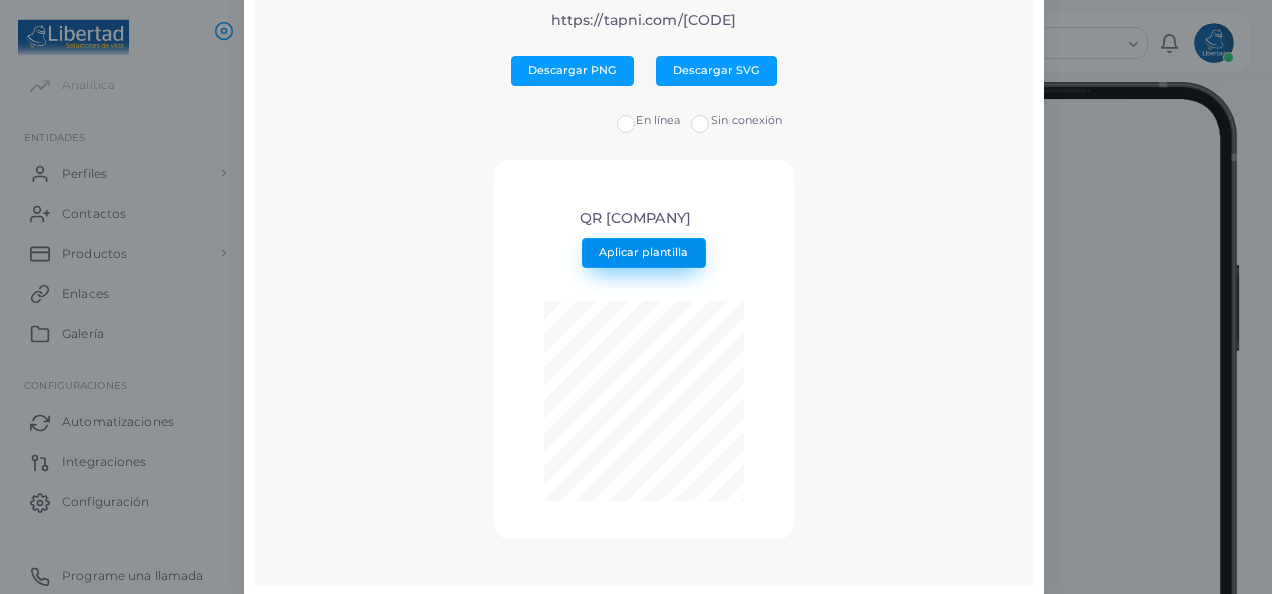 click on "Aplicar plantilla" at bounding box center [644, 253] 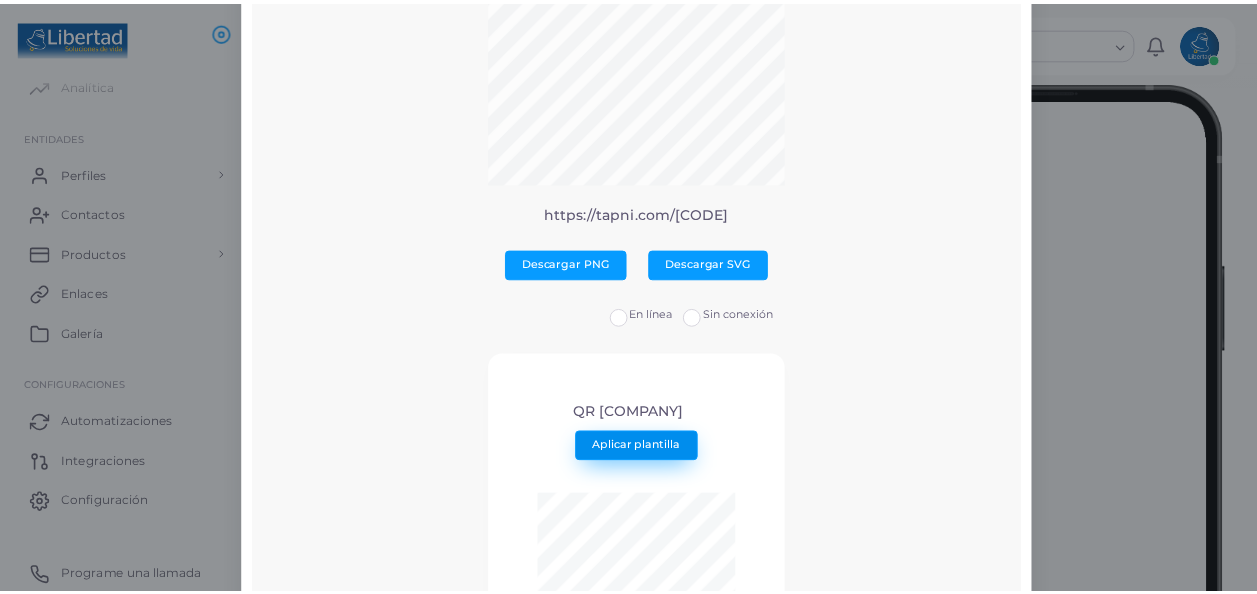 scroll, scrollTop: 0, scrollLeft: 0, axis: both 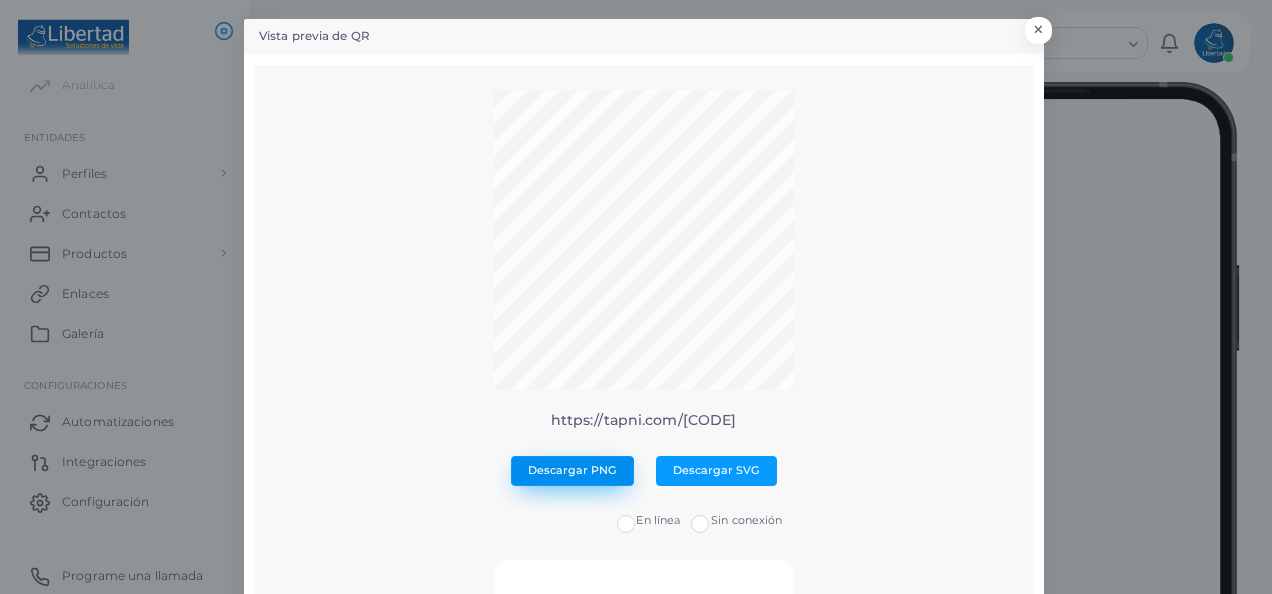 click on "Descargar PNG" at bounding box center [572, 470] 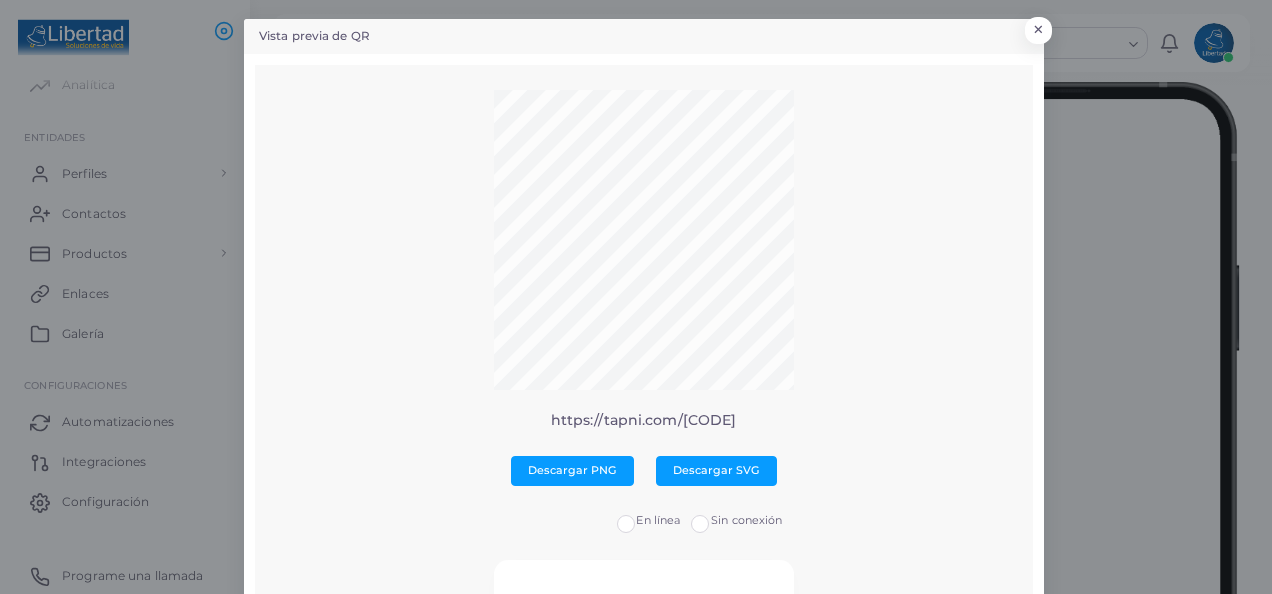 click on "Vista previa de QR × https://tapni.com/x0ra7aap Descargar PNG Descargar SVG En línea Sin conexión  QR libertad  Aplicar plantilla" at bounding box center (636, 297) 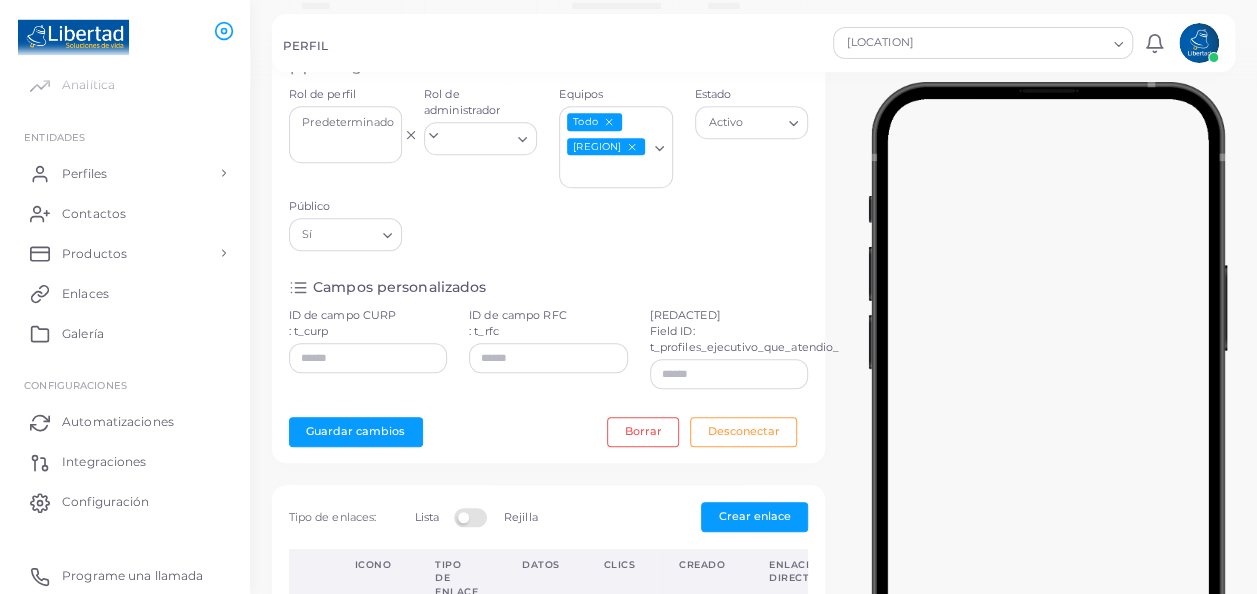 scroll, scrollTop: 0, scrollLeft: 0, axis: both 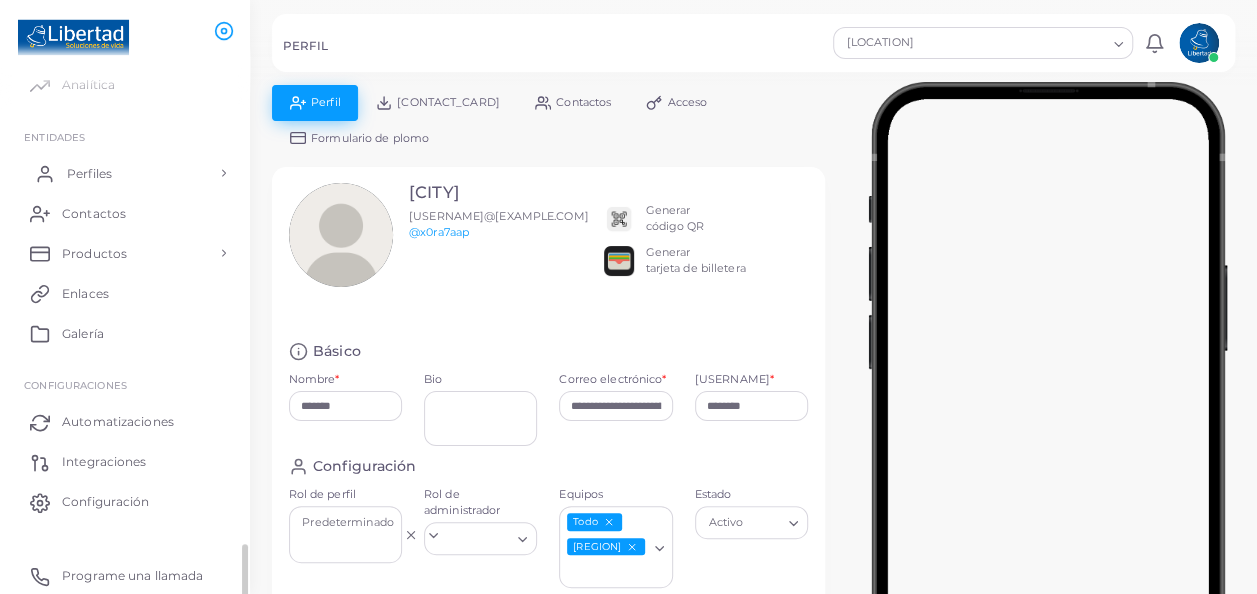 click on "Perfiles" at bounding box center [125, 173] 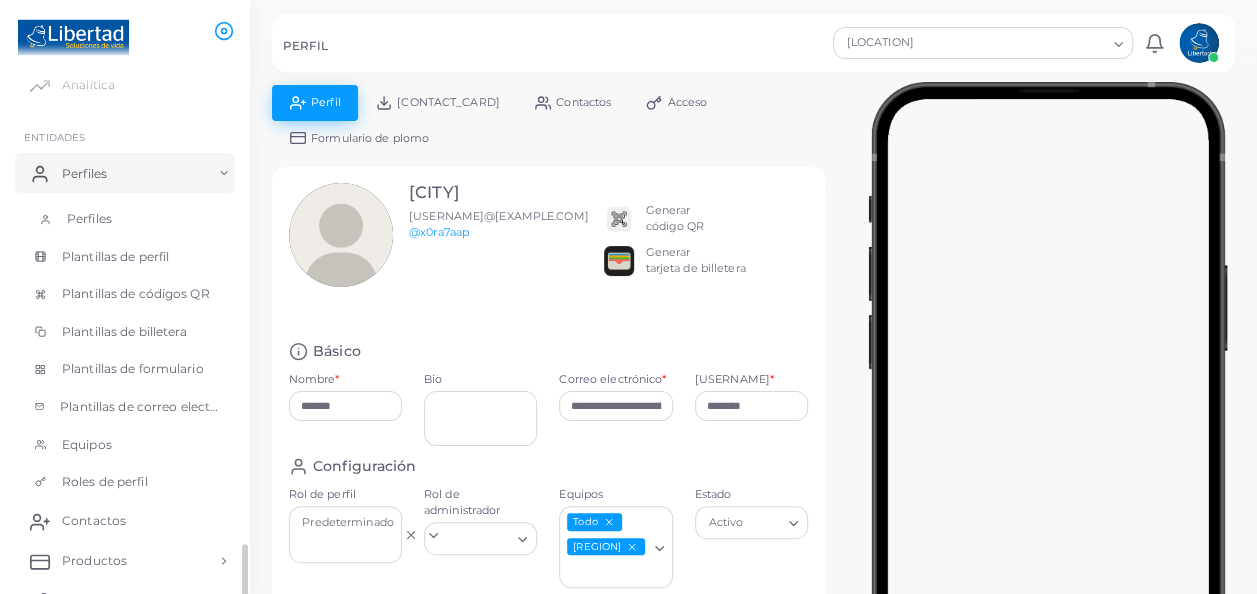 click on "Perfiles" at bounding box center (125, 219) 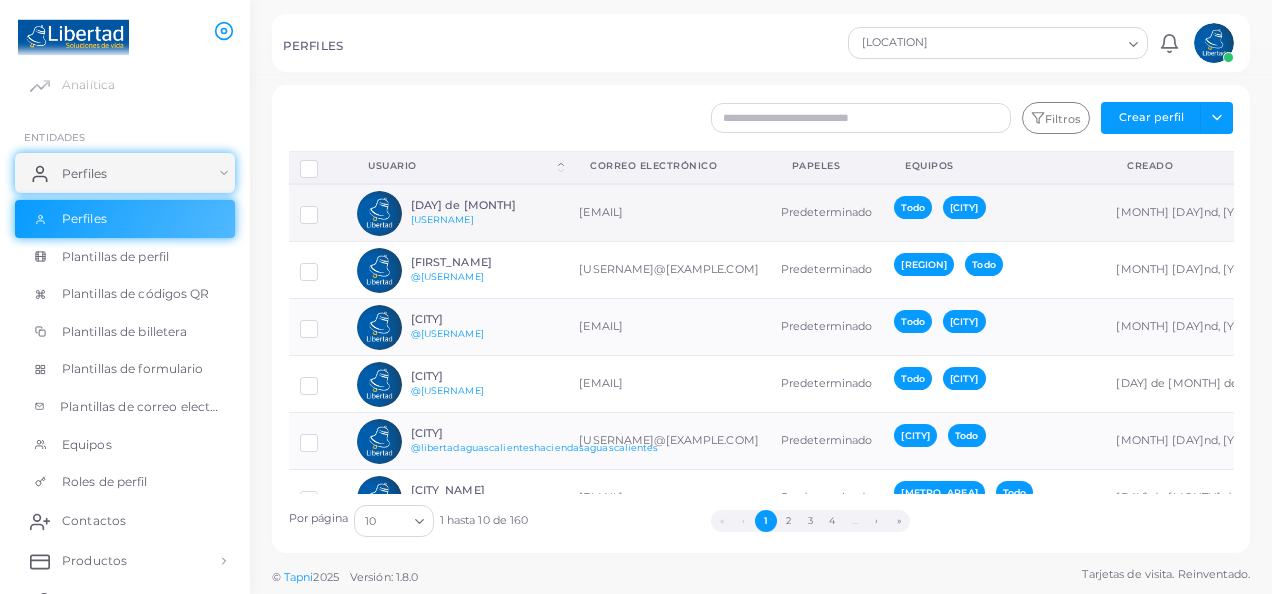 click on "[DAY] de [MONTH]" at bounding box center [484, 205] 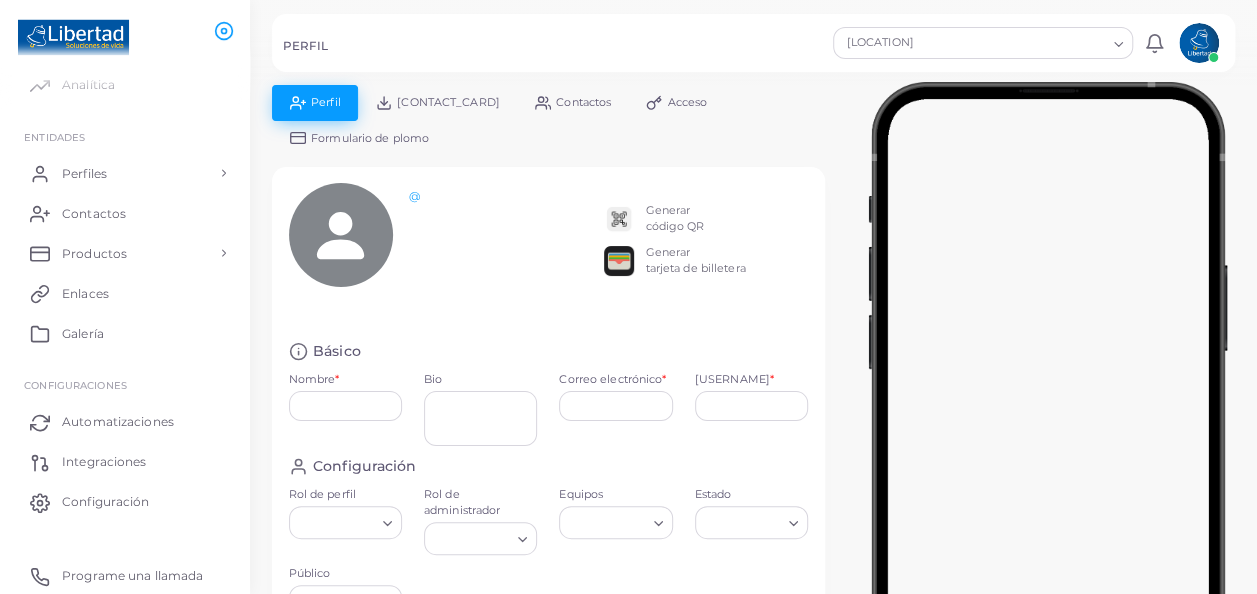 type on "**********" 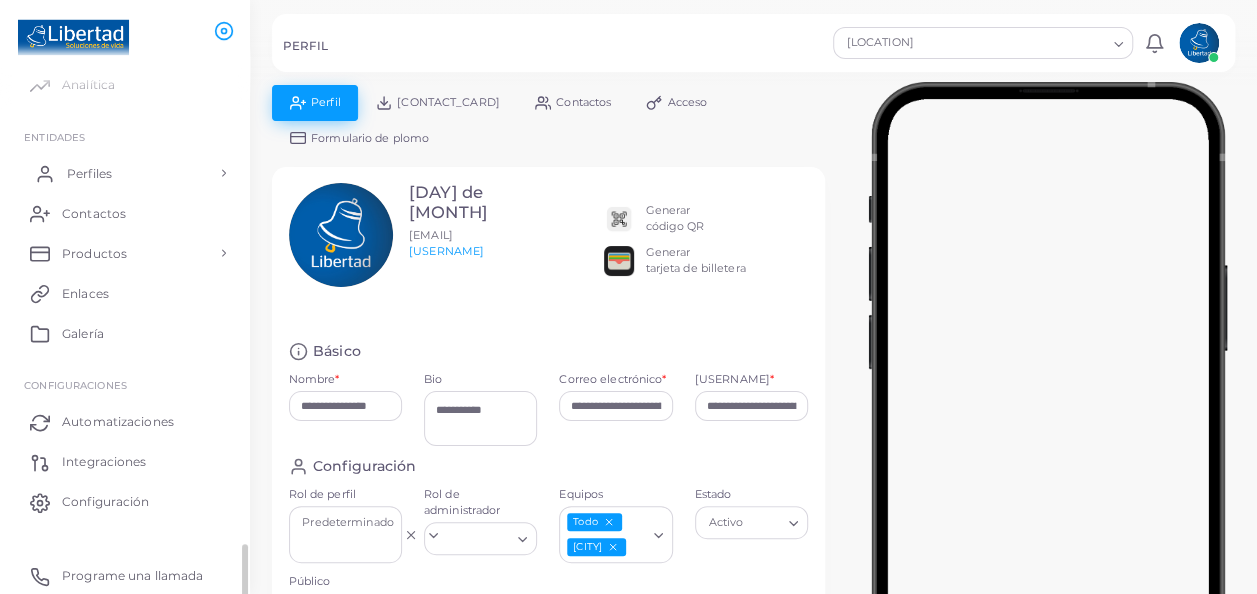 click on "Perfiles" at bounding box center [125, 173] 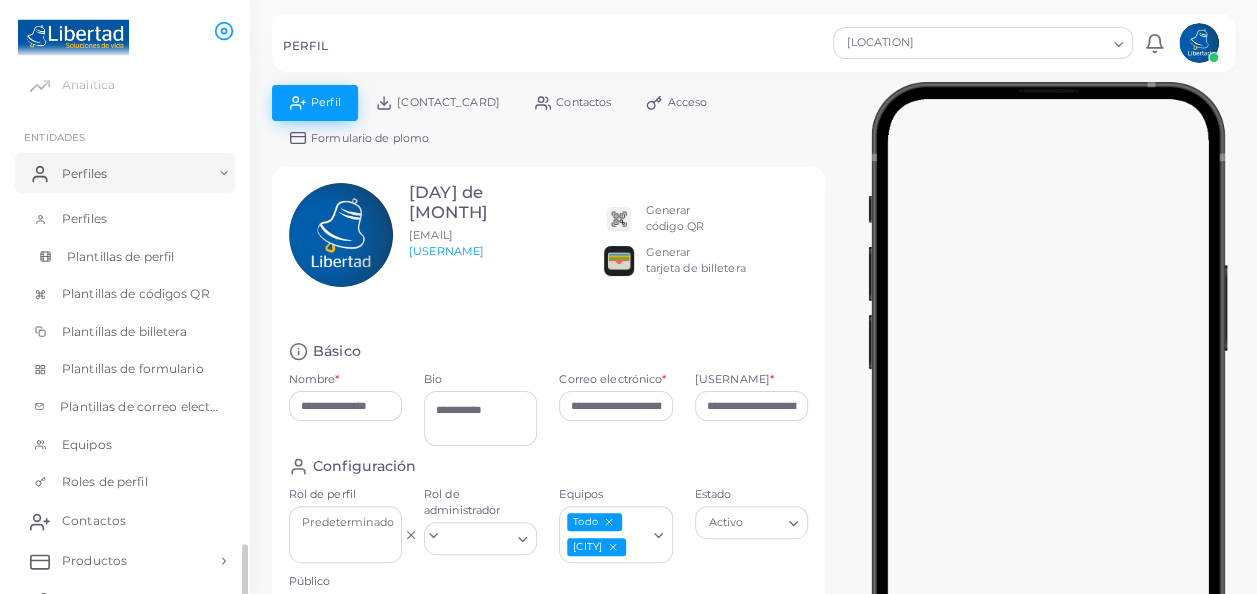 click on "Plantillas de perfil" at bounding box center [120, 257] 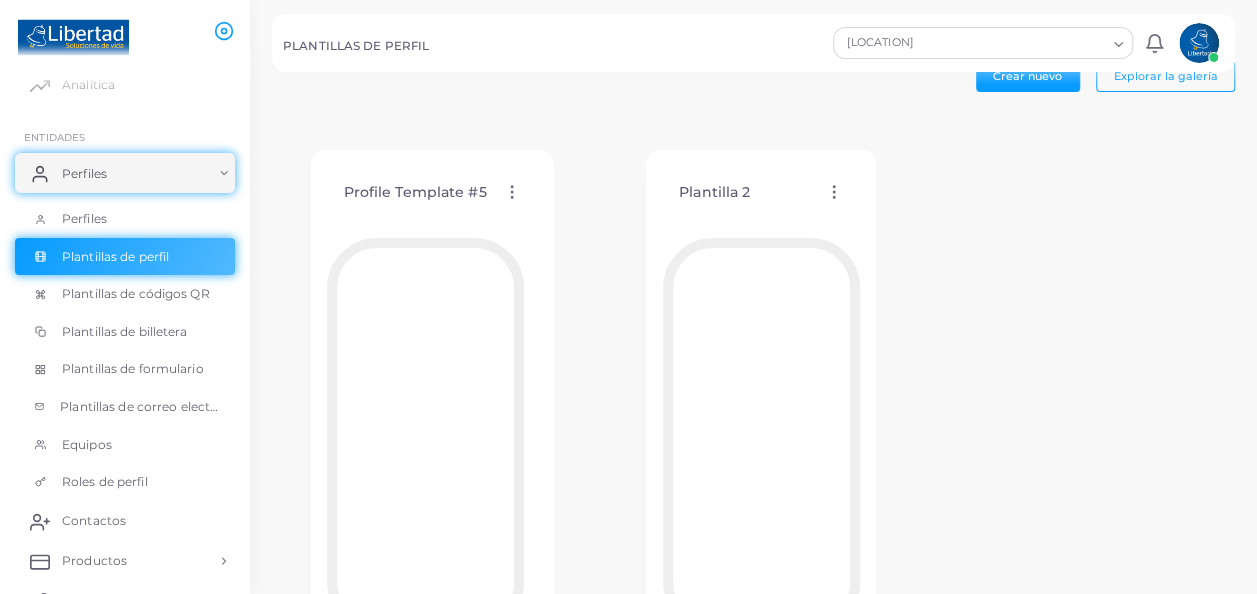 scroll, scrollTop: 16, scrollLeft: 0, axis: vertical 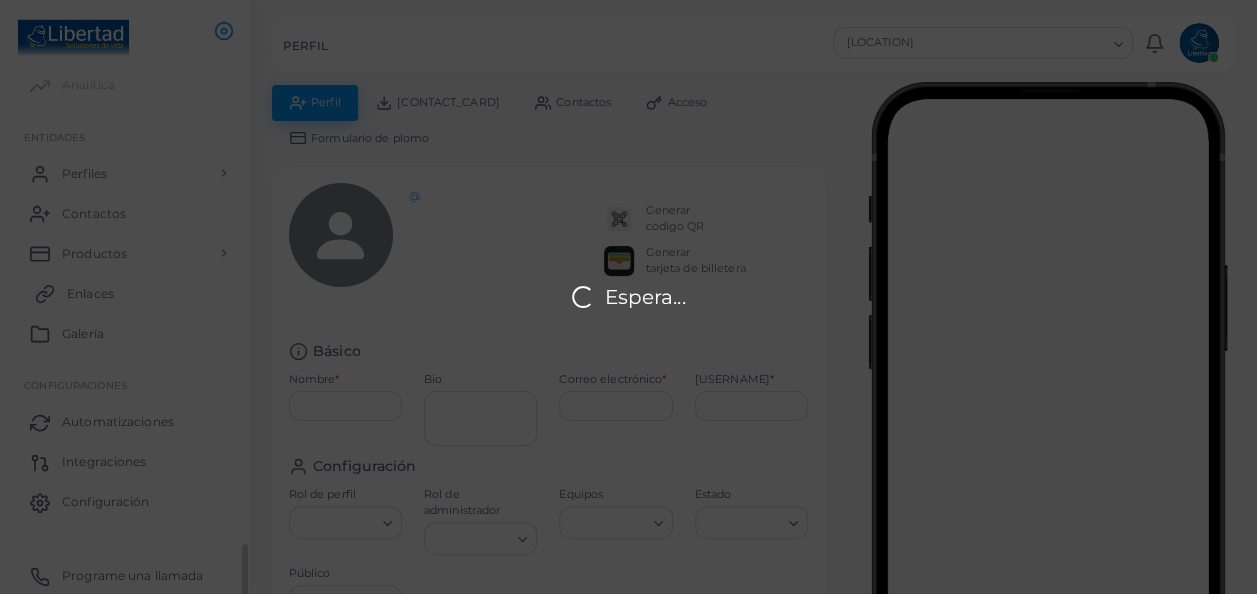 type on "**********" 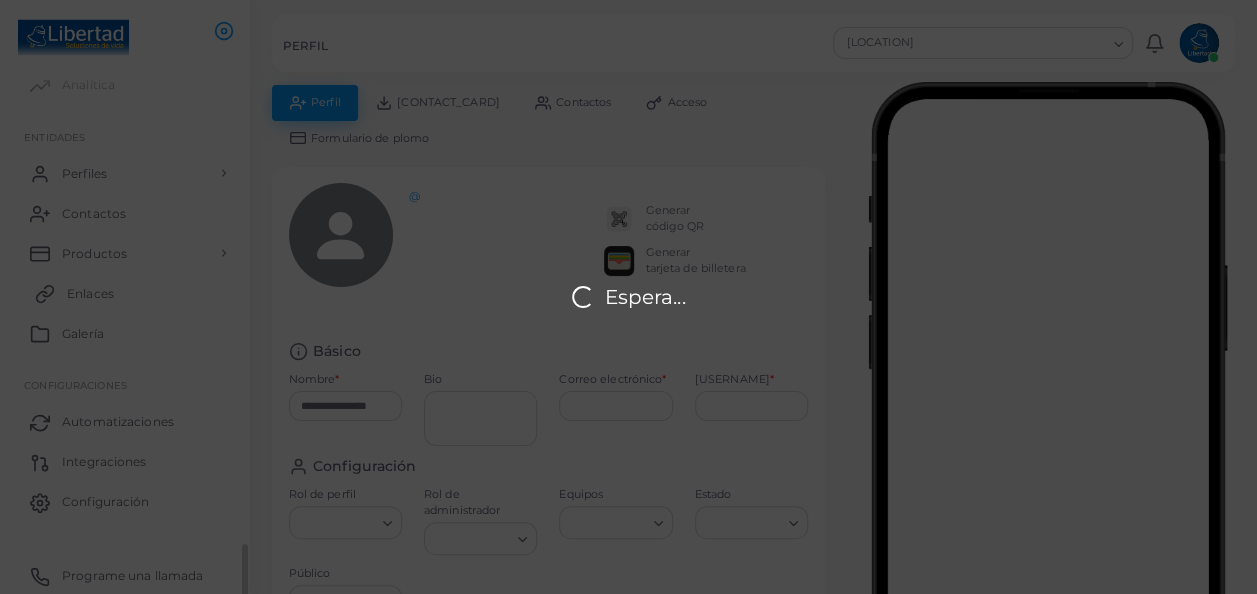 type on "**********" 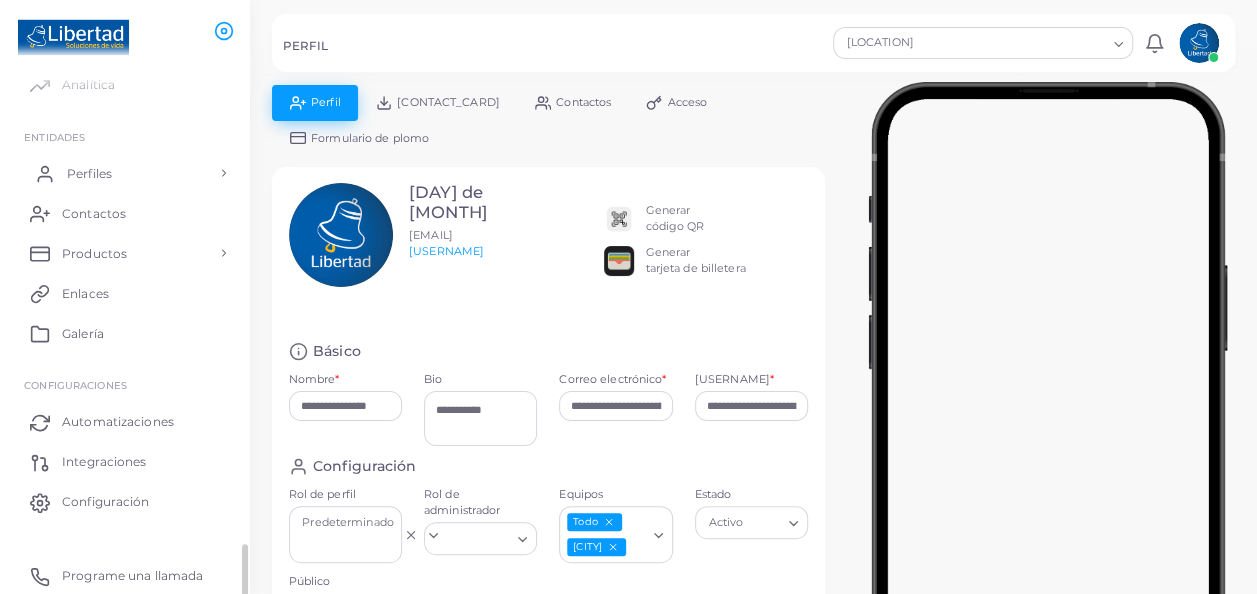 click on "Perfiles" at bounding box center [125, 173] 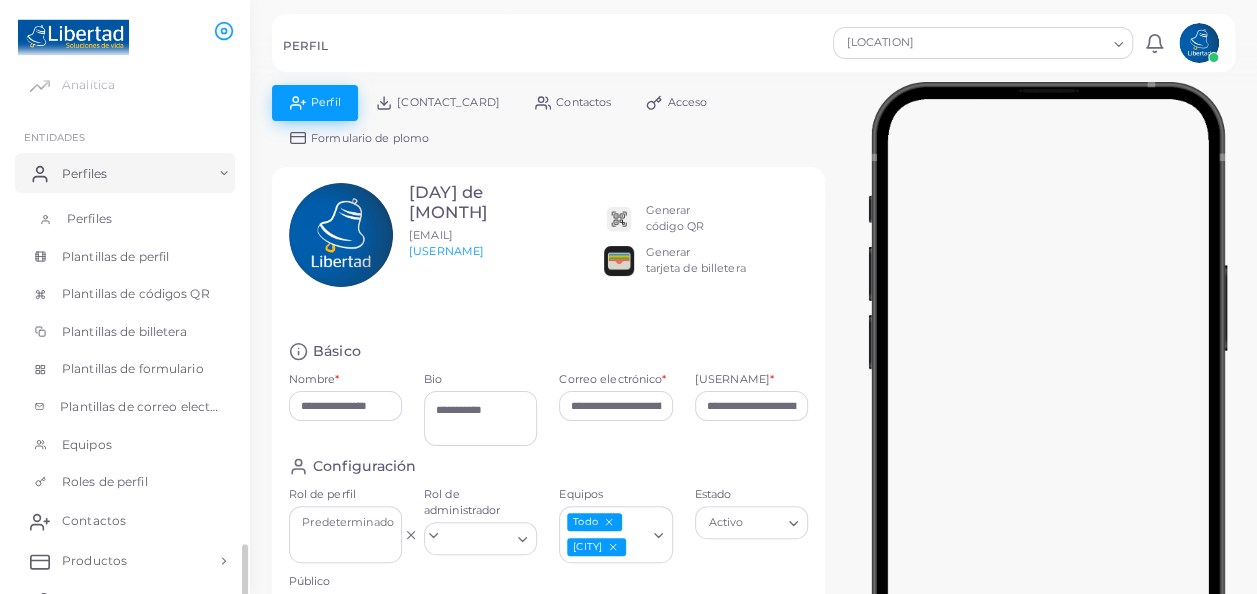 click on "Perfiles" at bounding box center (125, 219) 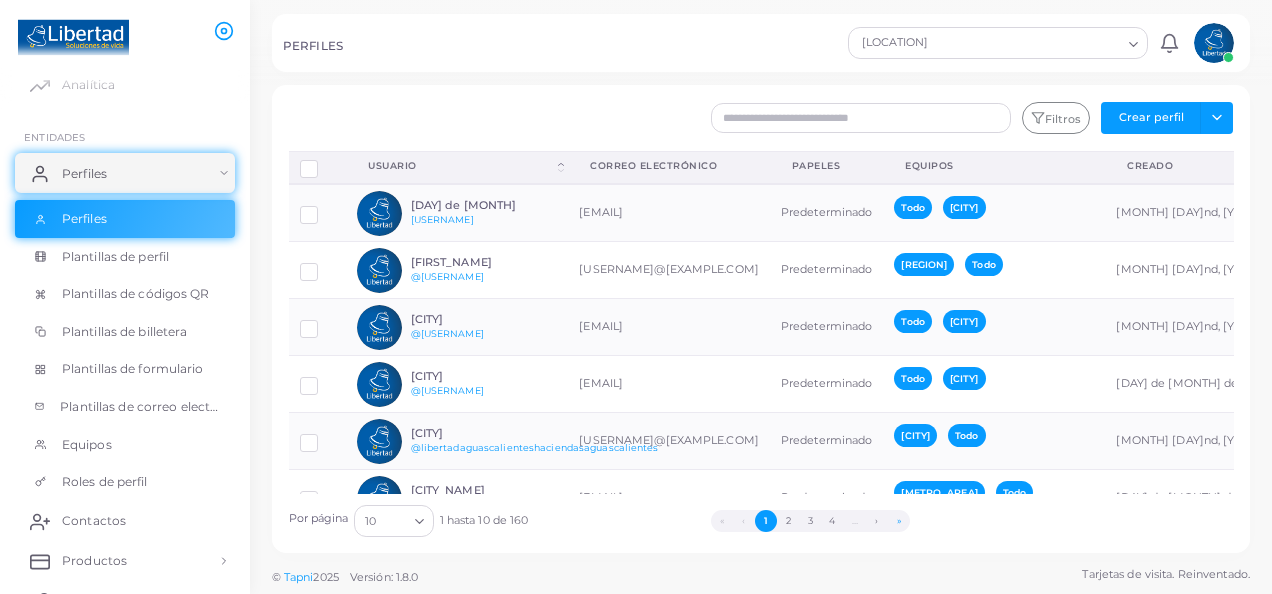 click on "»" at bounding box center [899, 521] 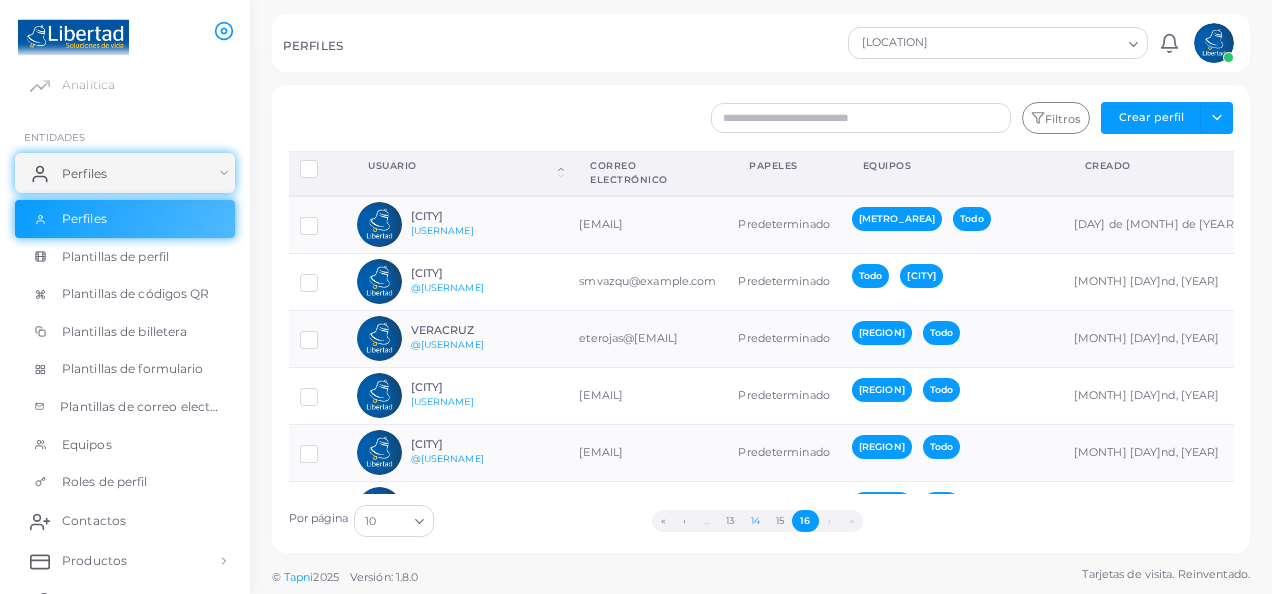 click on "14" at bounding box center (755, 521) 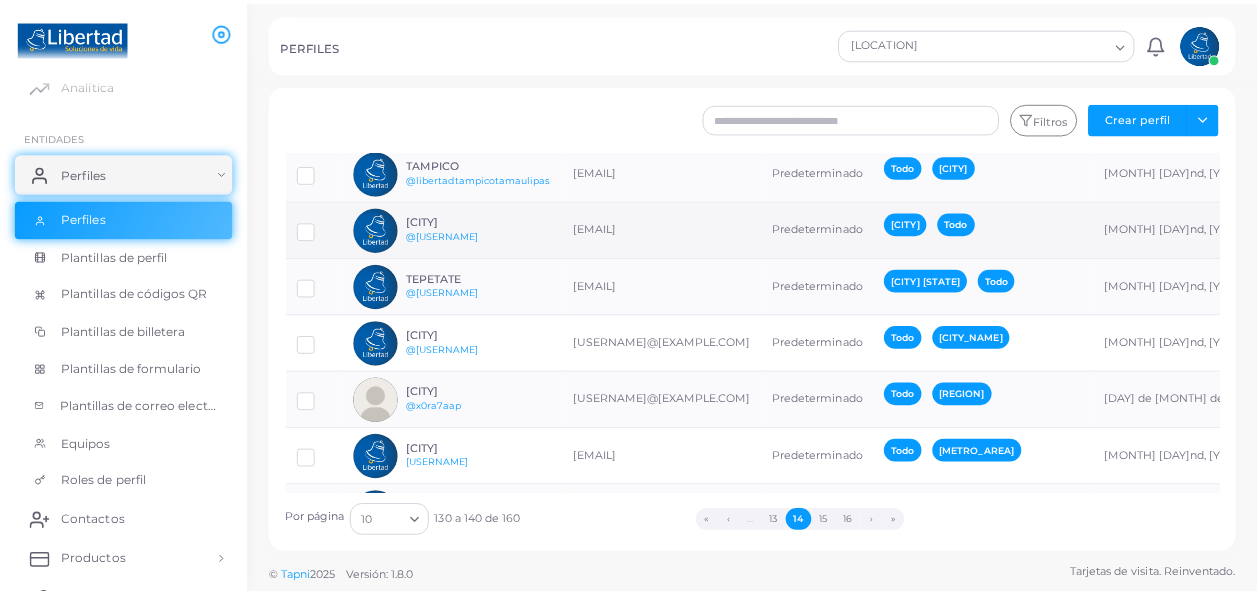 scroll, scrollTop: 200, scrollLeft: 0, axis: vertical 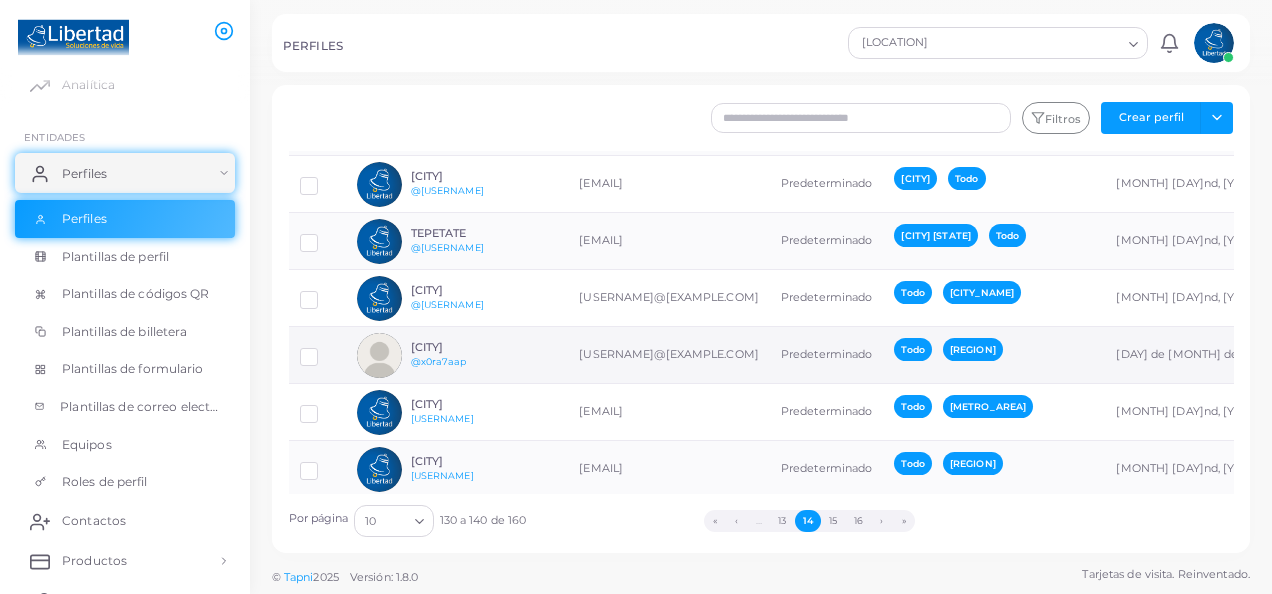 click on "[CITY] [@USERNAME]" at bounding box center (484, 355) 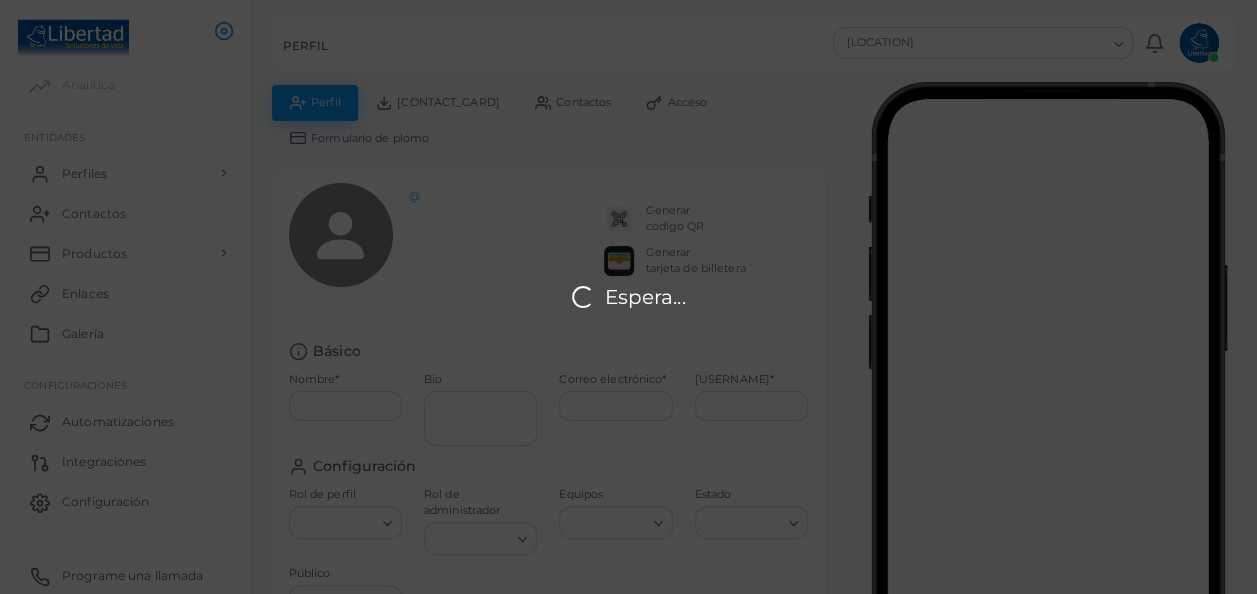 type on "*******" 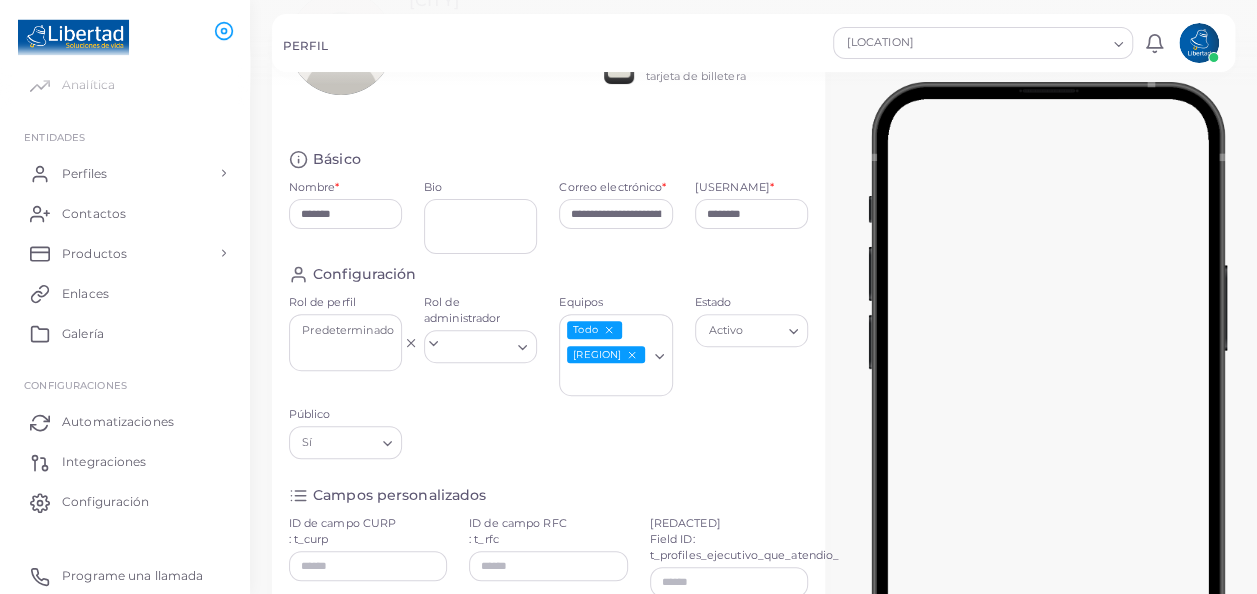 scroll, scrollTop: 0, scrollLeft: 0, axis: both 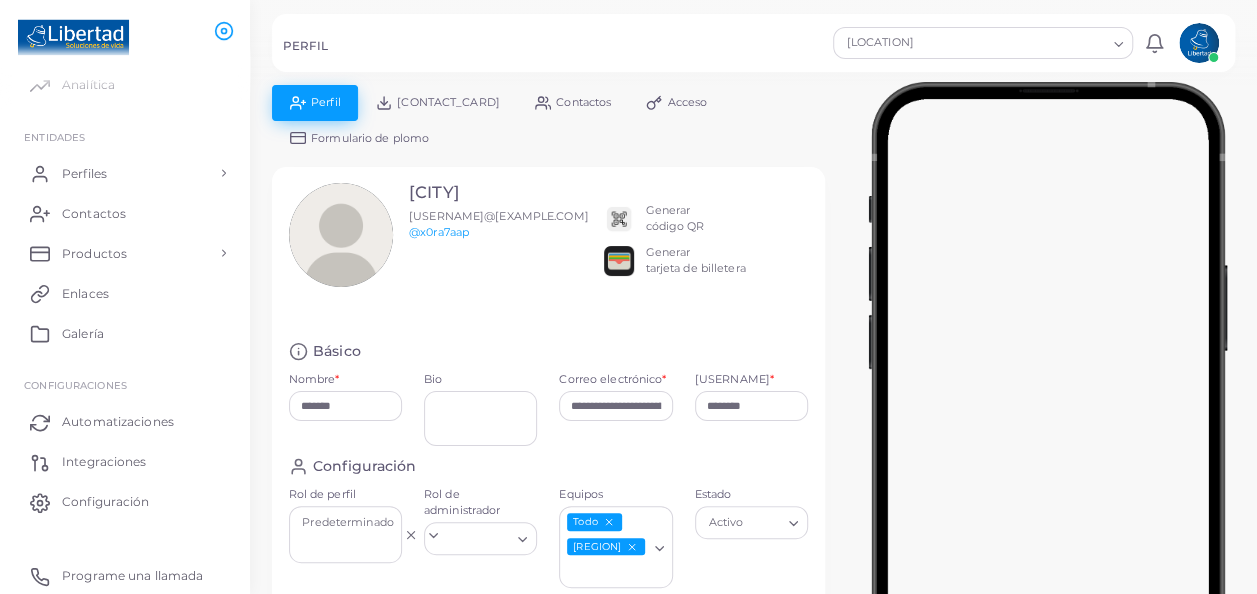 click on "[CONTACT_CARD]" at bounding box center (448, 102) 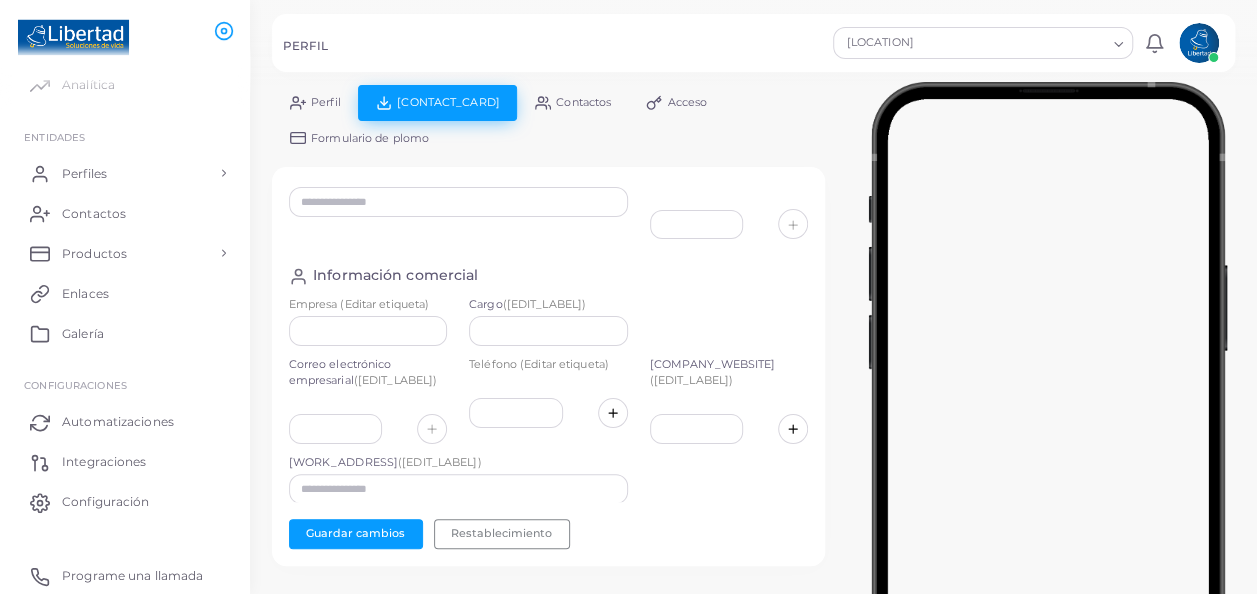 scroll, scrollTop: 290, scrollLeft: 0, axis: vertical 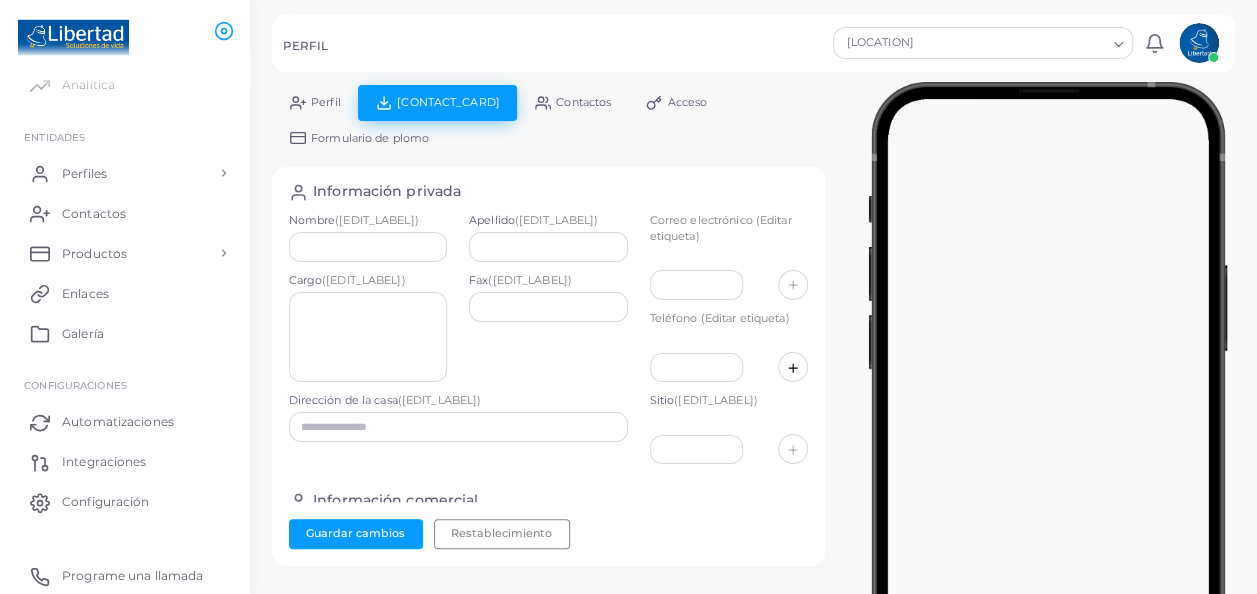 click on "Perfil" at bounding box center [326, 102] 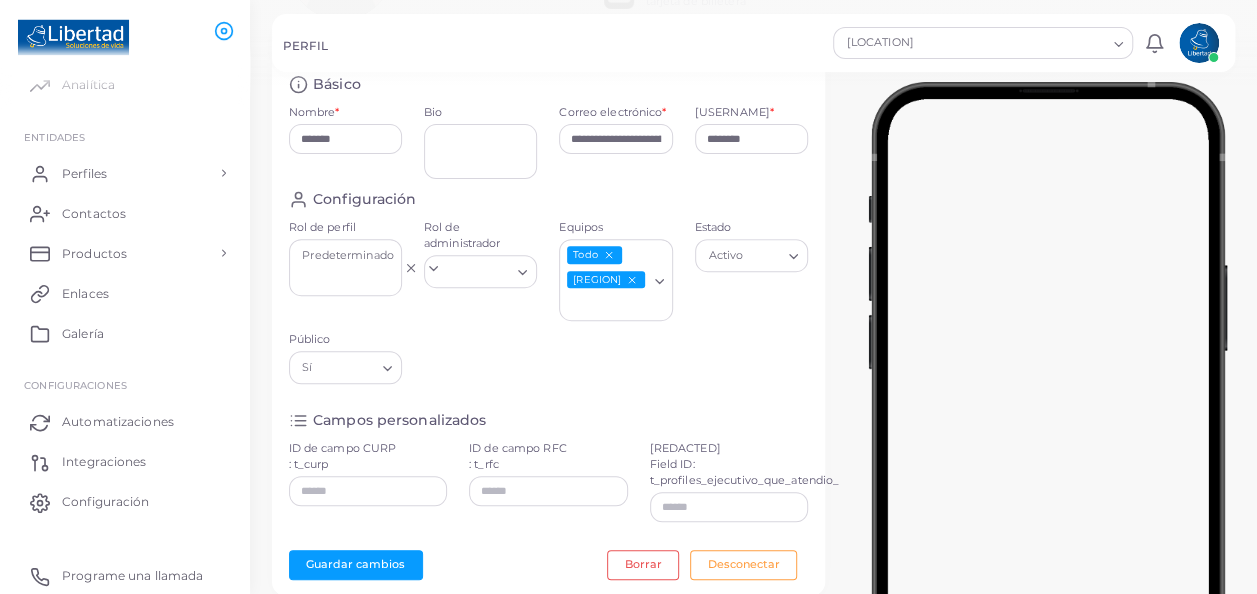 scroll, scrollTop: 192, scrollLeft: 0, axis: vertical 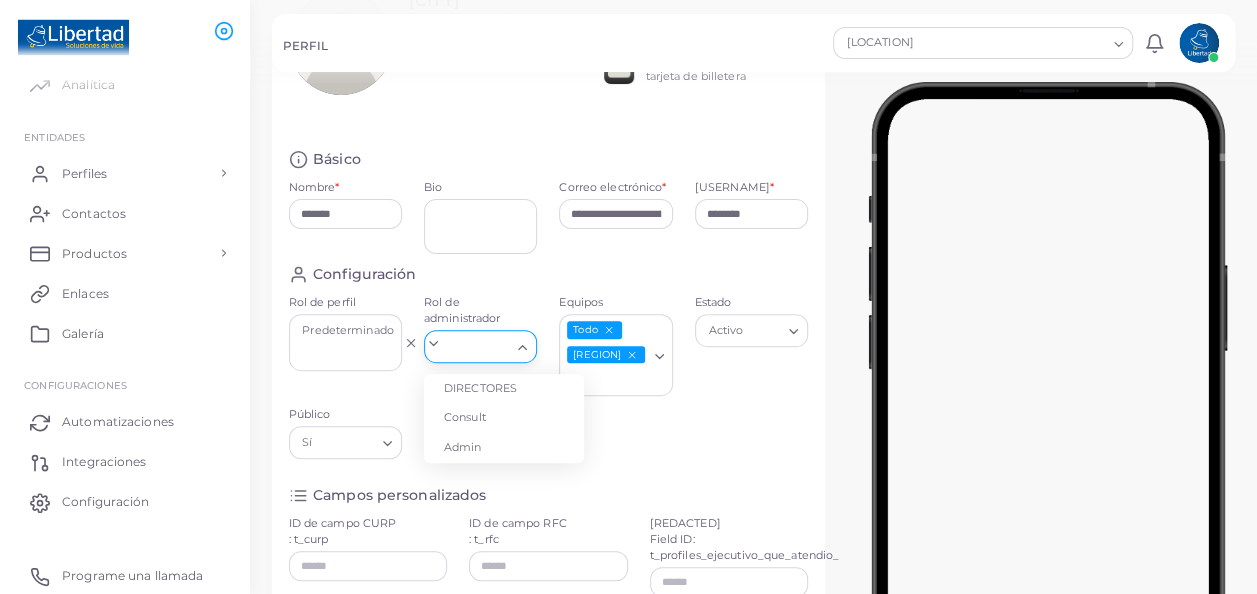 click 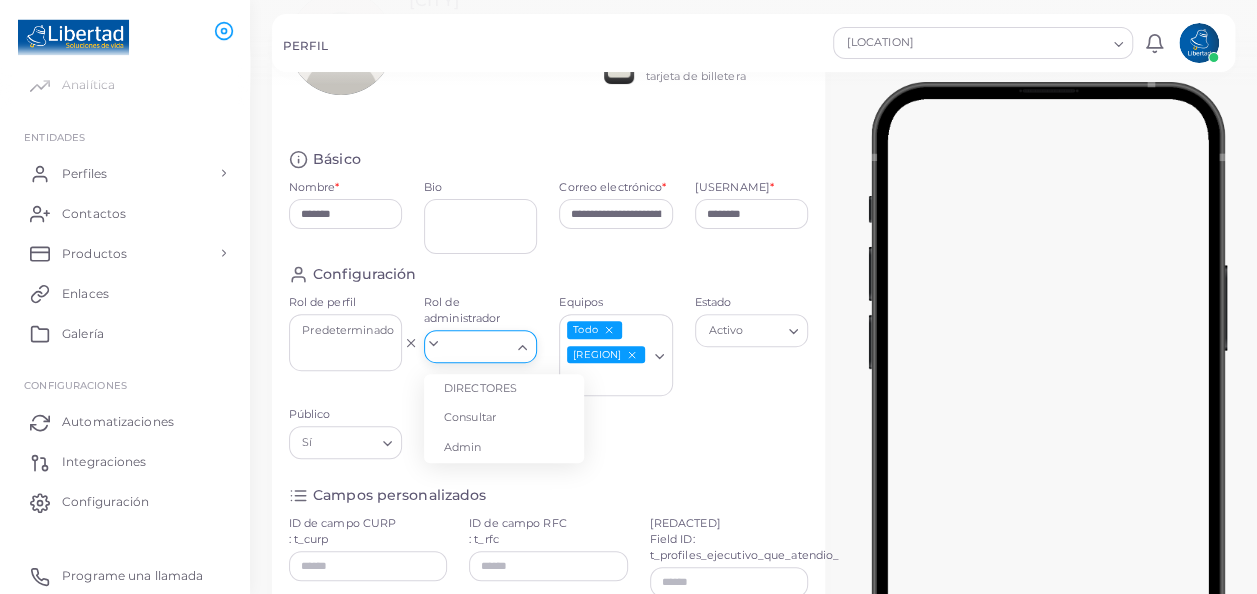 click 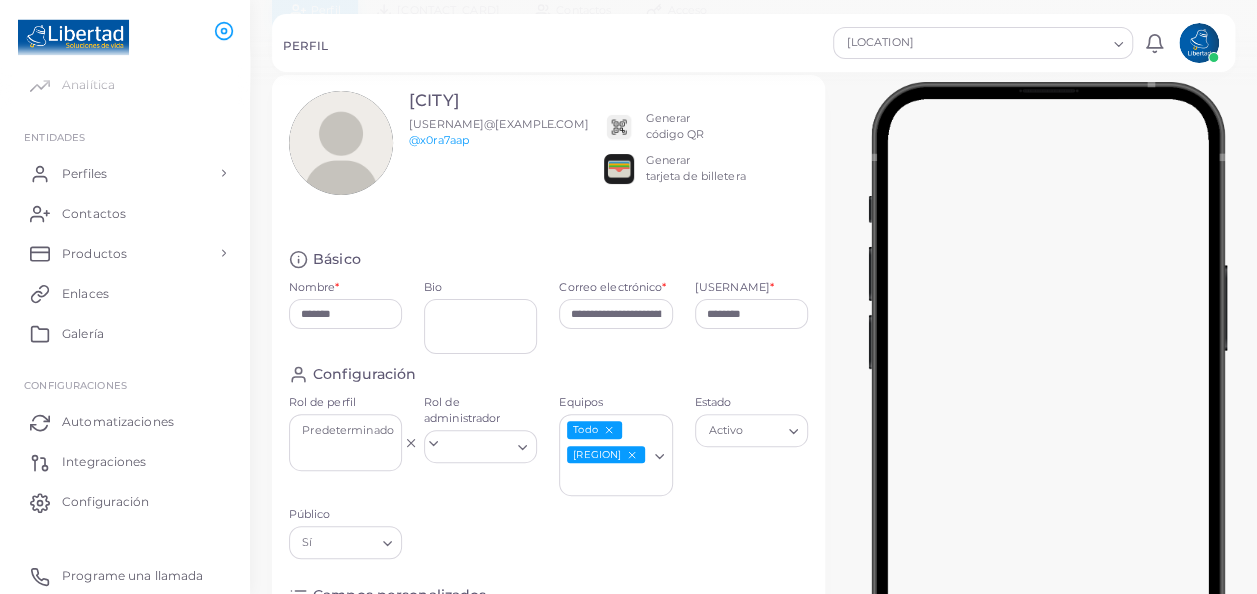 scroll, scrollTop: 0, scrollLeft: 0, axis: both 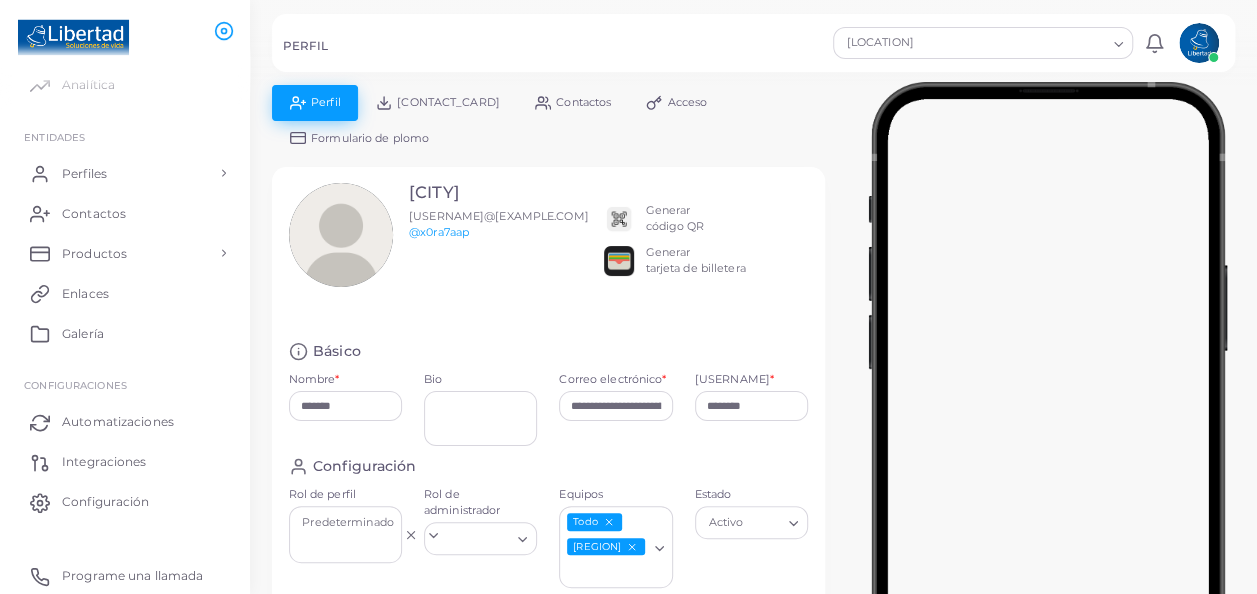 click on "[CONTACT_CARD]" at bounding box center (437, 102) 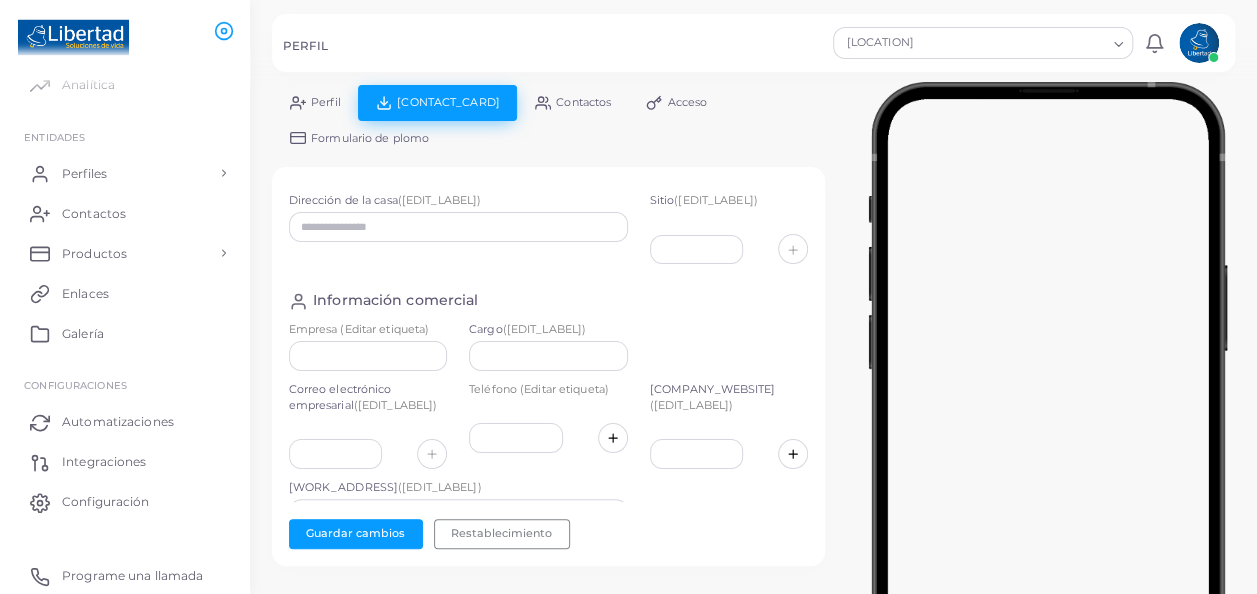 scroll, scrollTop: 290, scrollLeft: 0, axis: vertical 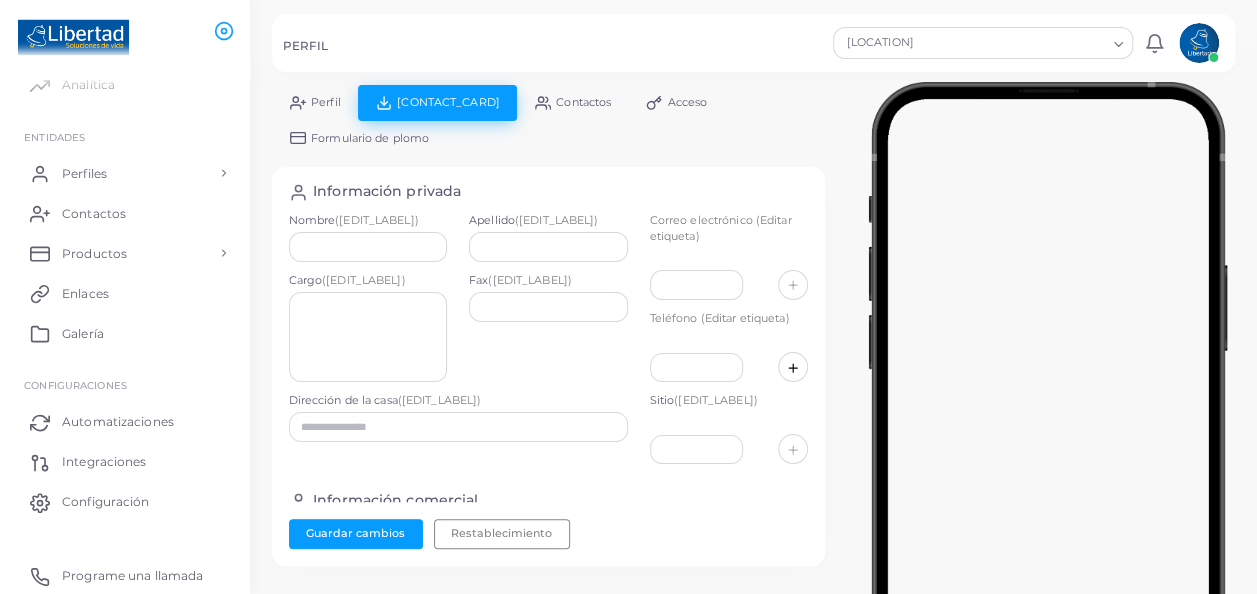 click on "Contactos" at bounding box center [583, 102] 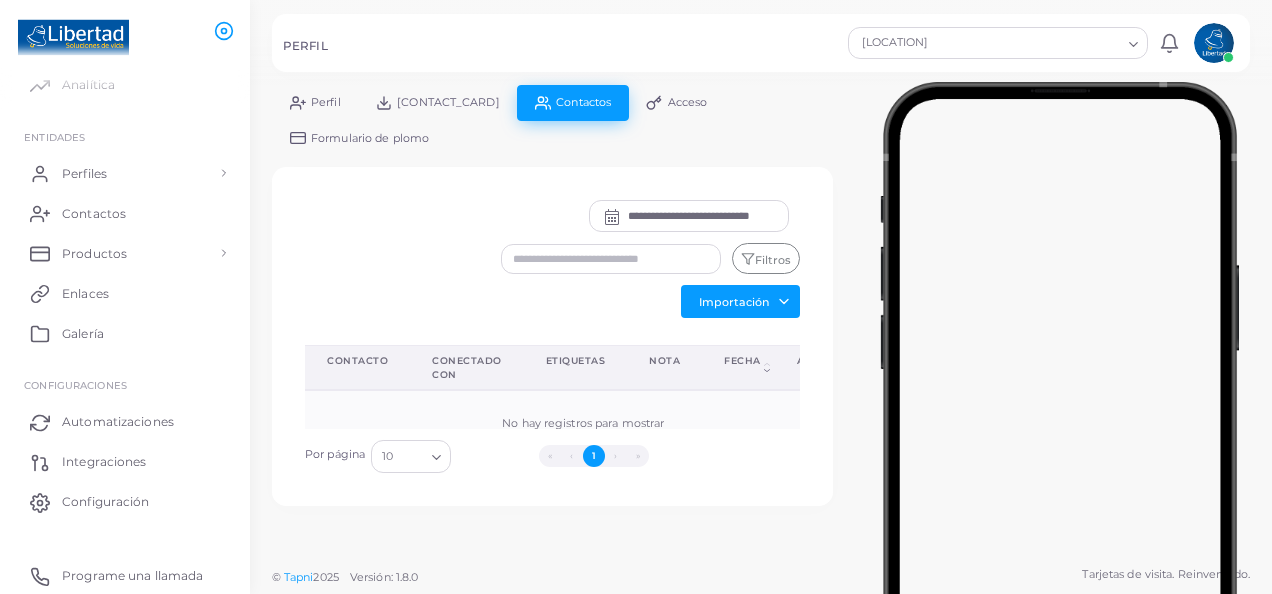 click on "Acceso" at bounding box center (688, 102) 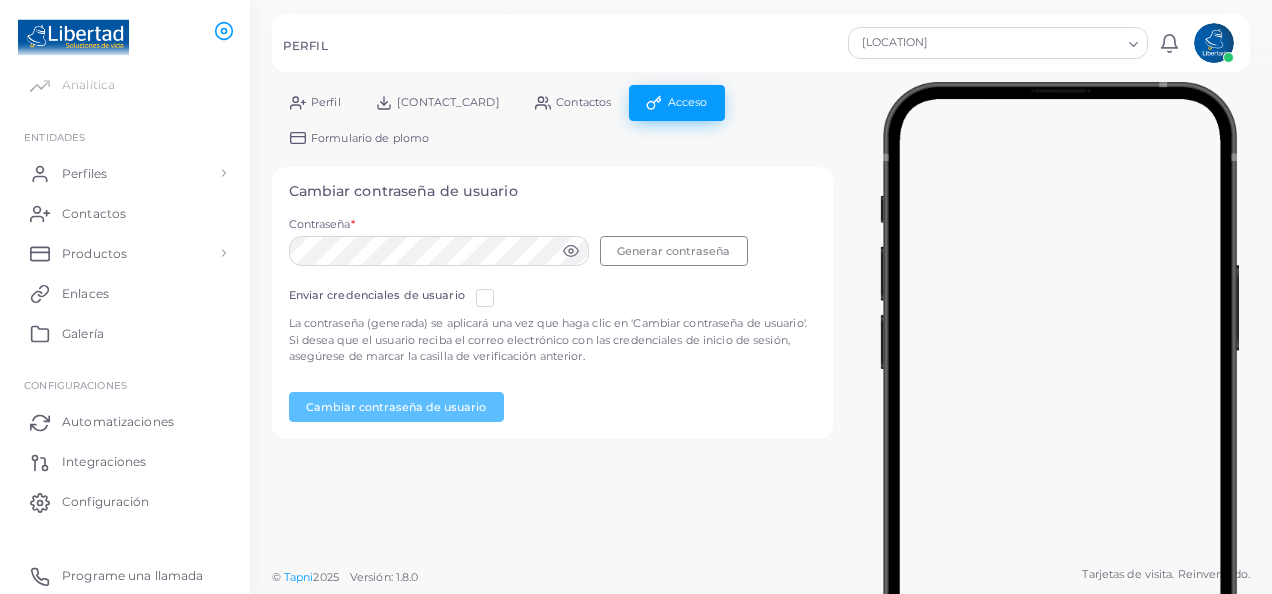 click on "Perfil" at bounding box center [315, 102] 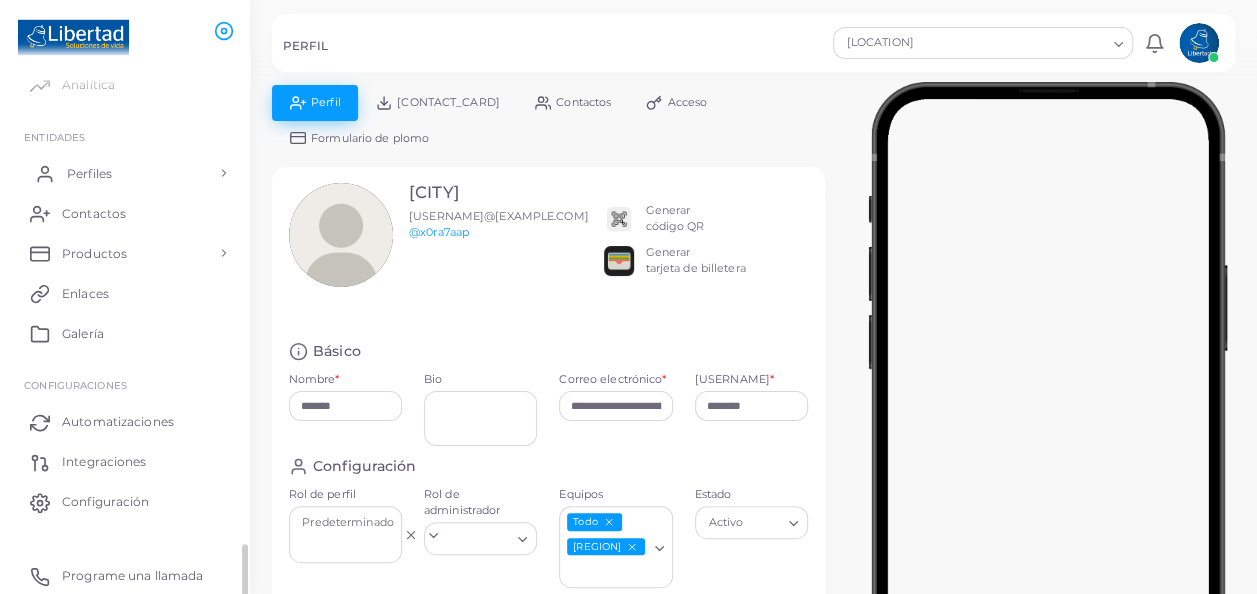 click on "Perfiles" at bounding box center (125, 173) 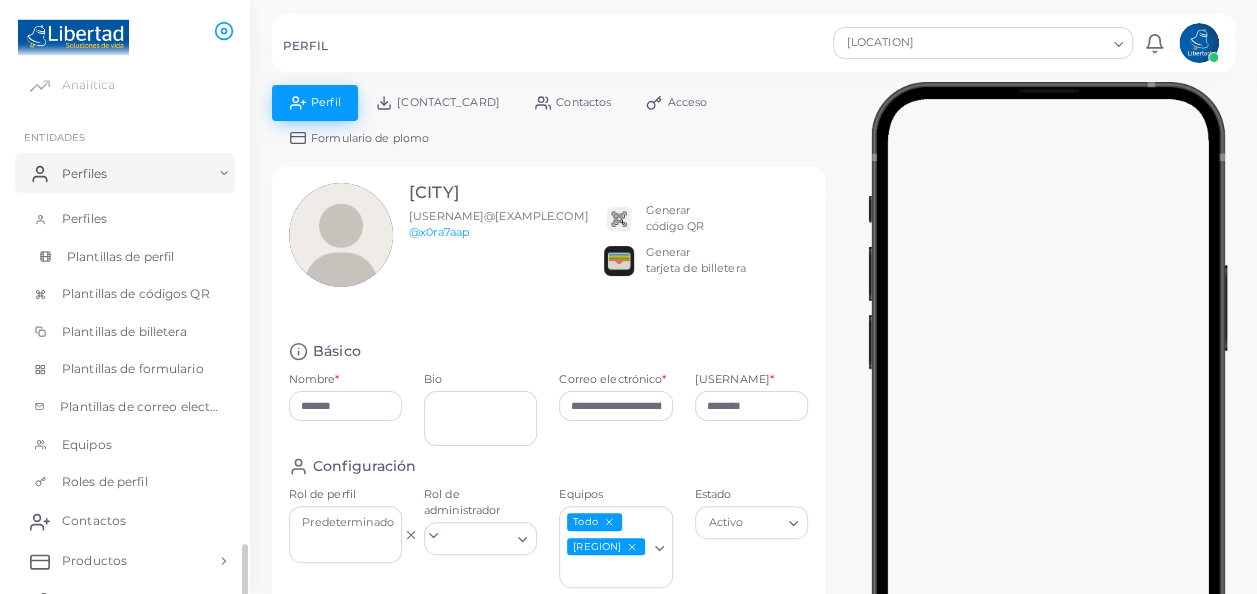 click on "Plantillas de perfil" at bounding box center (120, 257) 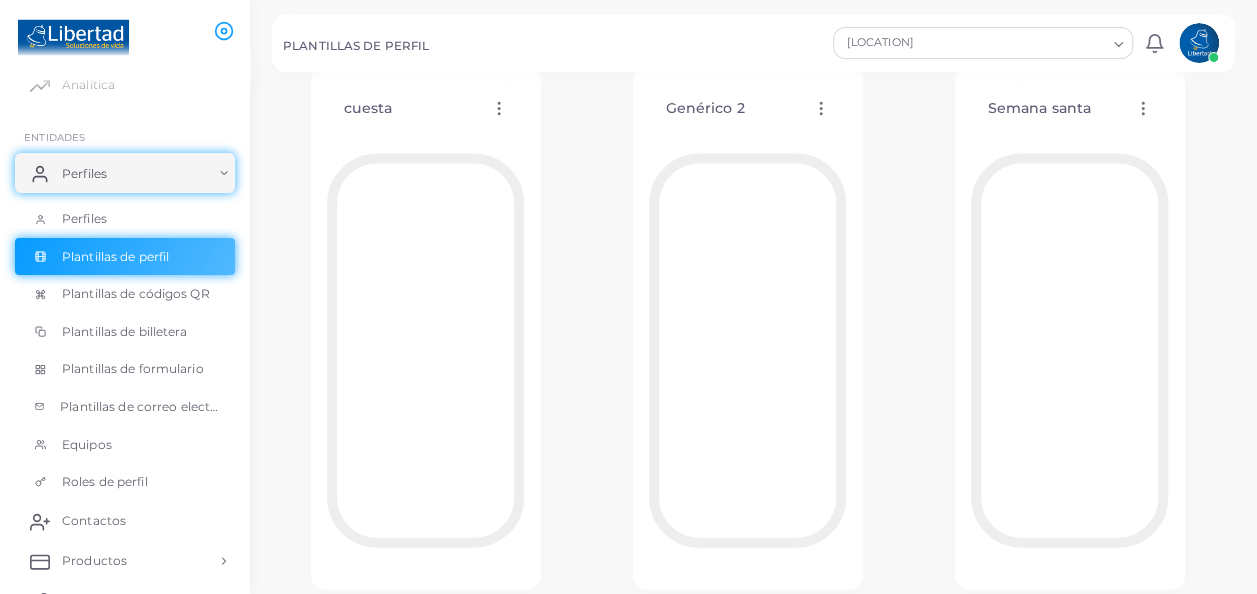 scroll, scrollTop: 1921, scrollLeft: 0, axis: vertical 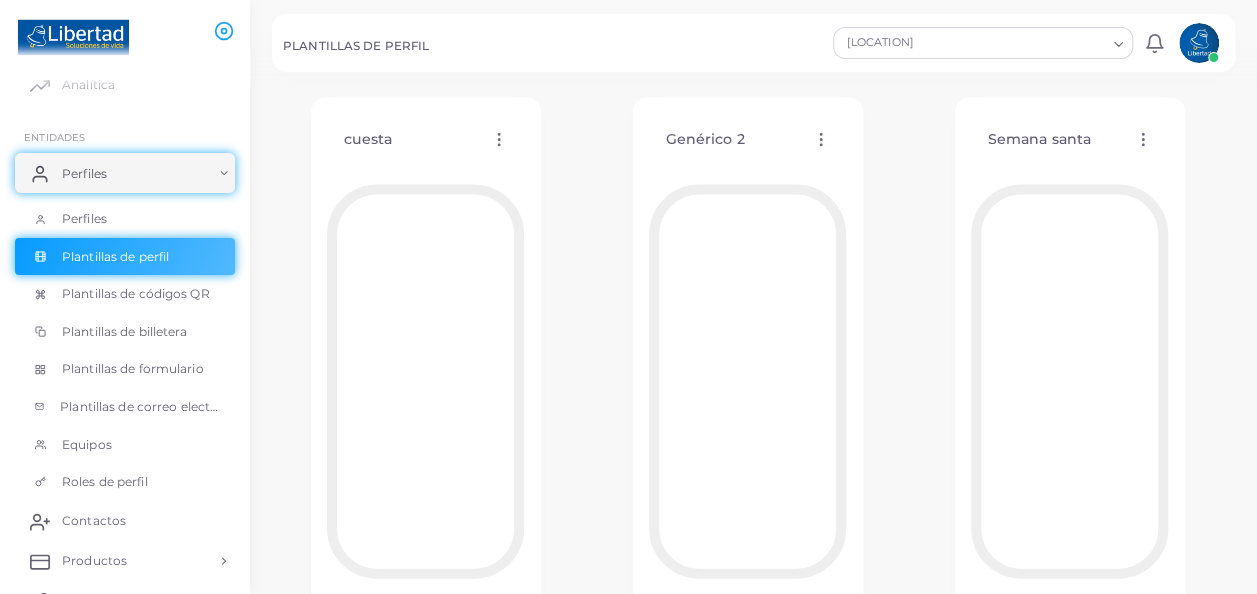 click 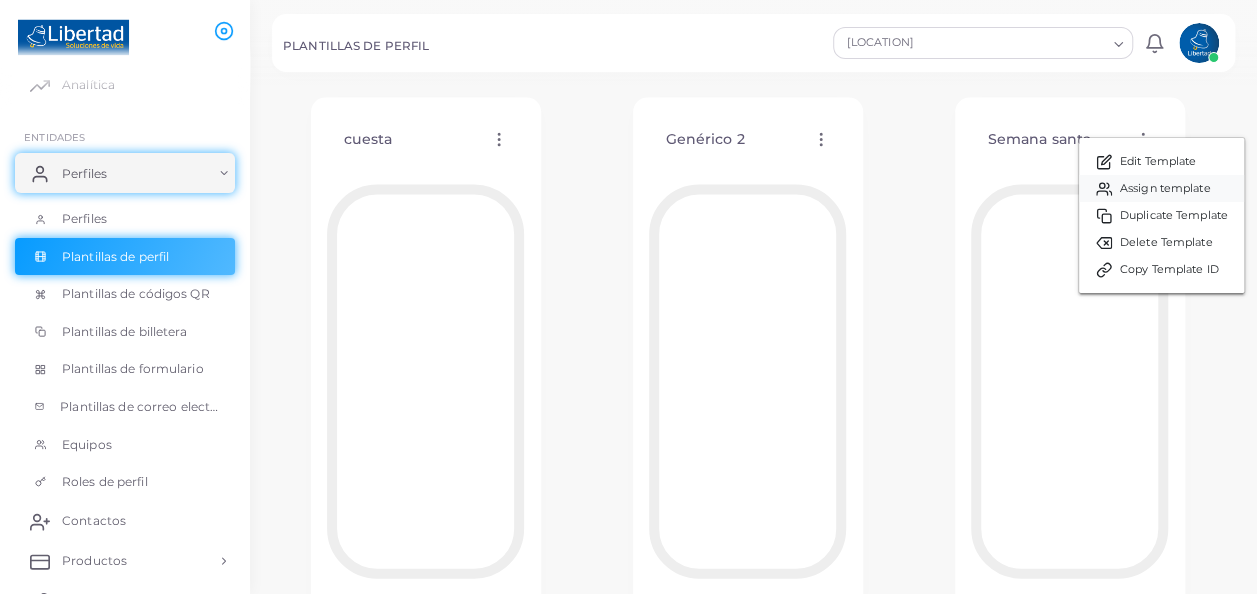 click on "Assign template" at bounding box center [1165, 189] 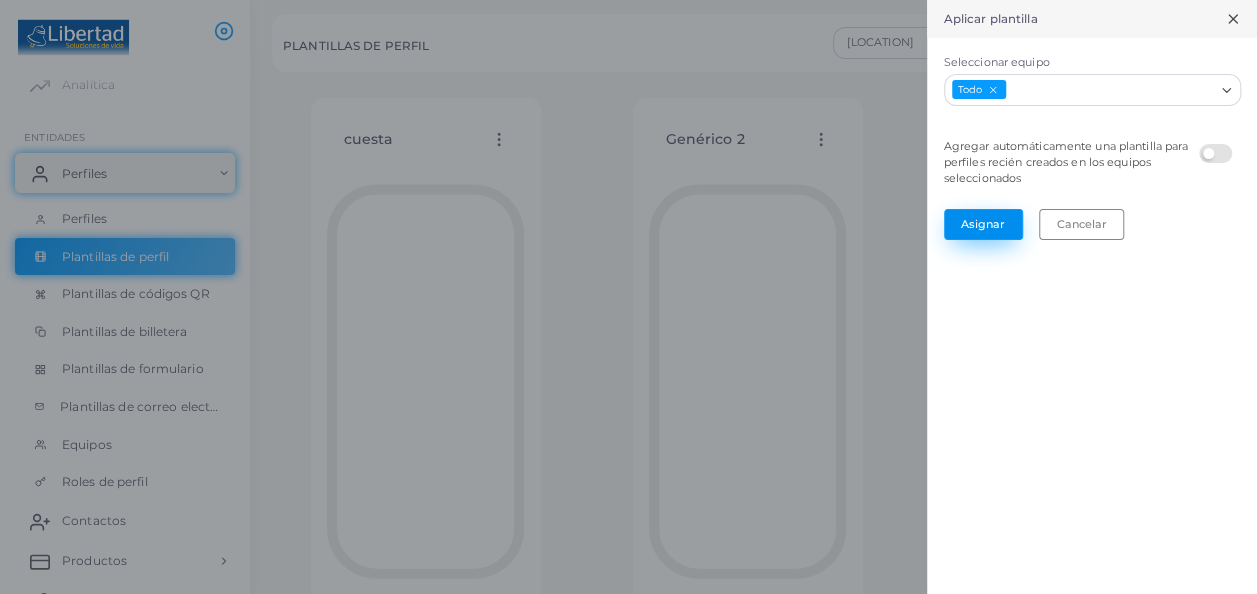 click on "Asignar" at bounding box center (983, 224) 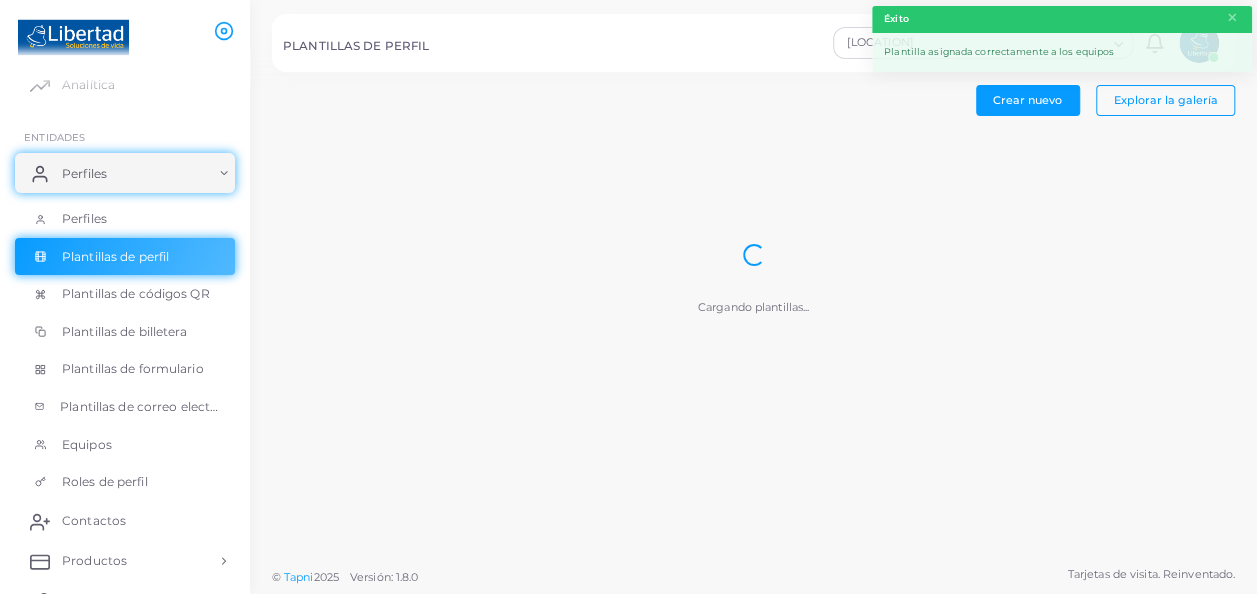 scroll, scrollTop: 0, scrollLeft: 0, axis: both 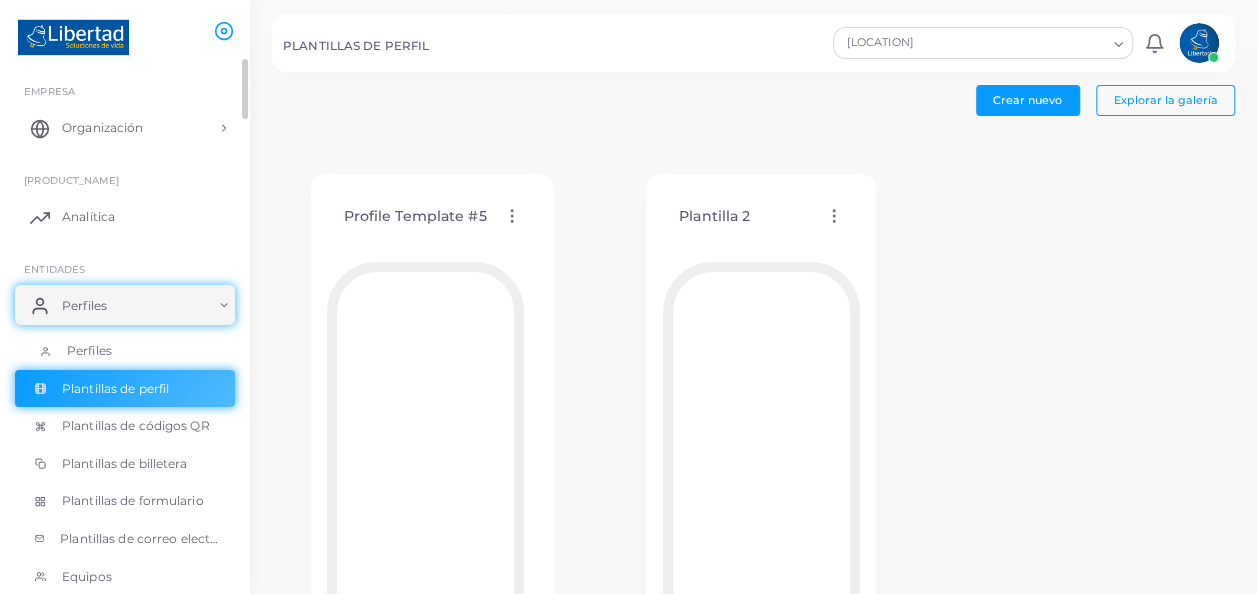 click on "Perfiles" at bounding box center (125, 351) 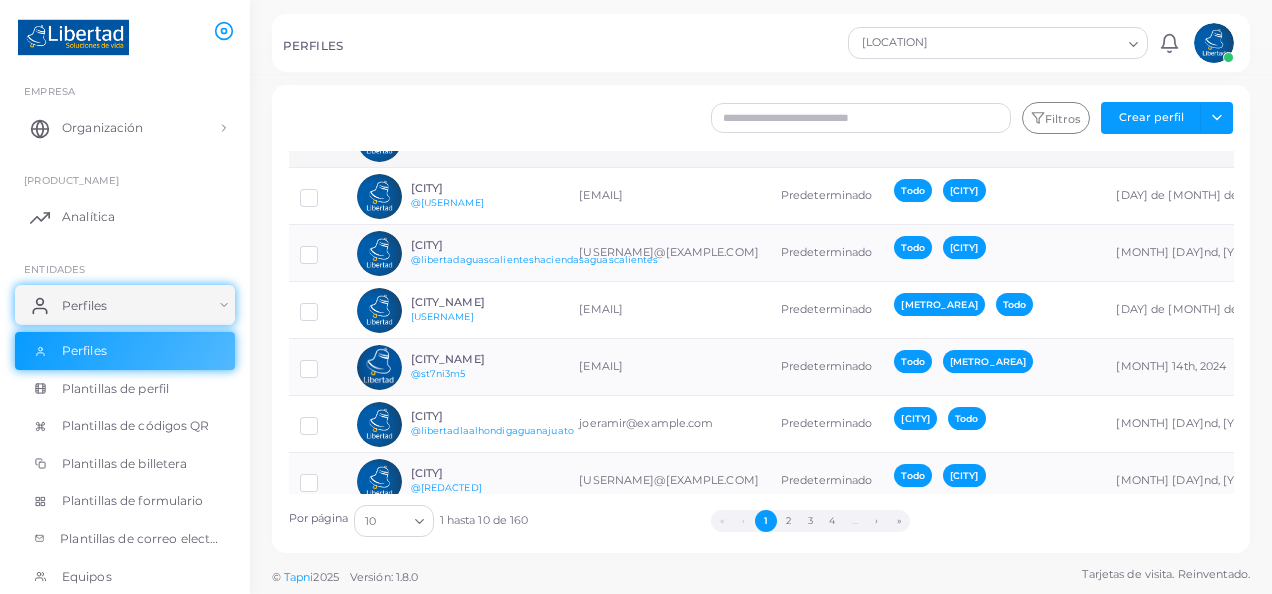 scroll, scrollTop: 283, scrollLeft: 0, axis: vertical 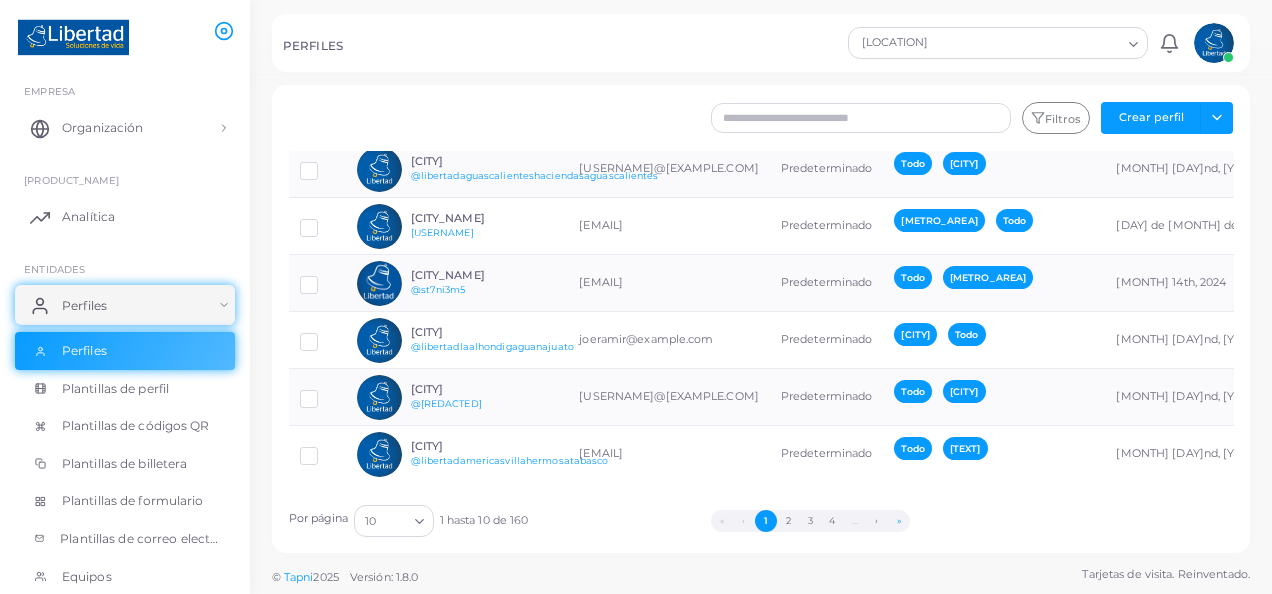 click on "»" at bounding box center (899, 521) 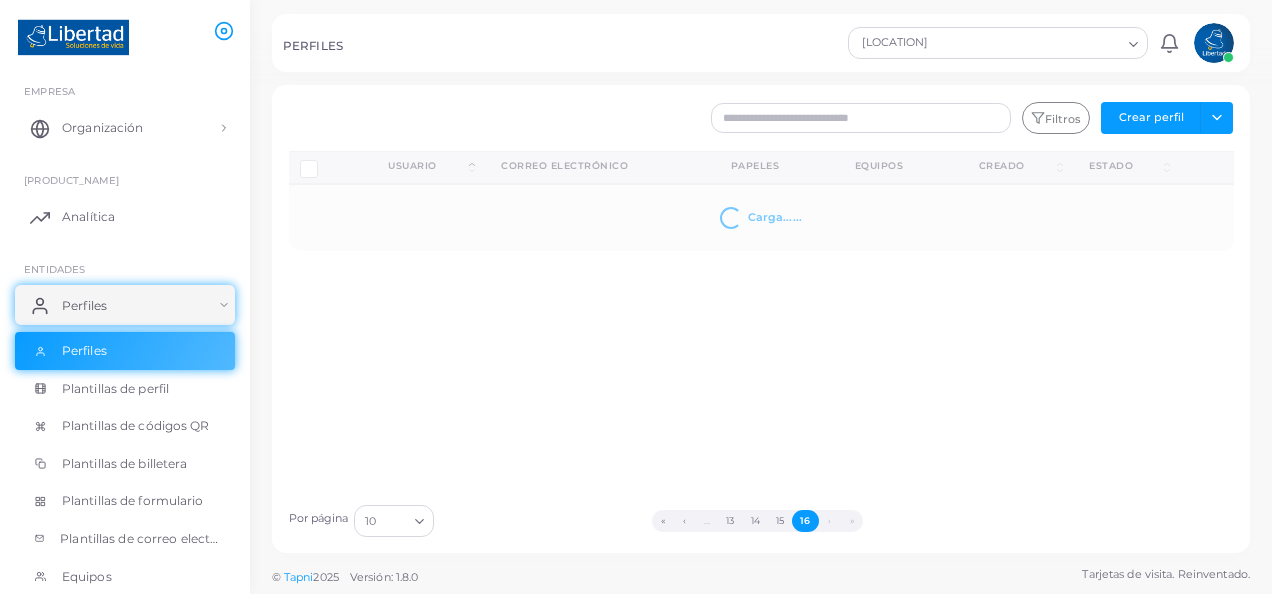 scroll, scrollTop: 0, scrollLeft: 0, axis: both 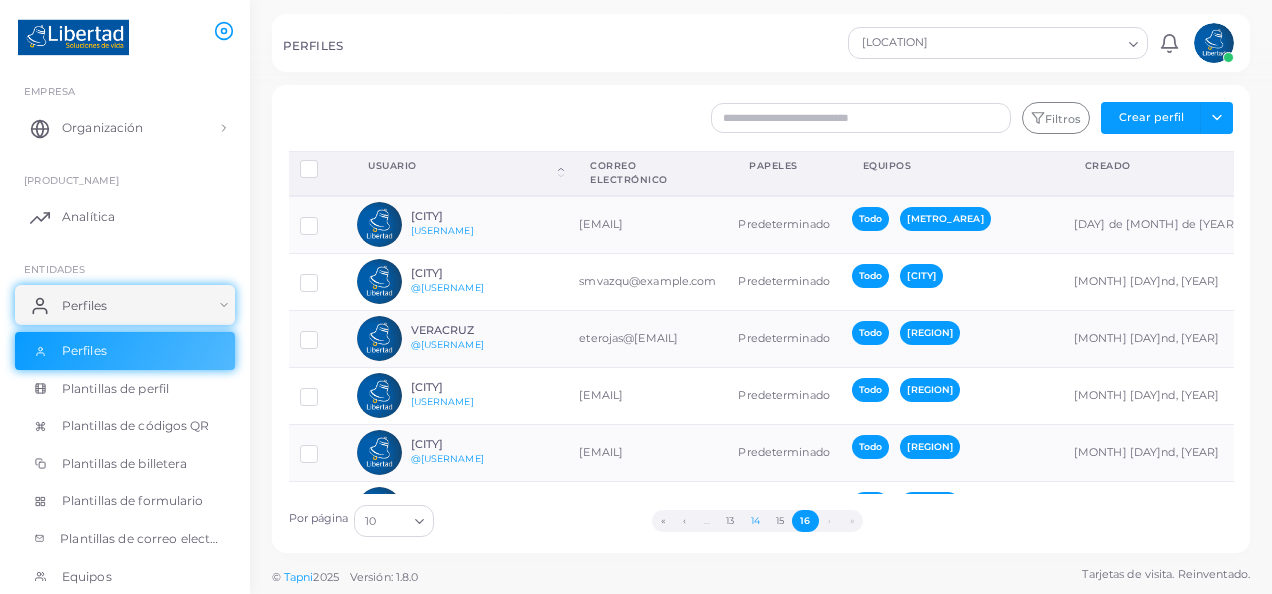 click on "14" at bounding box center (755, 521) 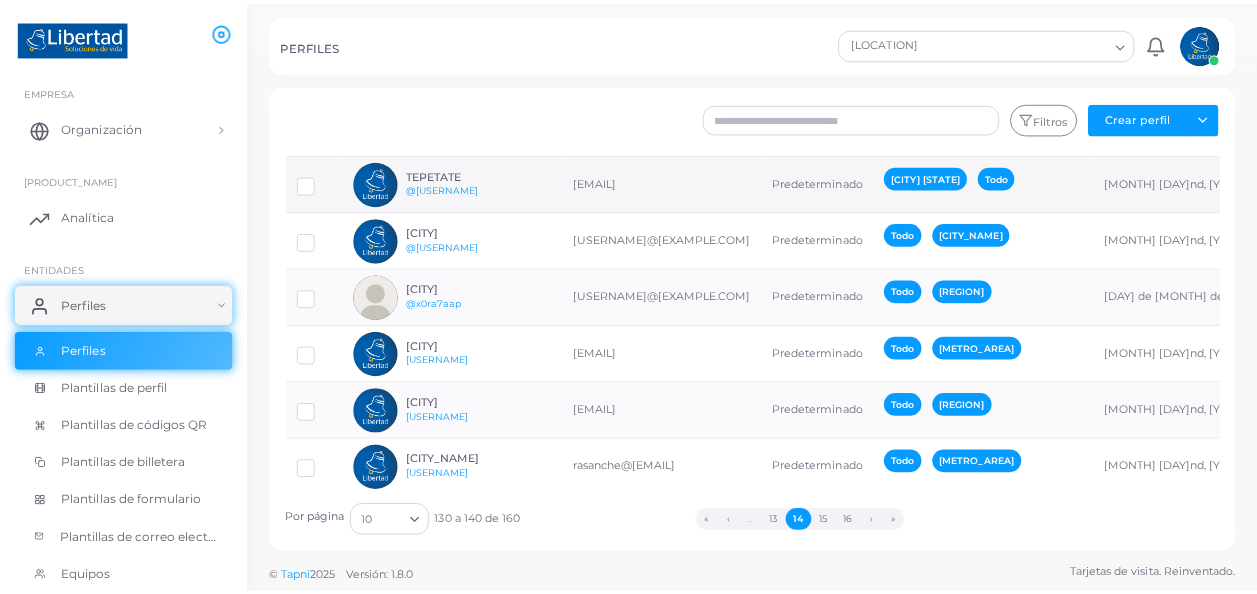 scroll, scrollTop: 283, scrollLeft: 0, axis: vertical 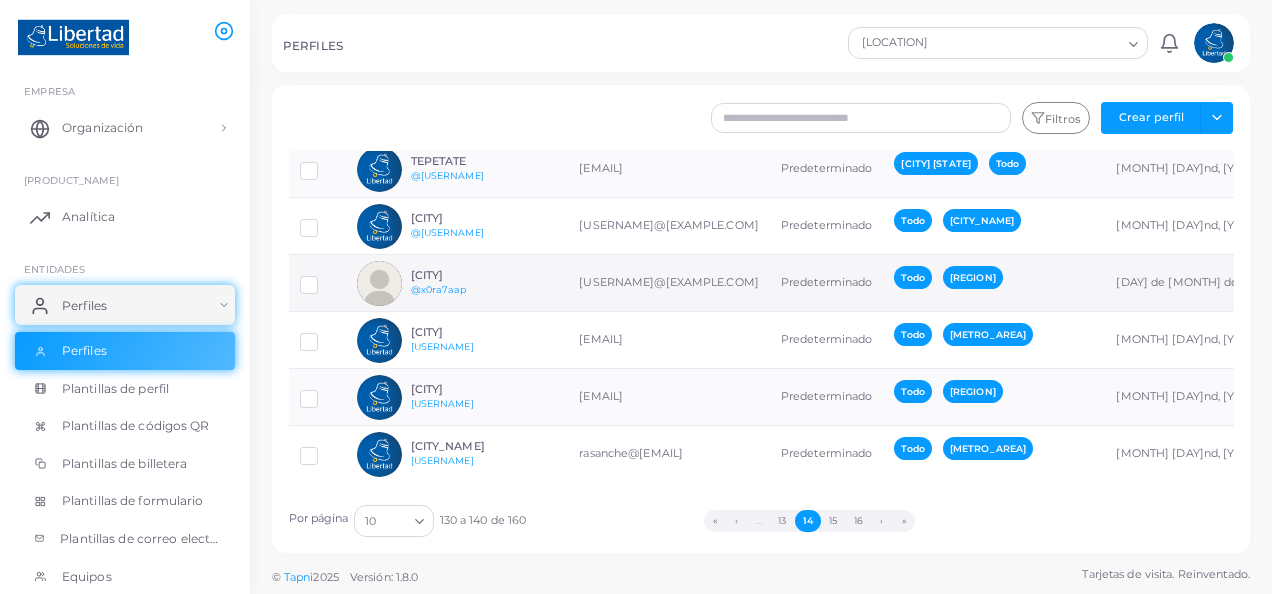 click on "[CITY] [@USERNAME]" at bounding box center [484, 283] 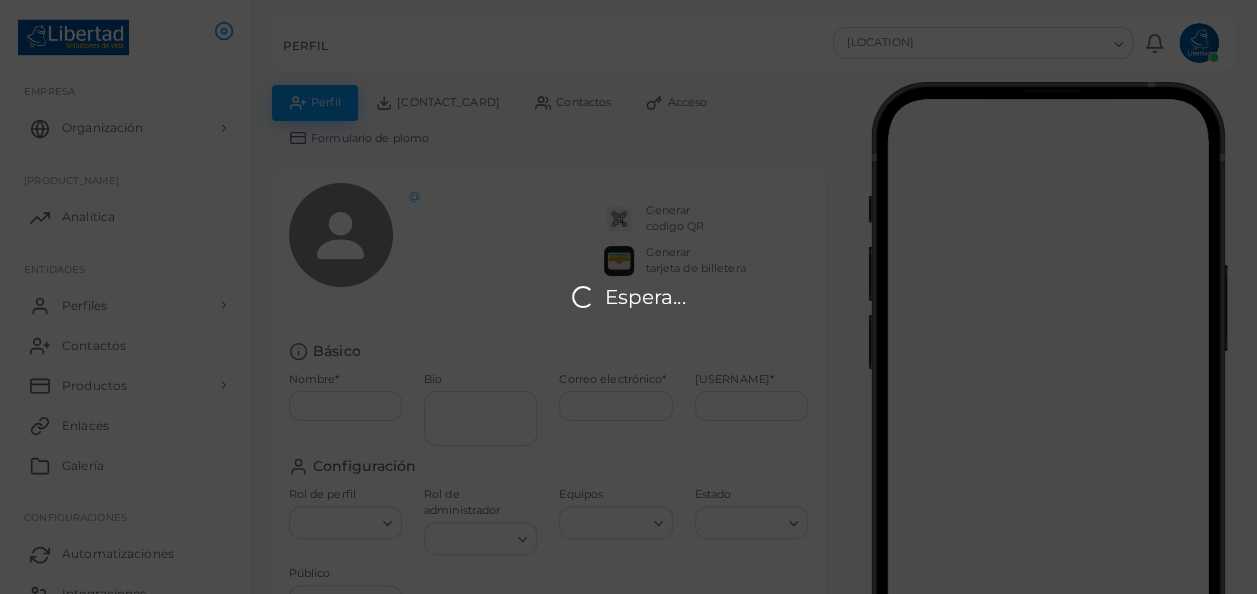 type on "*******" 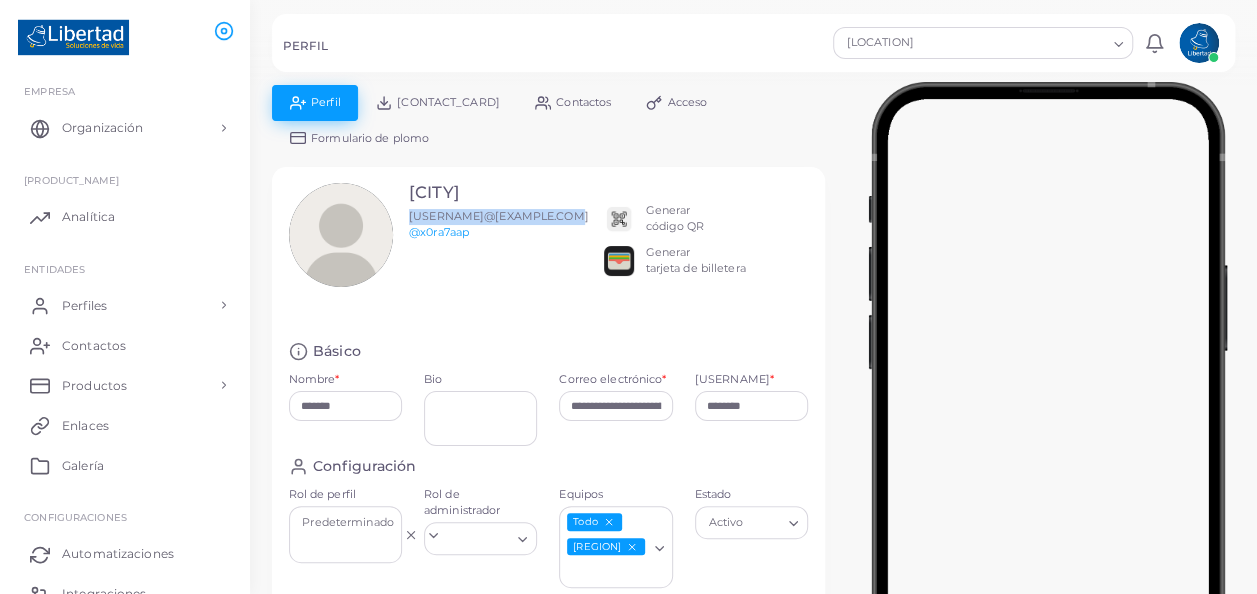 drag, startPoint x: 410, startPoint y: 213, endPoint x: 560, endPoint y: 209, distance: 150.05333 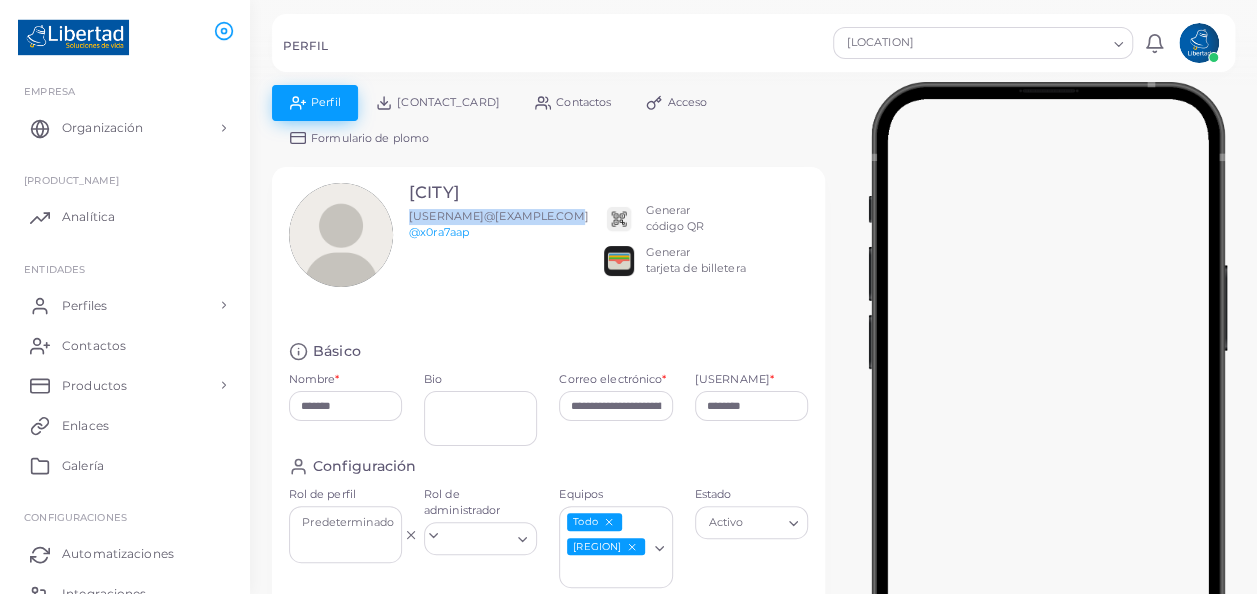 click on "[USERNAME]@[EXAMPLE.COM]" at bounding box center (499, 216) 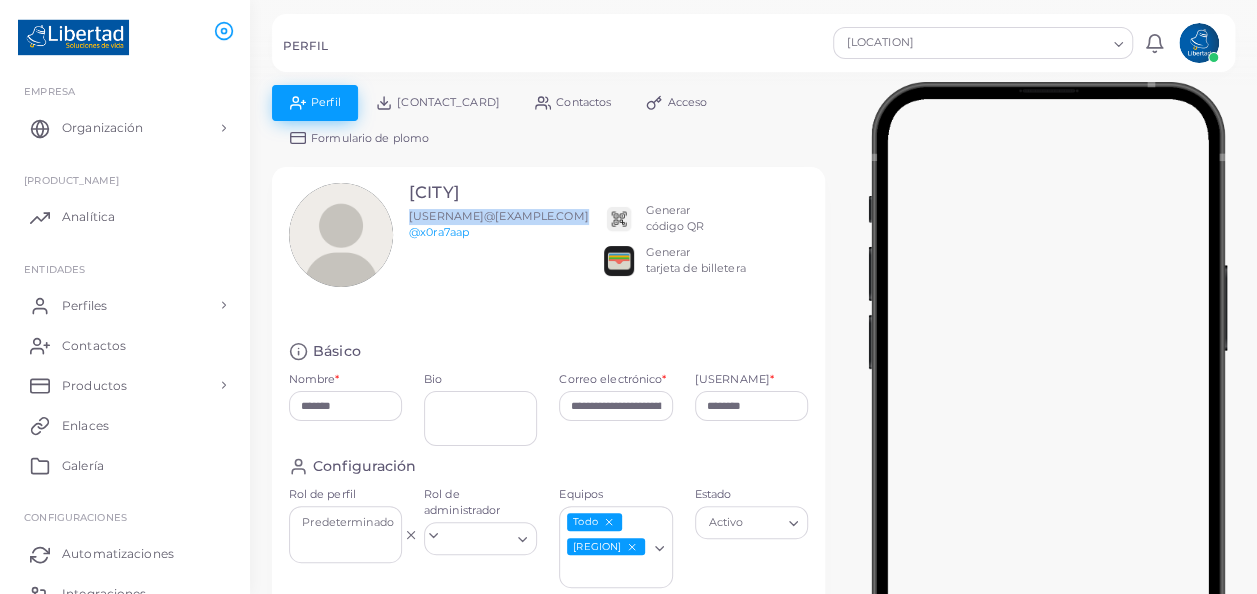 drag, startPoint x: 561, startPoint y: 208, endPoint x: 408, endPoint y: 207, distance: 153.00327 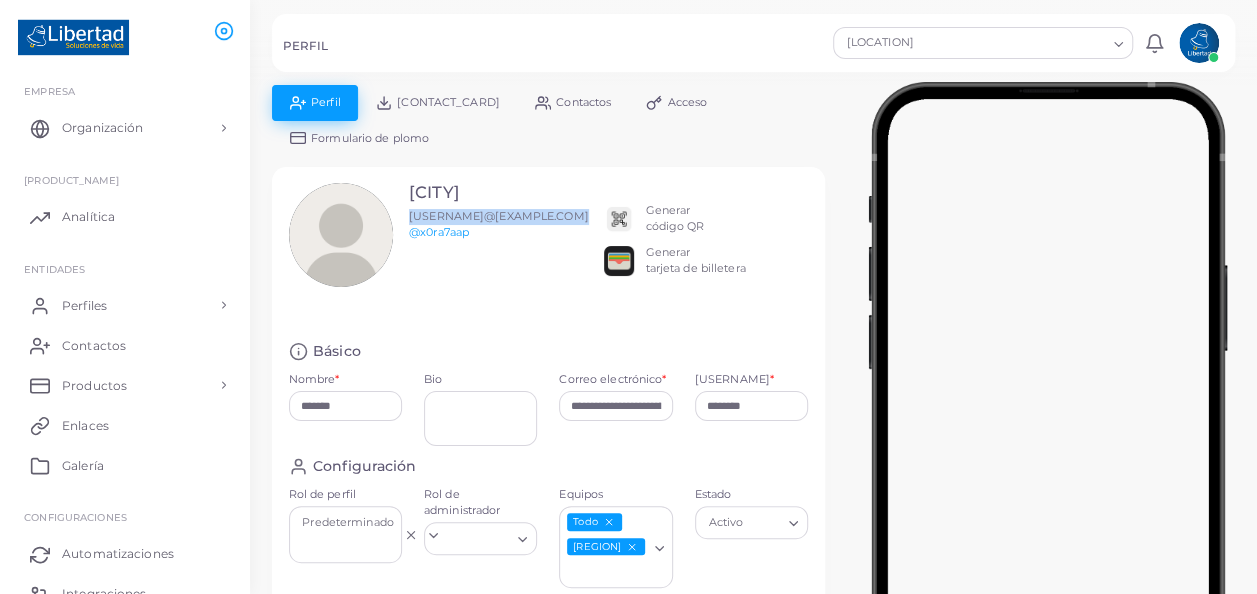 click on "[CITY_NAME]  [EMAIL] @[USERNAME]" at bounding box center [499, 235] 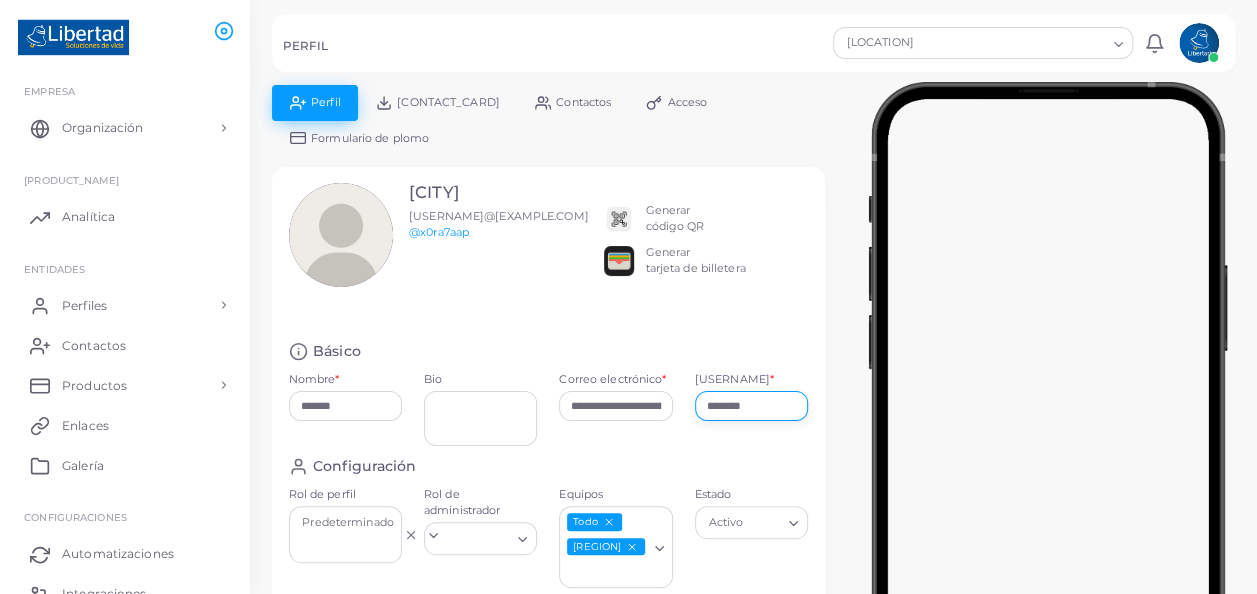 drag, startPoint x: 774, startPoint y: 422, endPoint x: 618, endPoint y: 407, distance: 156.7195 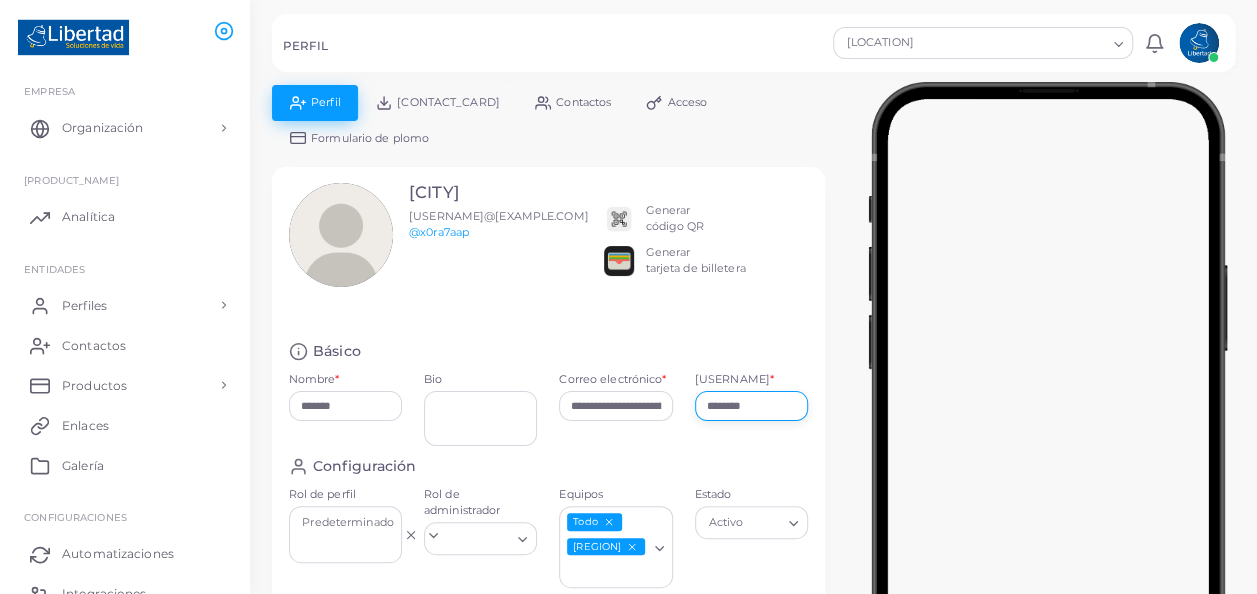 click on "Full Name * [FIRST] [LAST] Bio Email * [EMAIL] Username * [USERNAME]" at bounding box center (549, 399) 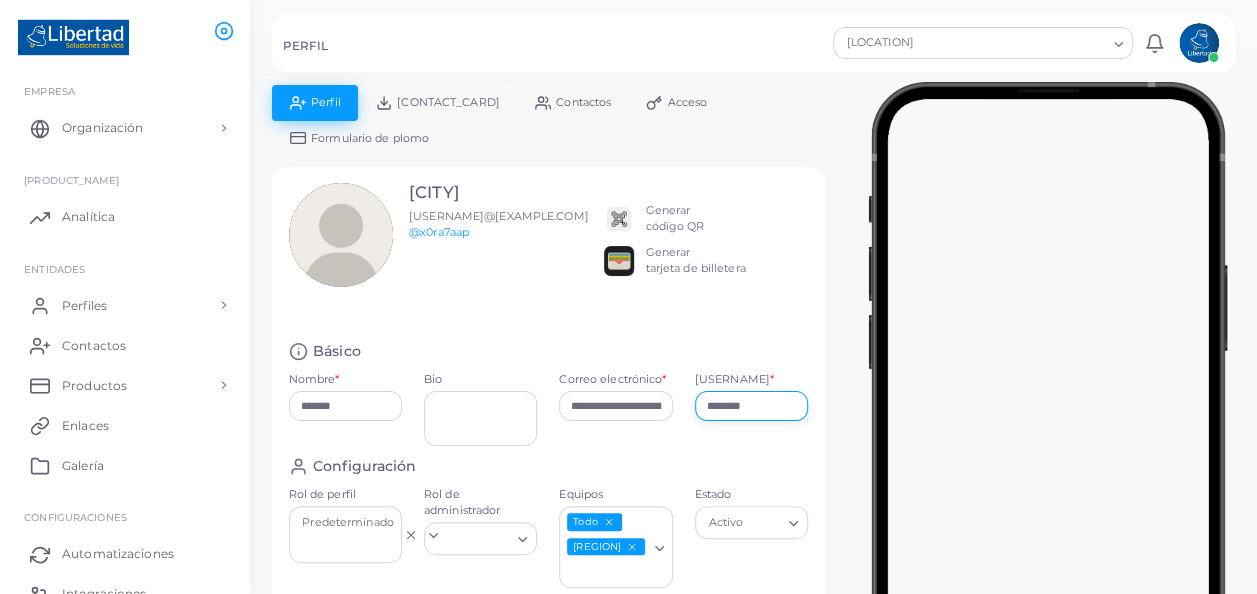 paste on "**********" 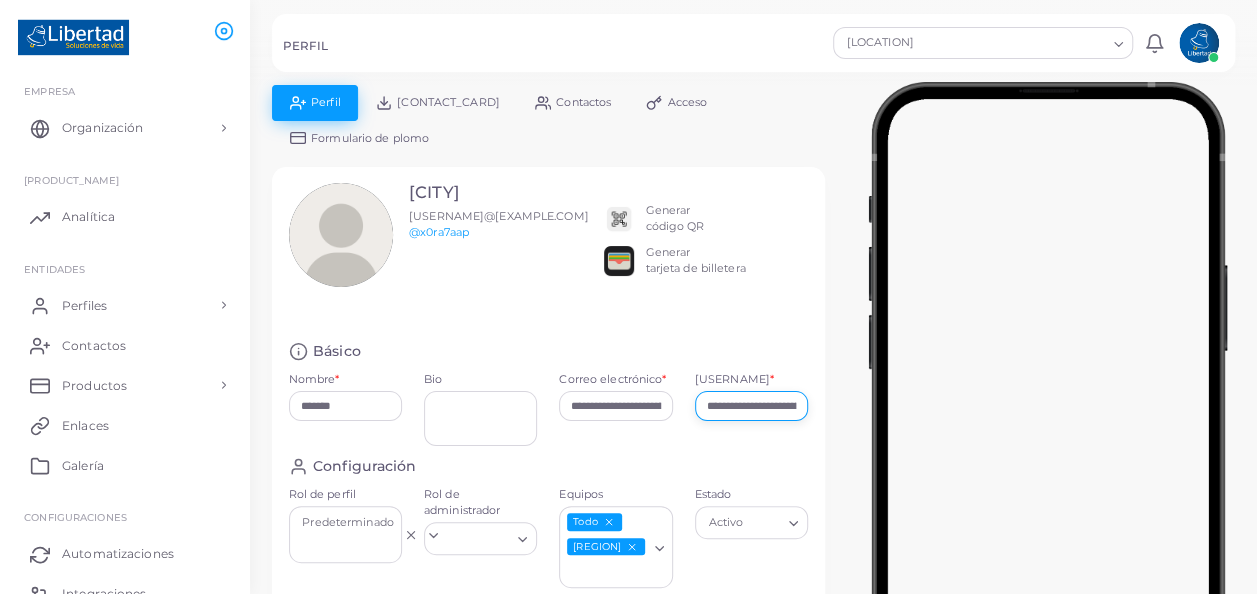 scroll, scrollTop: 0, scrollLeft: 61, axis: horizontal 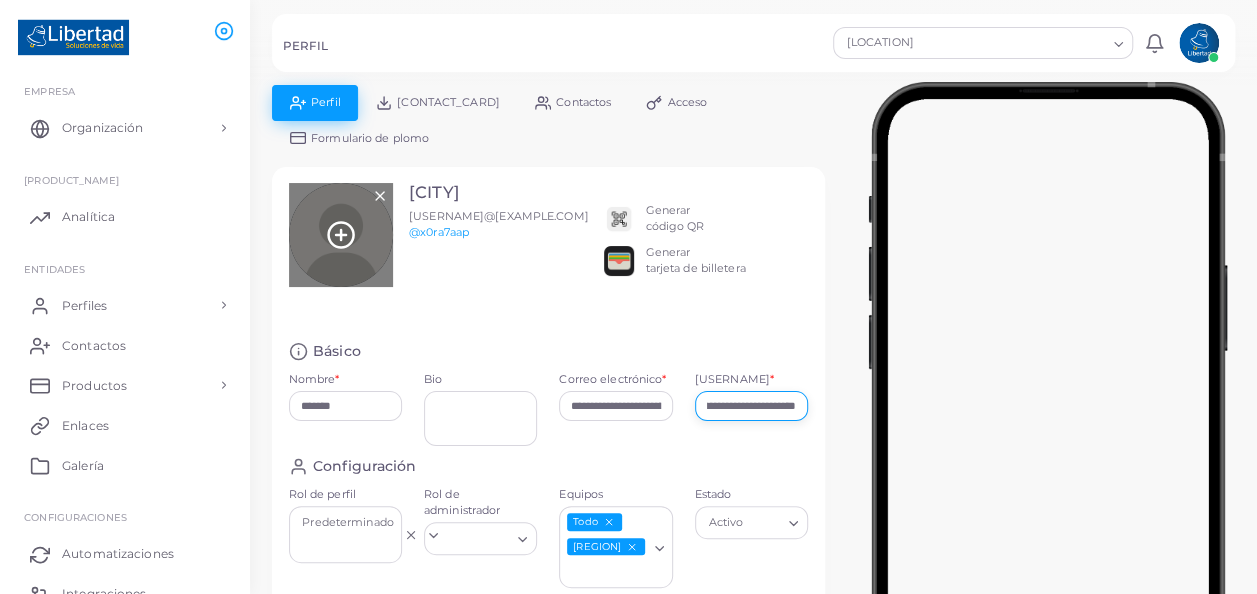type on "**********" 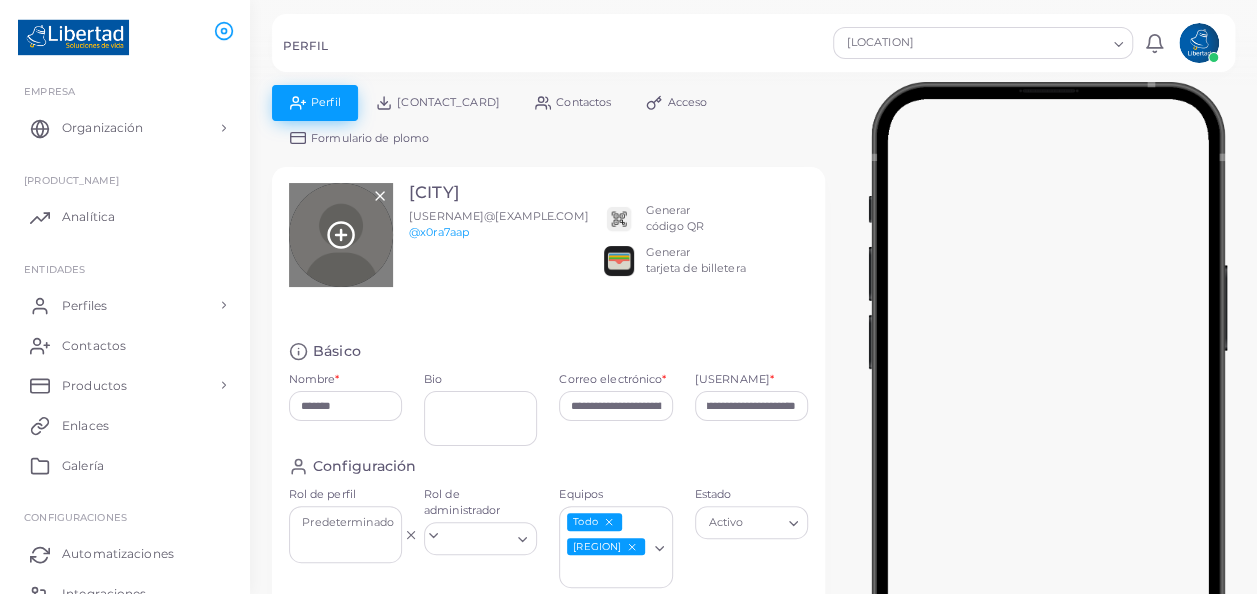 scroll, scrollTop: 0, scrollLeft: 0, axis: both 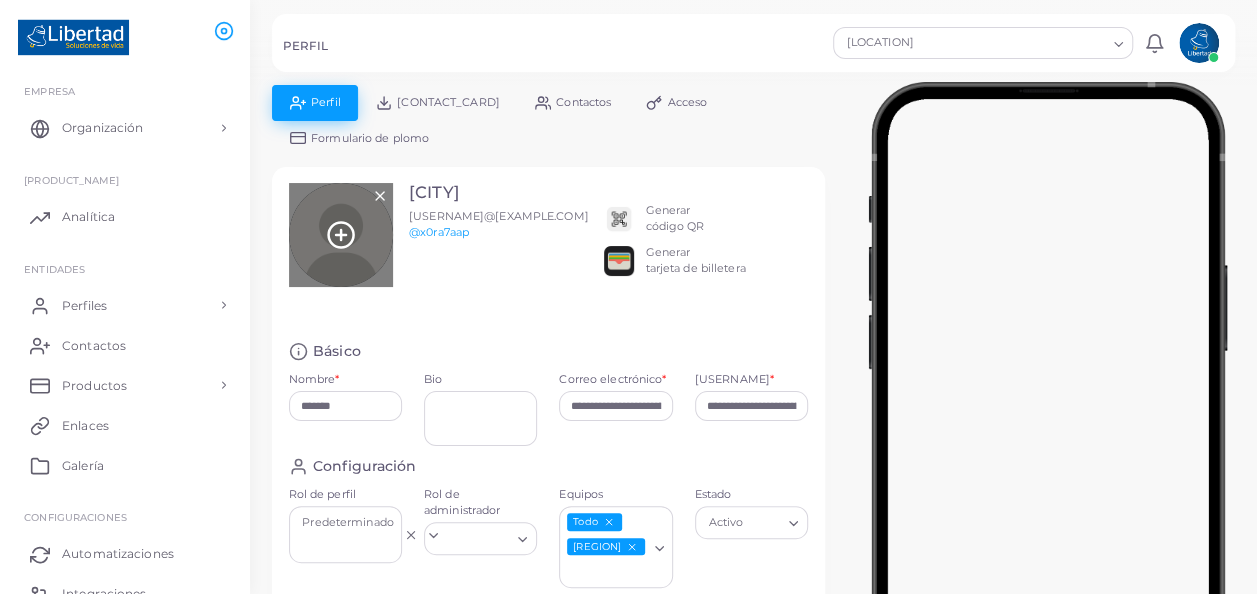 click at bounding box center [341, 235] 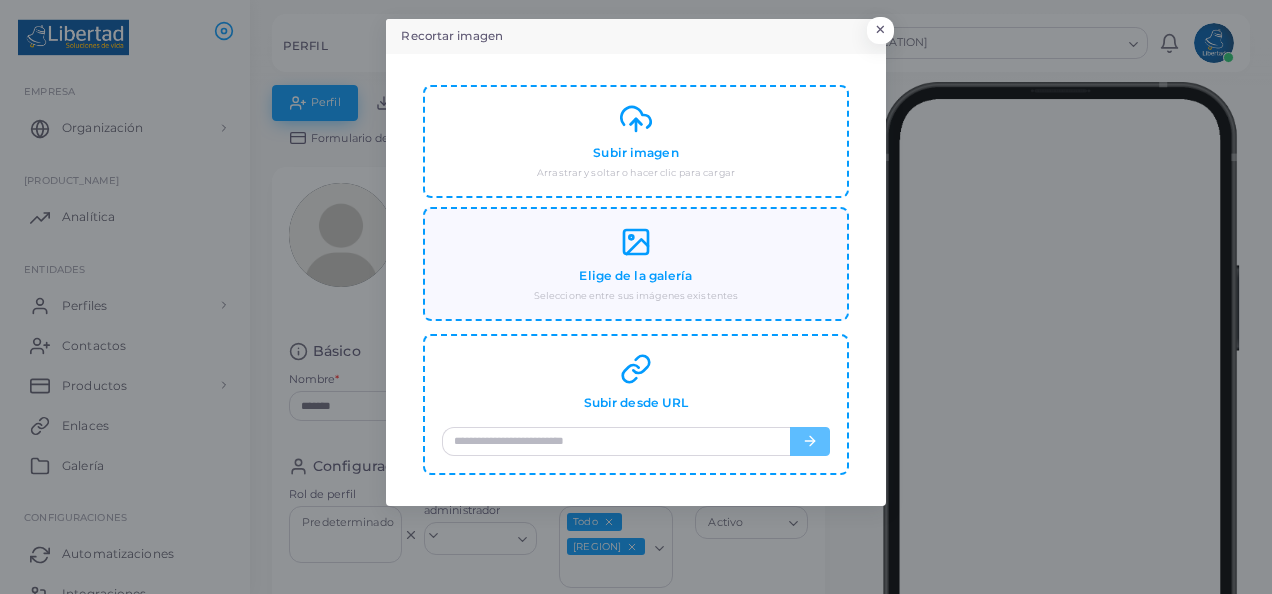 click on "Elige de la galería Seleccione entre sus imágenes existentes" at bounding box center (636, 264) 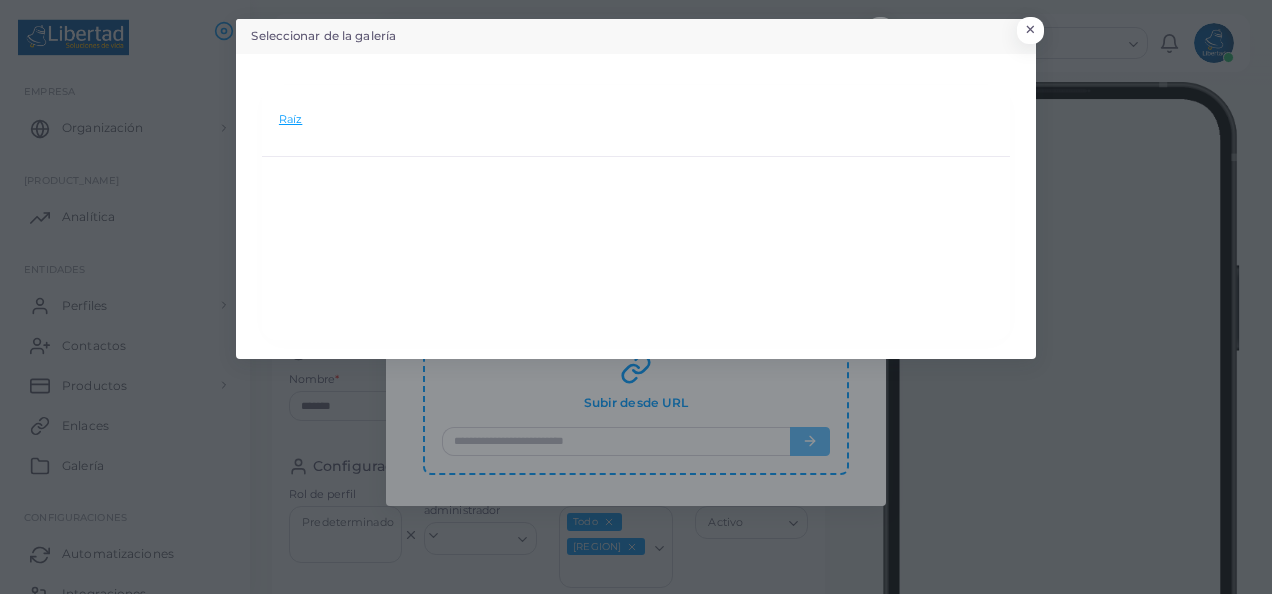 click on "Raíz" at bounding box center [290, 120] 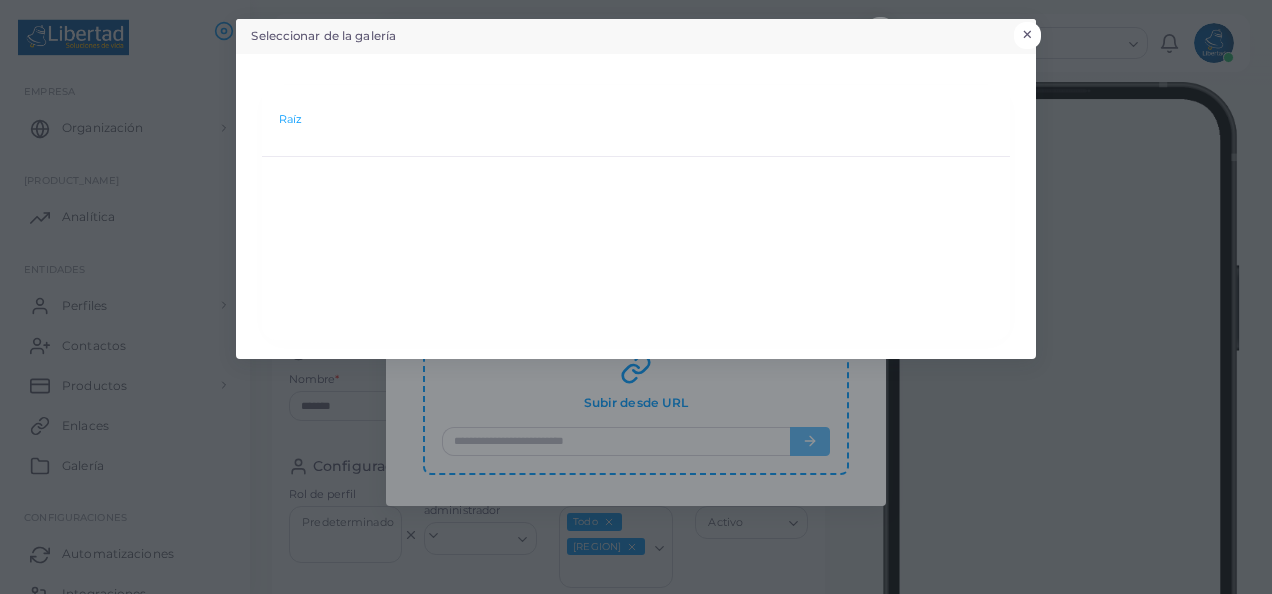 click on "×" at bounding box center [1027, 35] 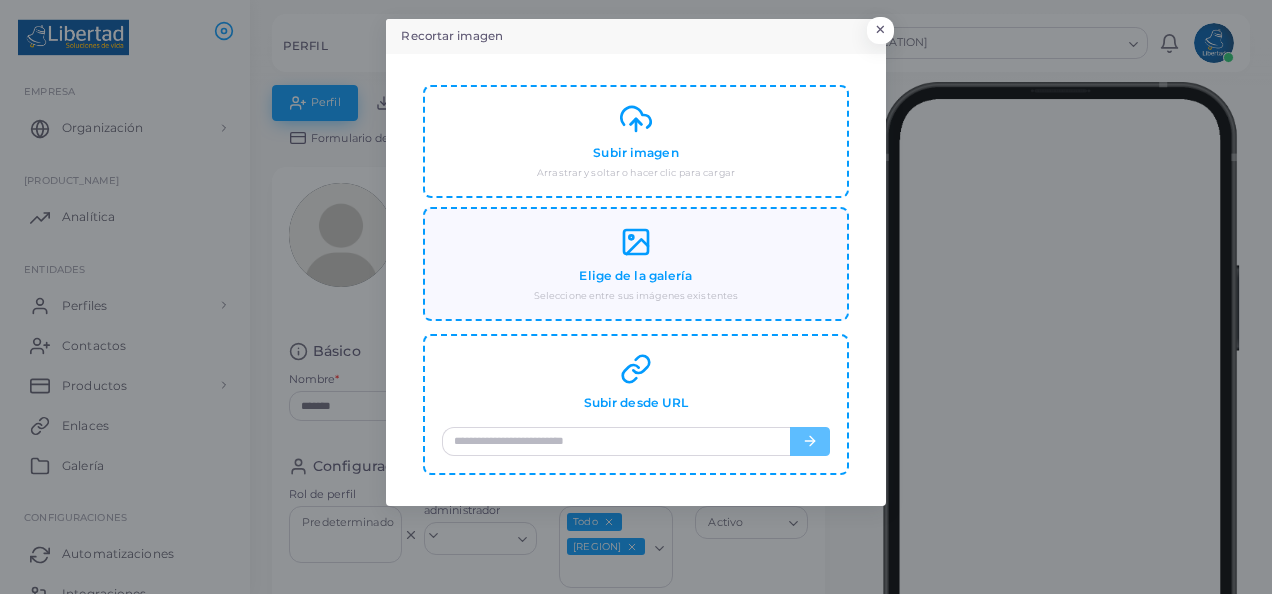 click 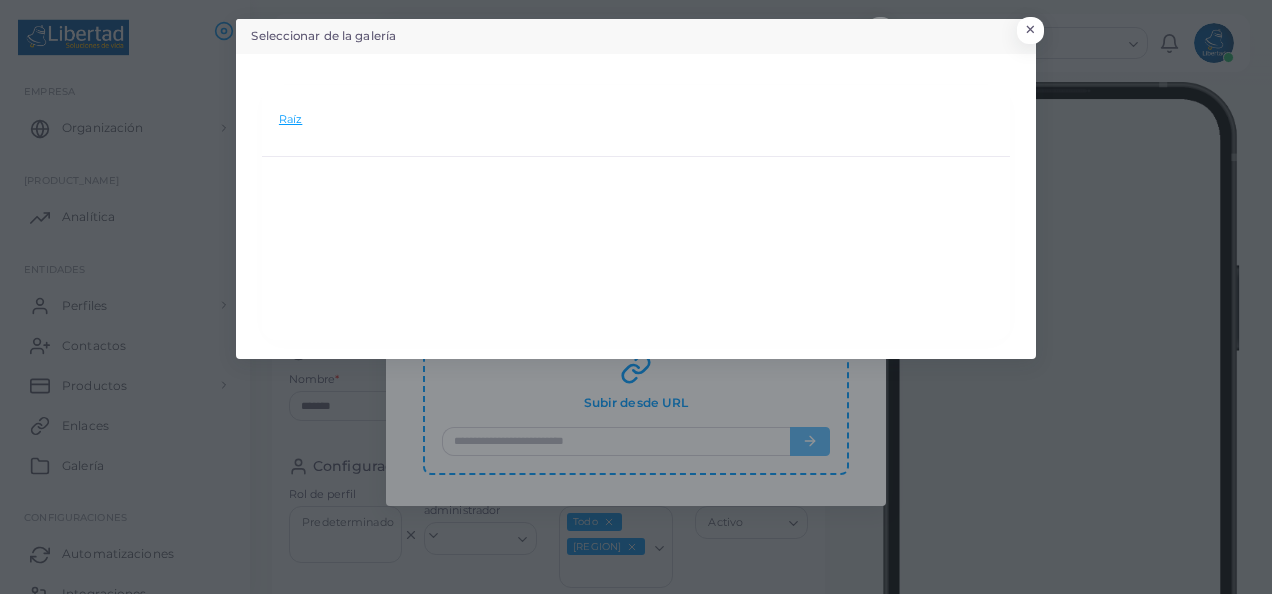 click on "Raíz" at bounding box center (290, 120) 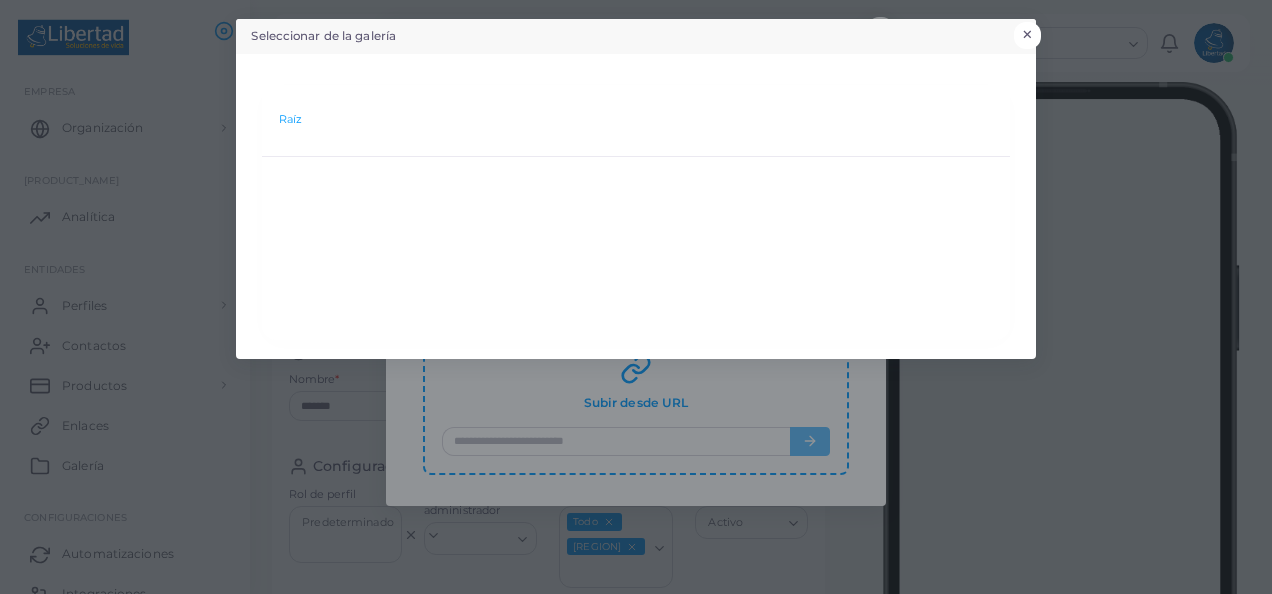 click on "×" at bounding box center [1027, 35] 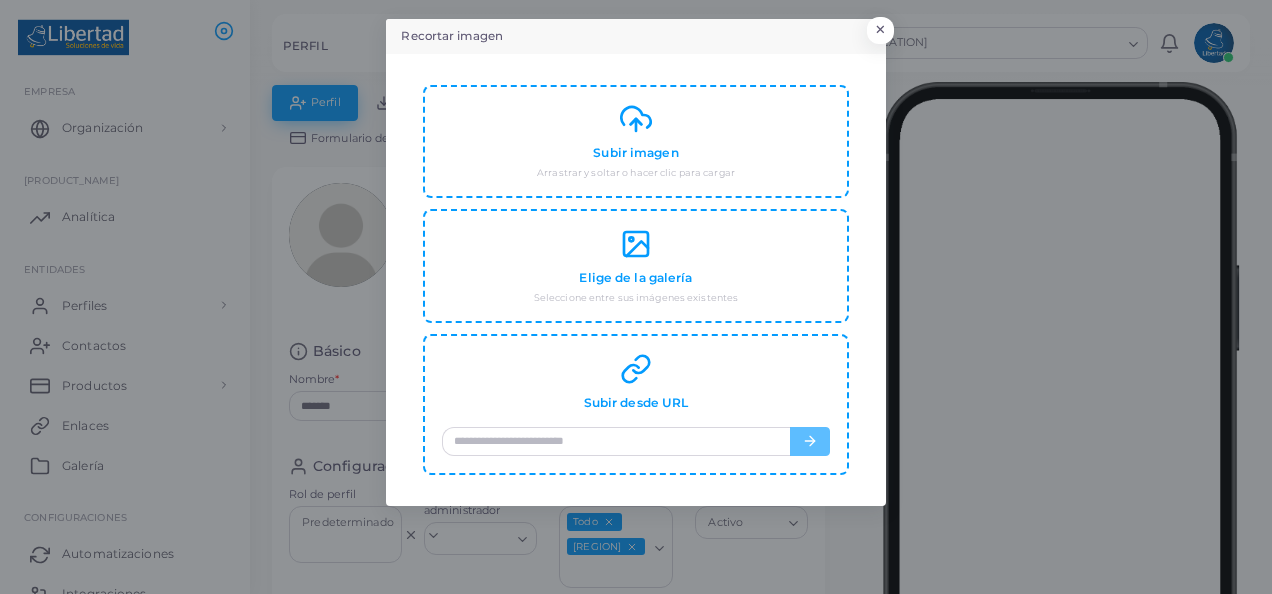 click on "Crop image × Upload image Drag and drop or click to upload Choose from gallery Select from your existing images Upload from URL" at bounding box center [636, 297] 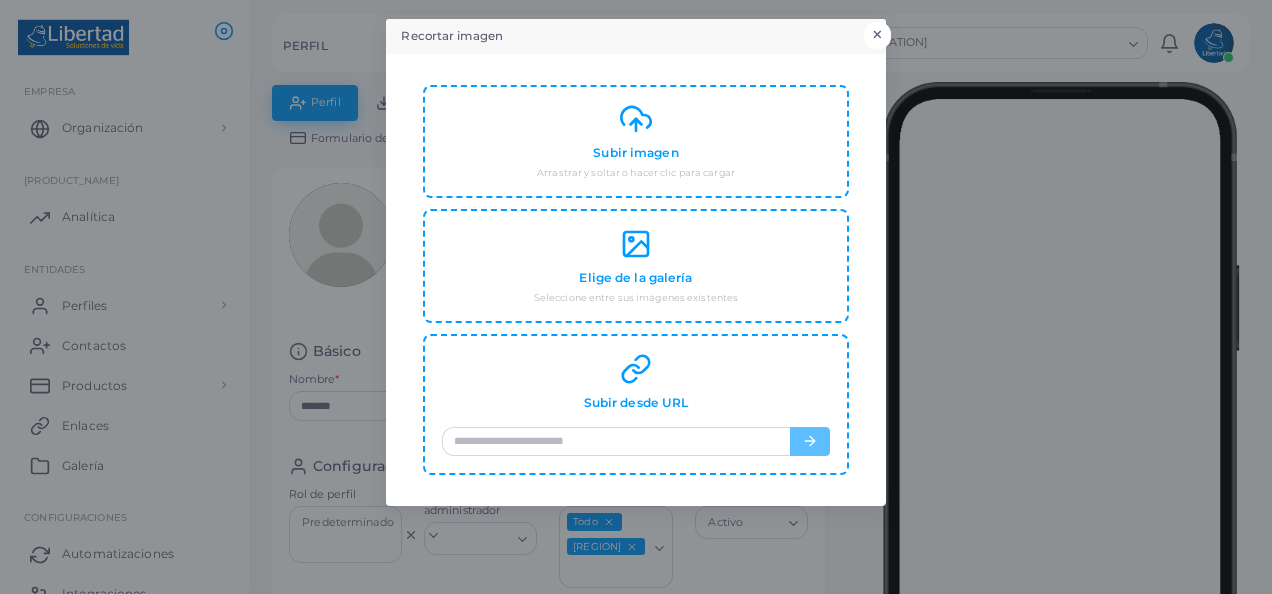 click on "×" at bounding box center (877, 35) 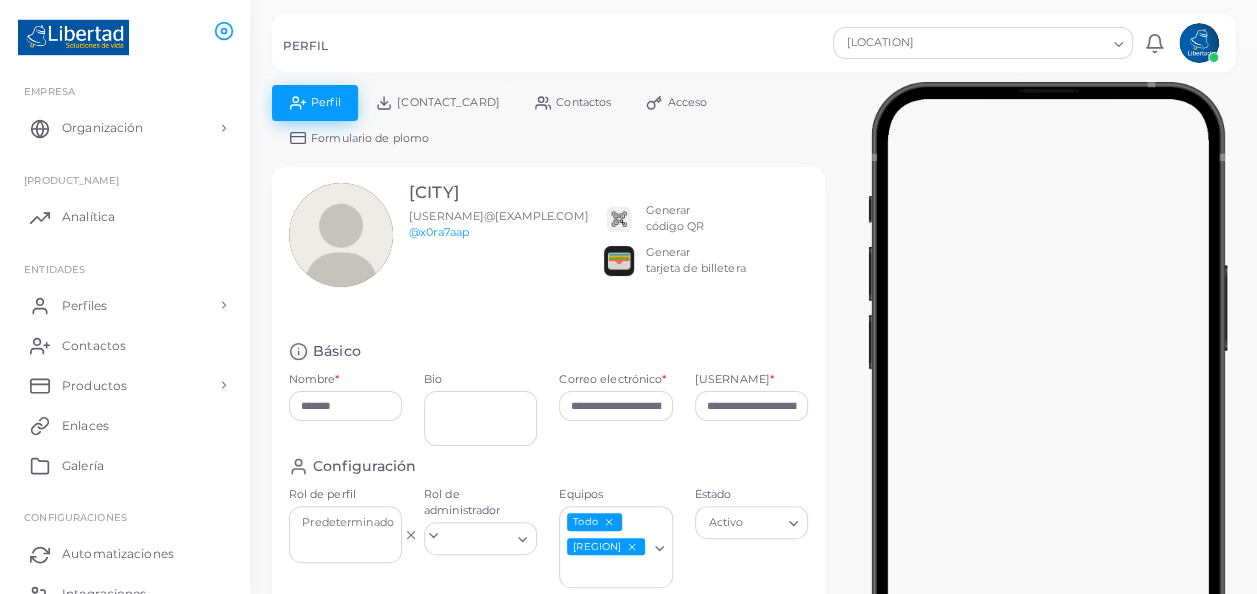 click at bounding box center (1199, 43) 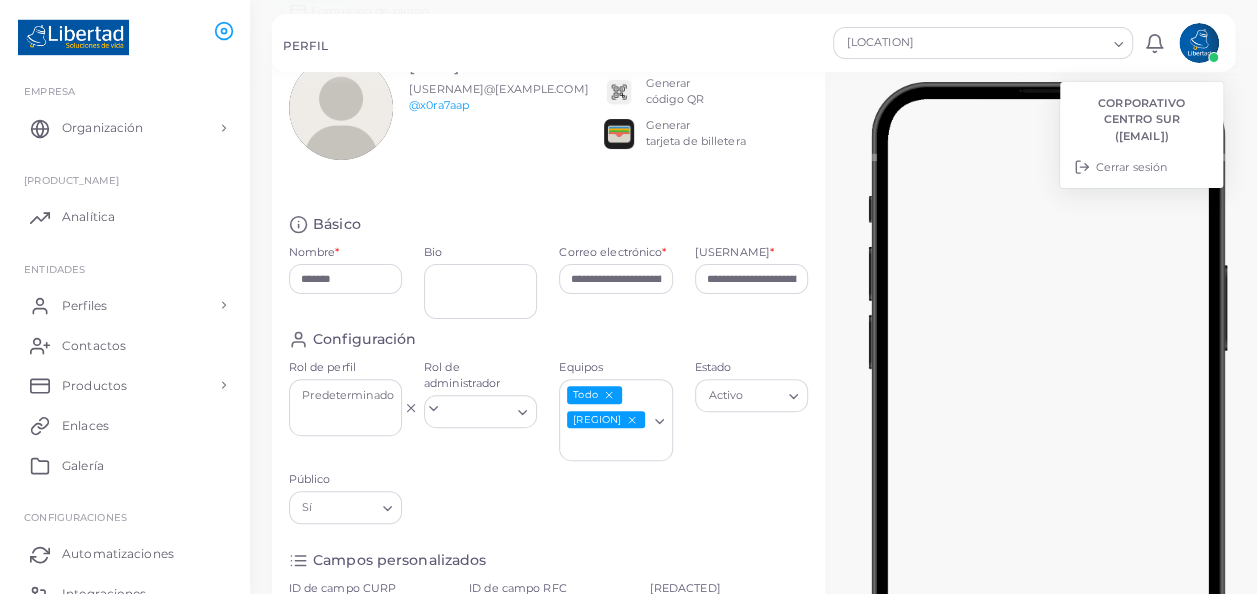 scroll, scrollTop: 200, scrollLeft: 0, axis: vertical 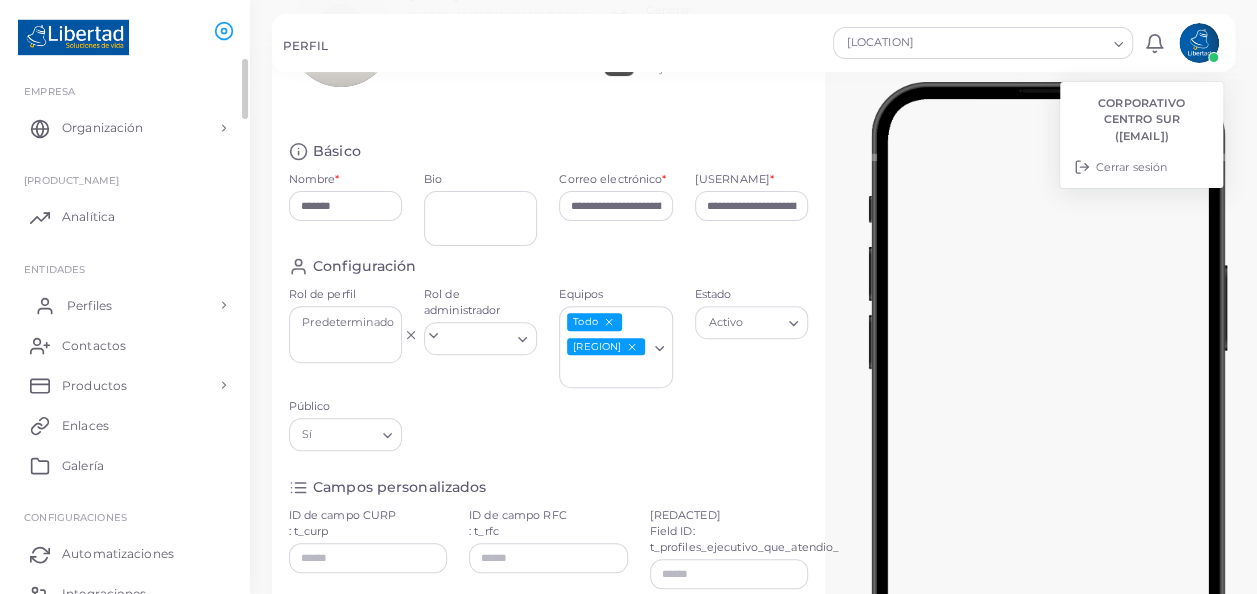 click on "Perfiles" at bounding box center (125, 305) 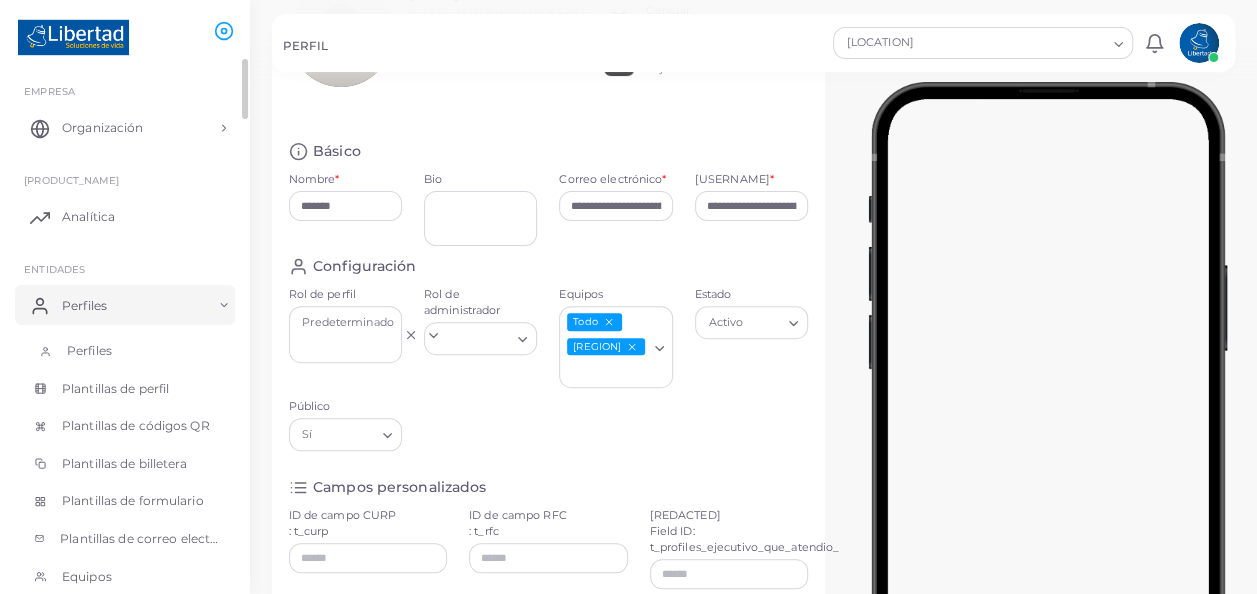 click on "Perfiles" at bounding box center (125, 351) 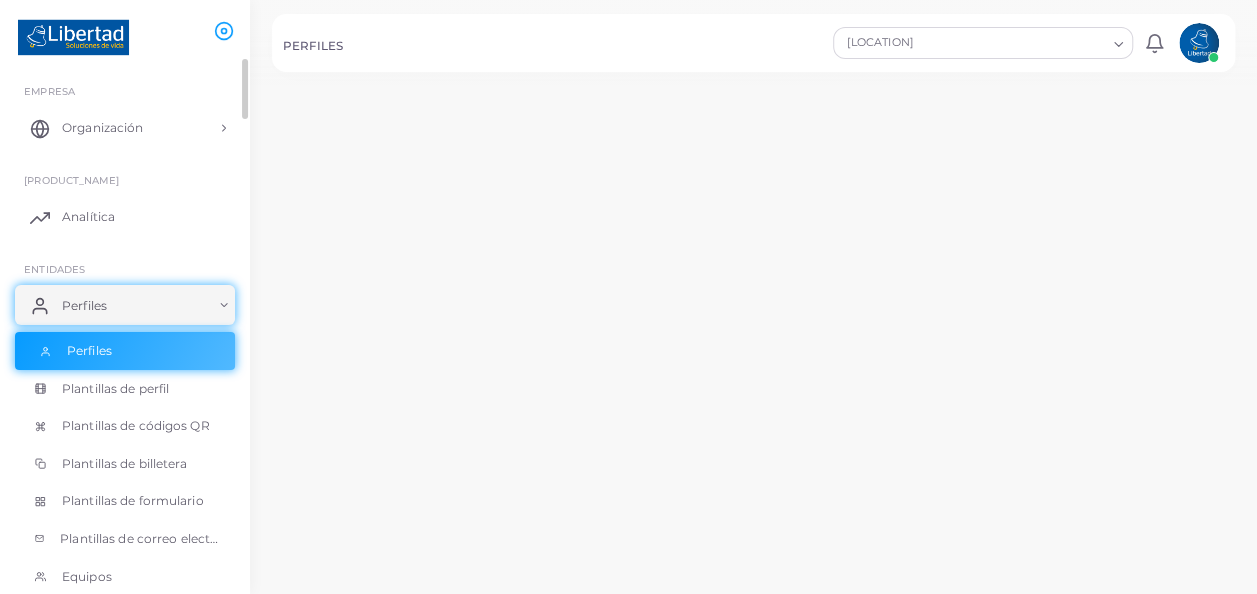 scroll, scrollTop: 0, scrollLeft: 0, axis: both 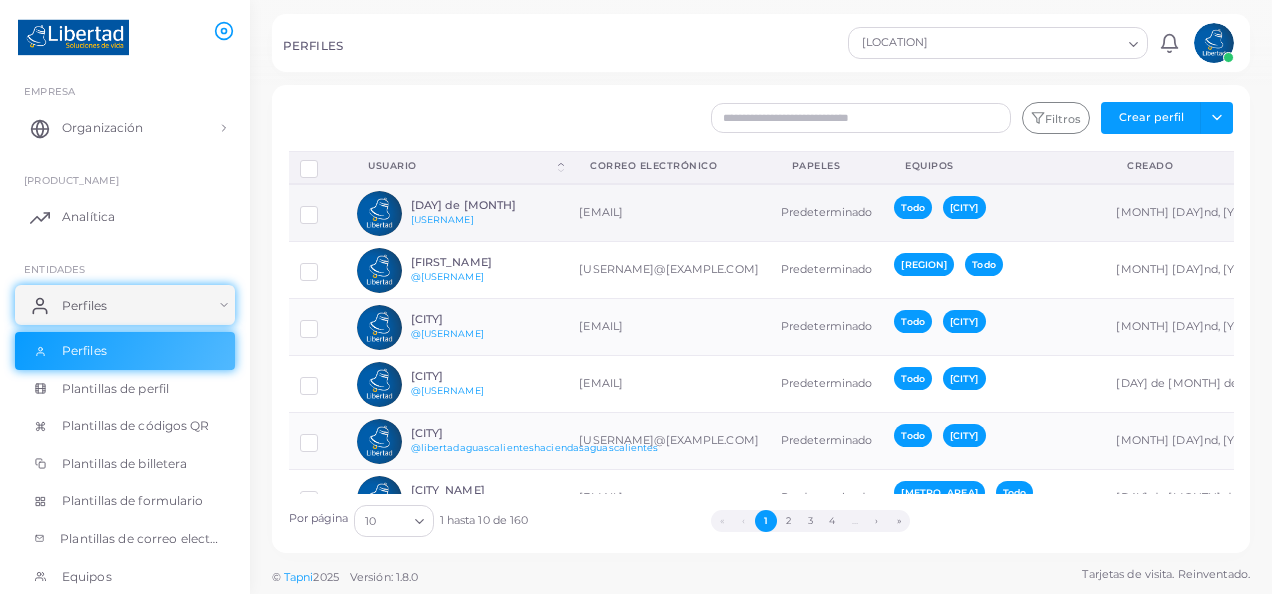 click on "[DAY] de [MONTH]" at bounding box center [484, 205] 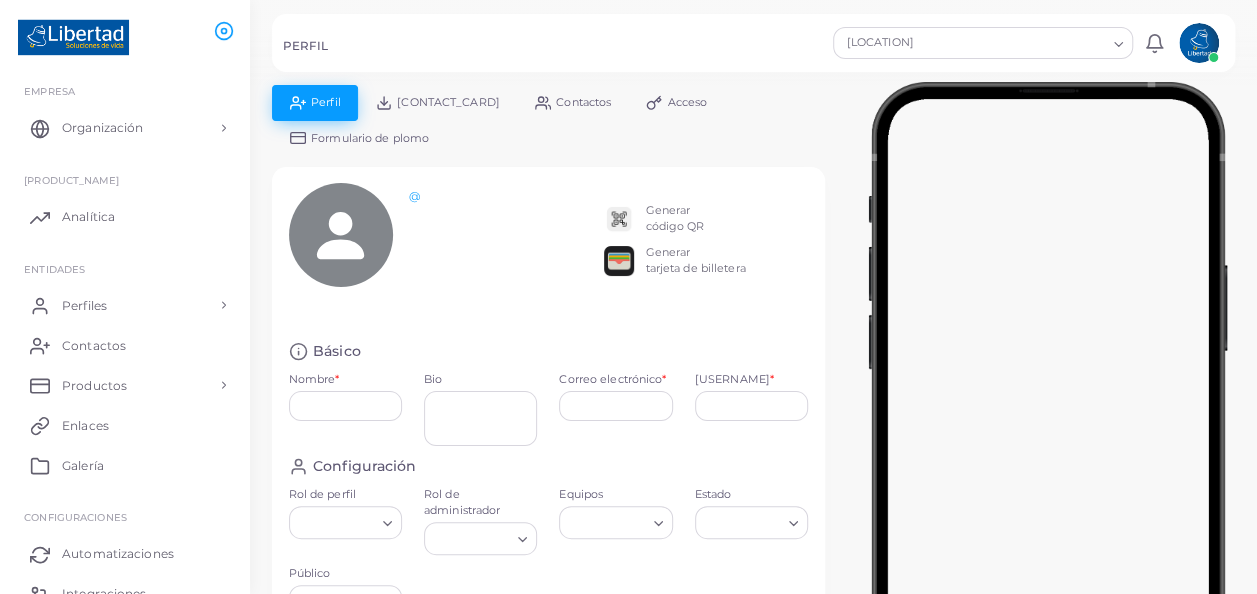 type on "**********" 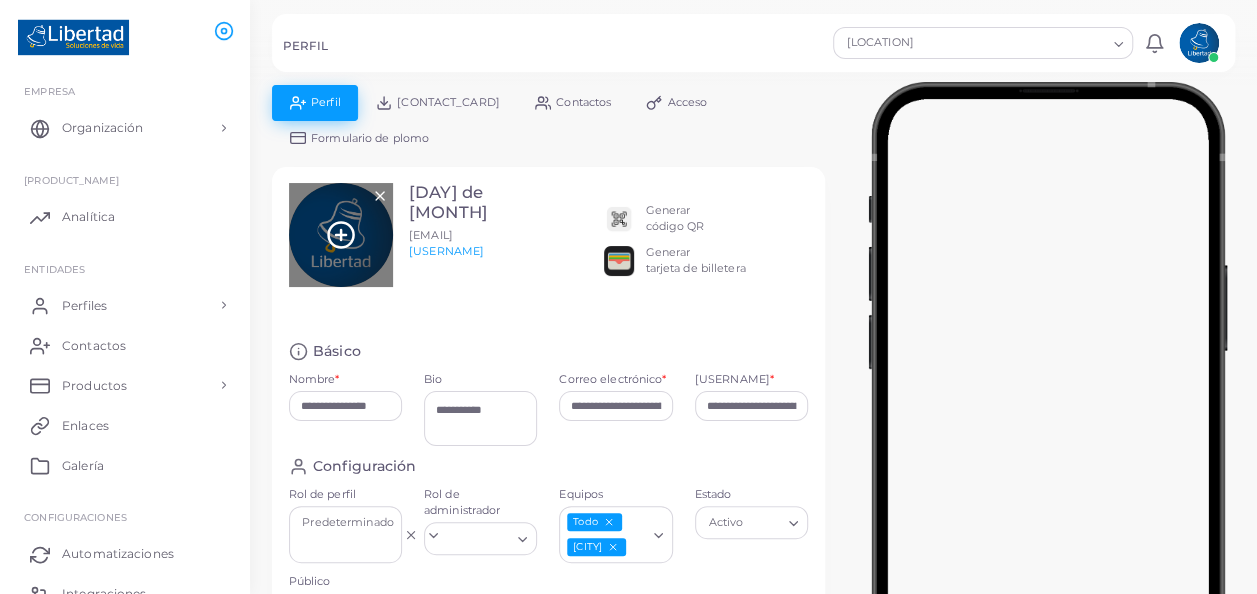 click 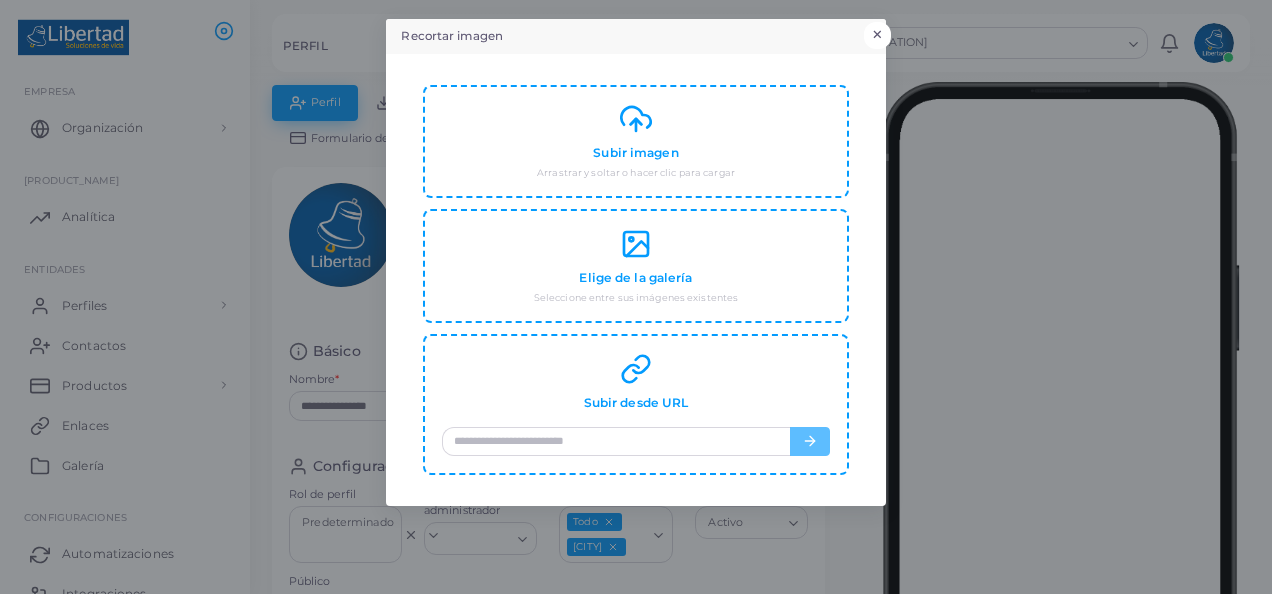 click on "×" at bounding box center (877, 35) 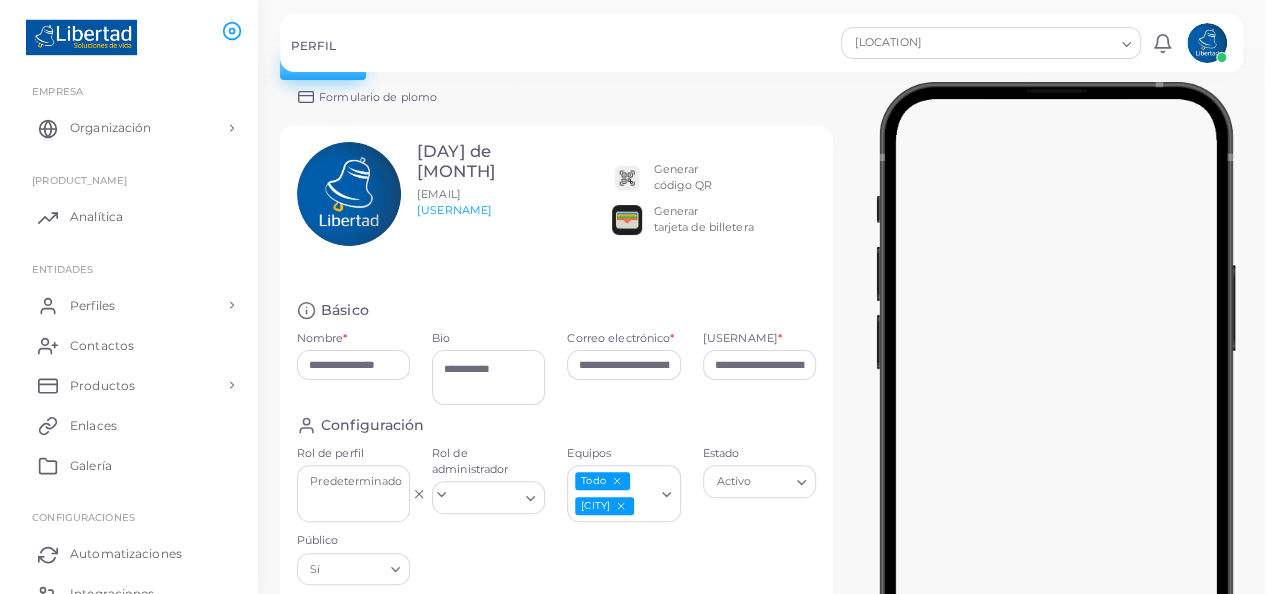 scroll, scrollTop: 0, scrollLeft: 0, axis: both 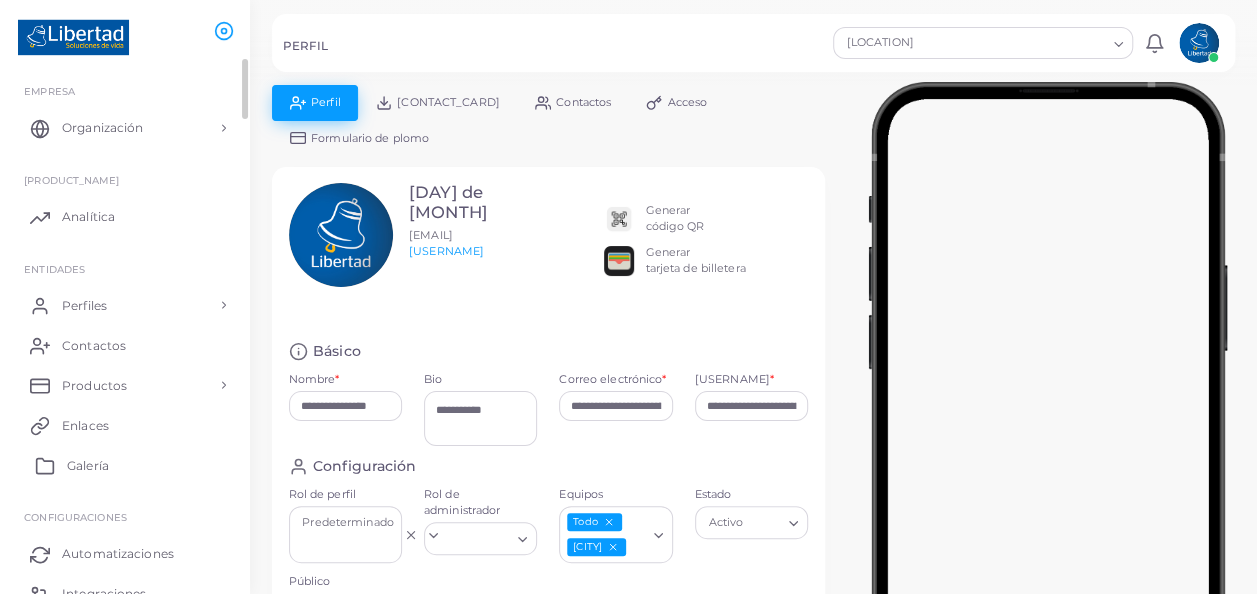 click on "Galería" at bounding box center (125, 465) 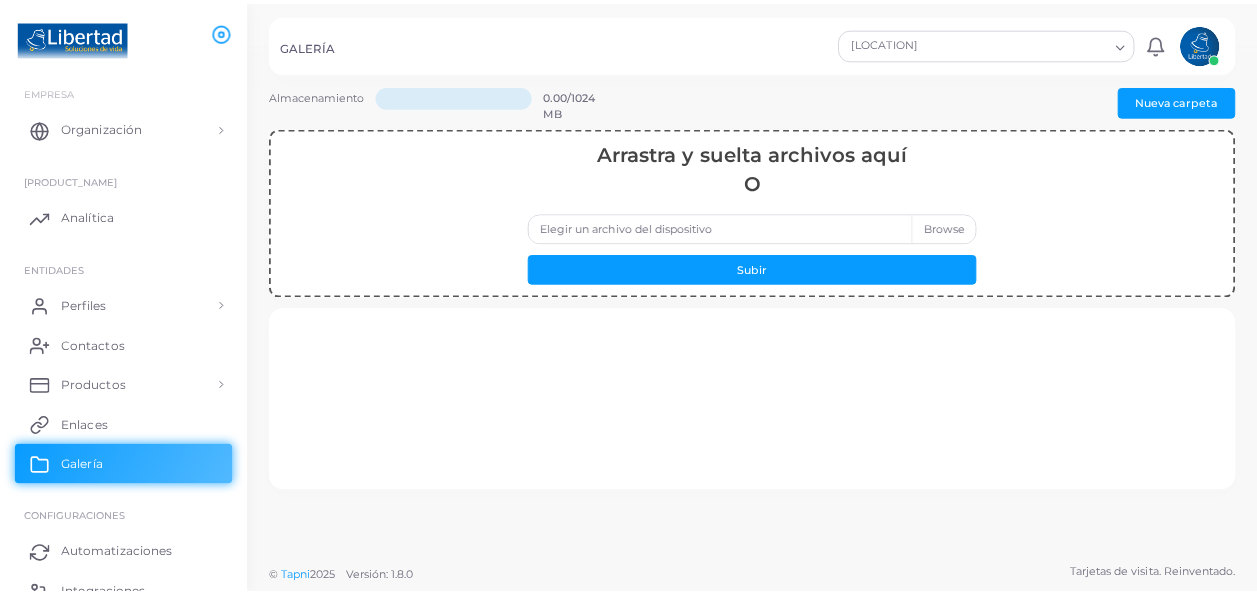 scroll, scrollTop: 132, scrollLeft: 0, axis: vertical 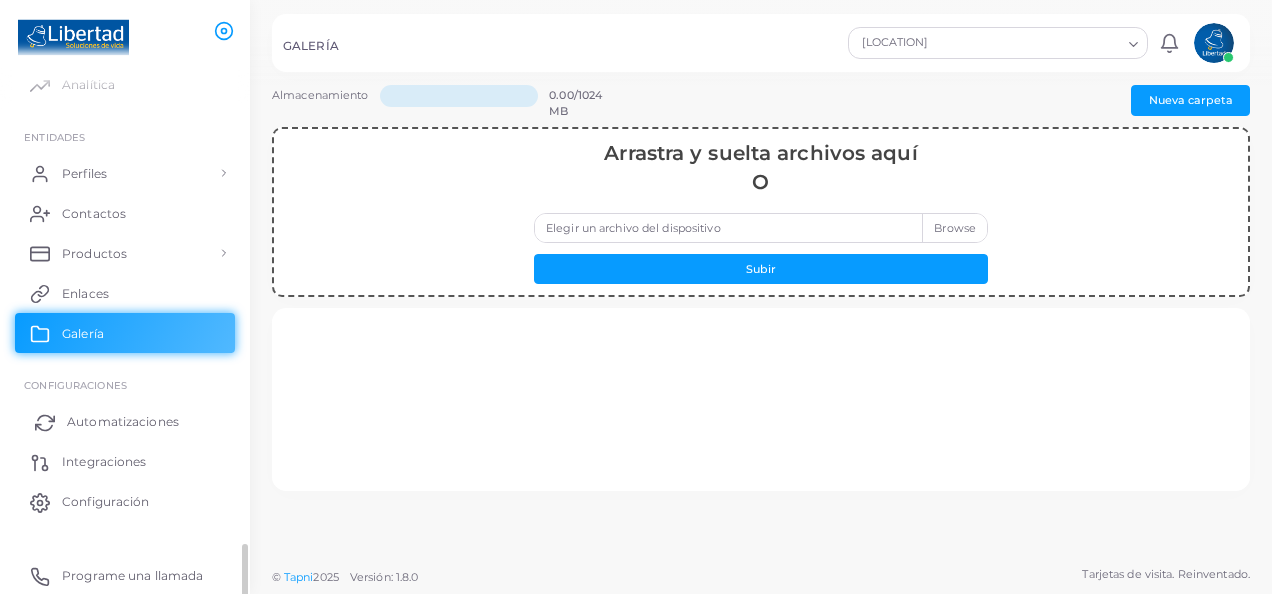 click on "Automatizaciones" at bounding box center (123, 422) 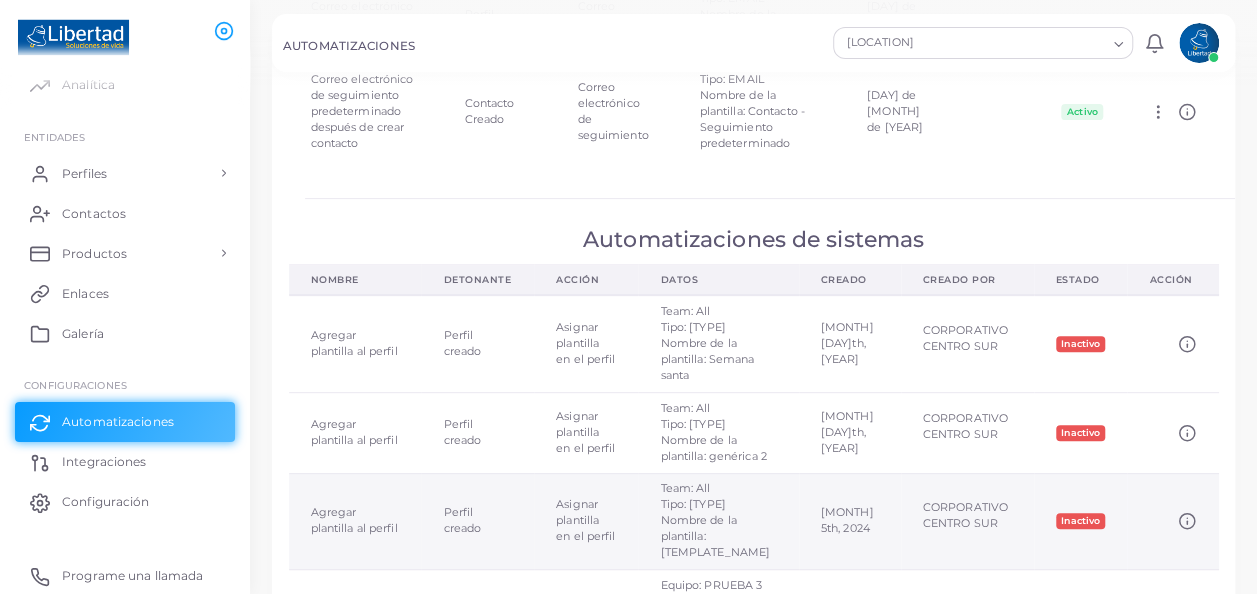 scroll, scrollTop: 0, scrollLeft: 0, axis: both 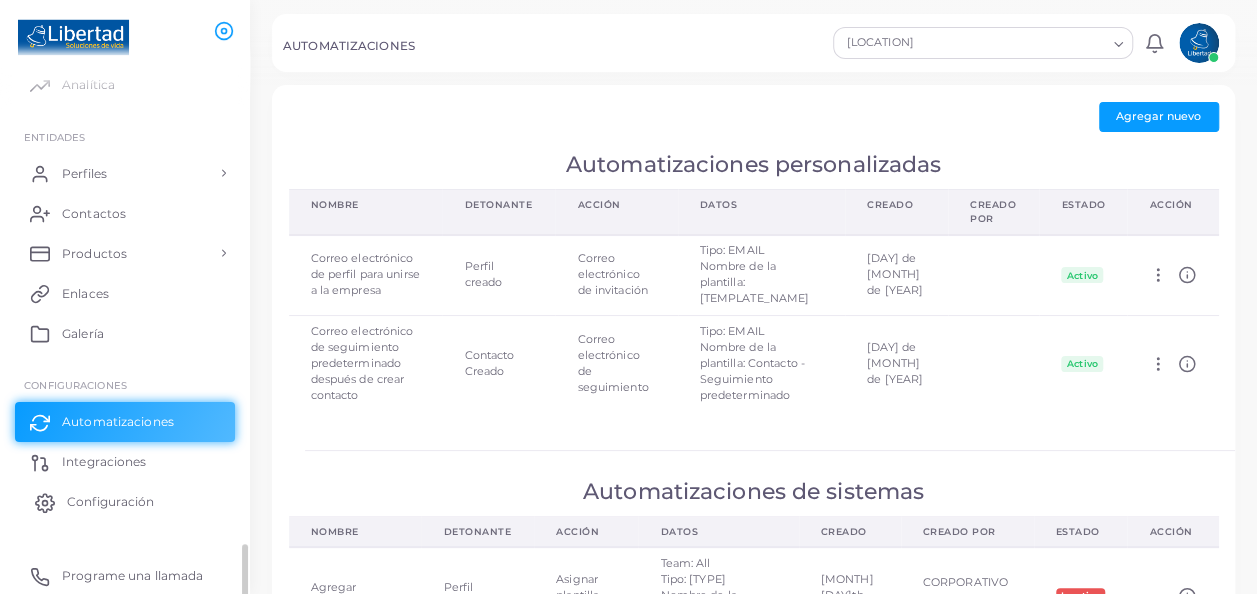 click on "Configuración" at bounding box center [110, 502] 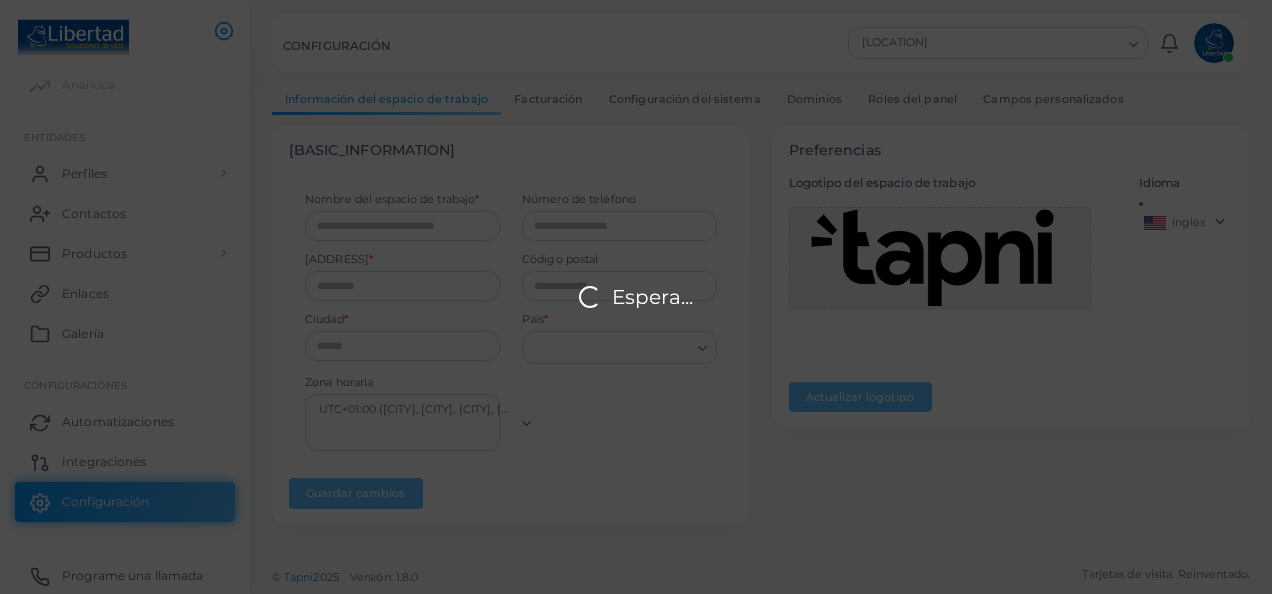 type on "********" 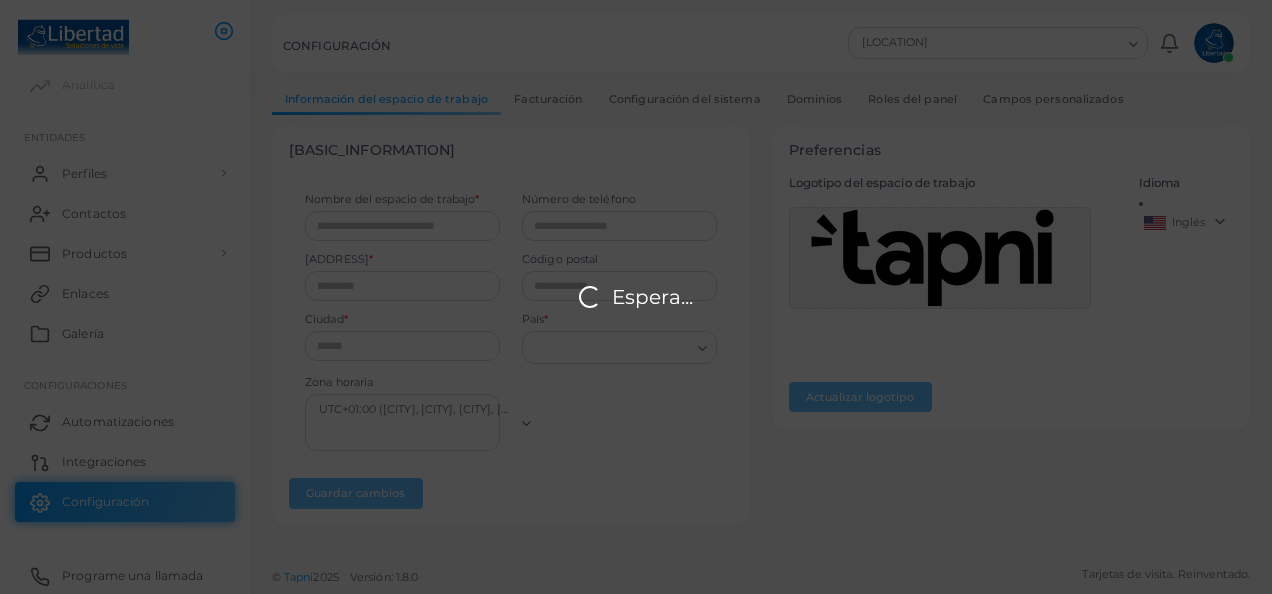 type on "**********" 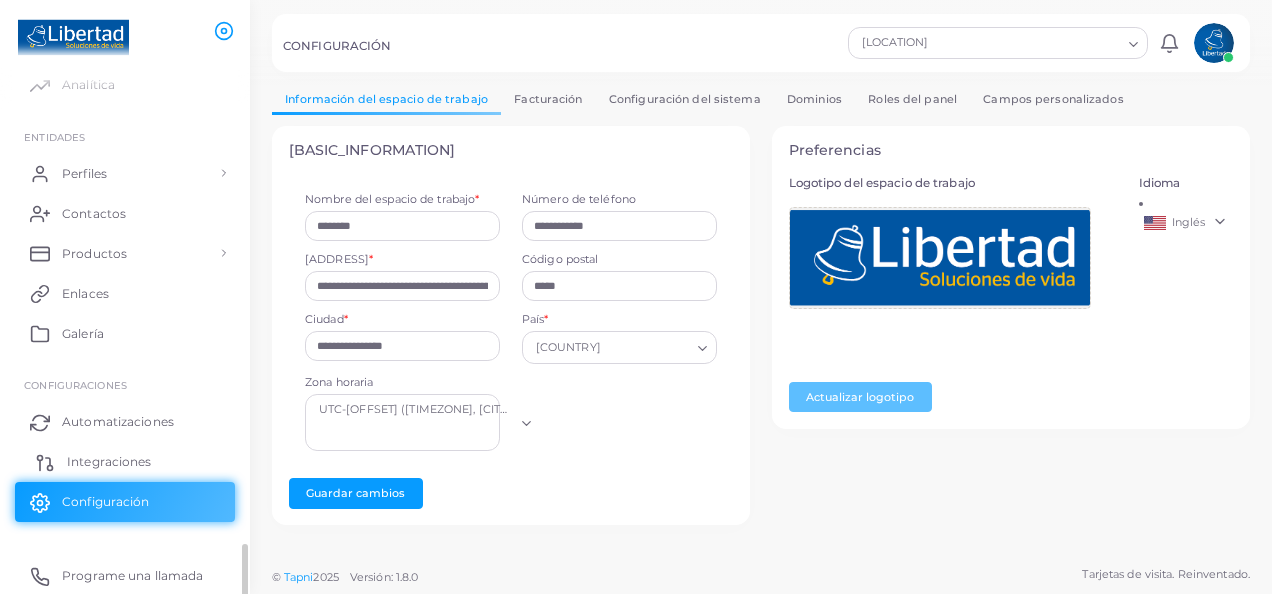 click on "Integraciones" at bounding box center (109, 462) 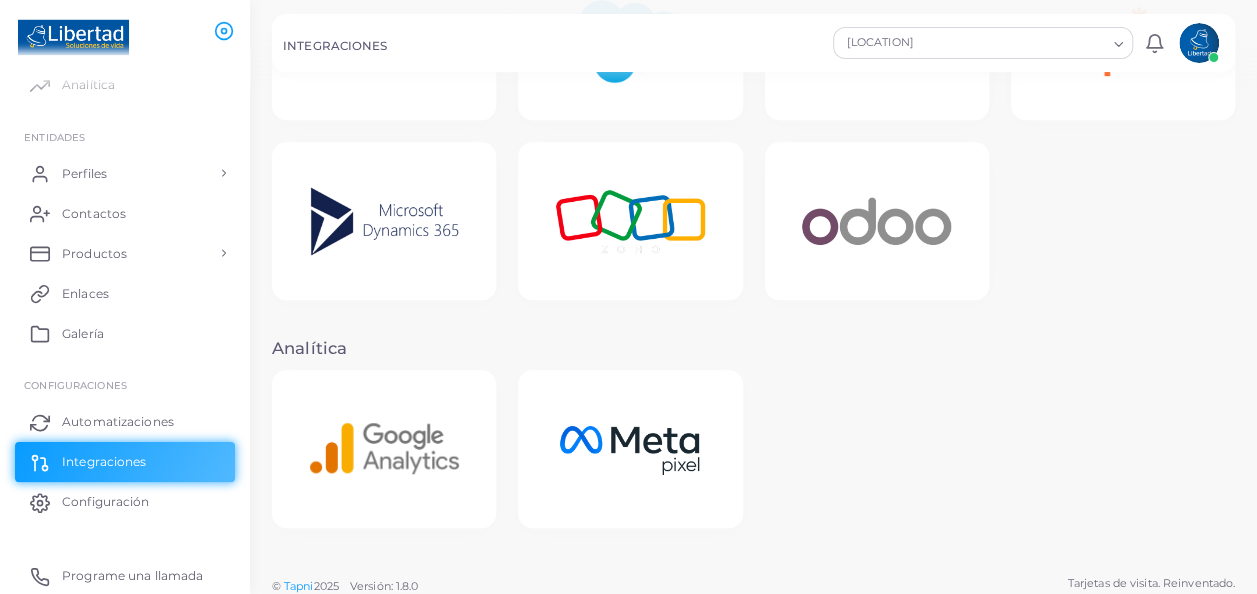 scroll, scrollTop: 570, scrollLeft: 0, axis: vertical 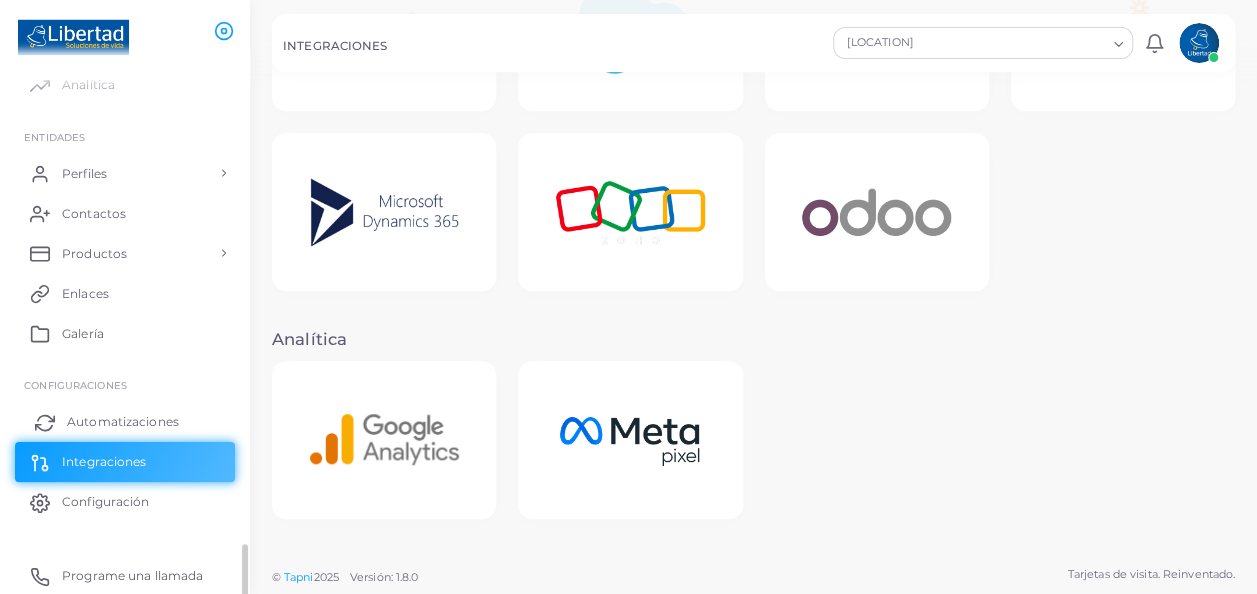 click on "Automatizaciones" at bounding box center [123, 422] 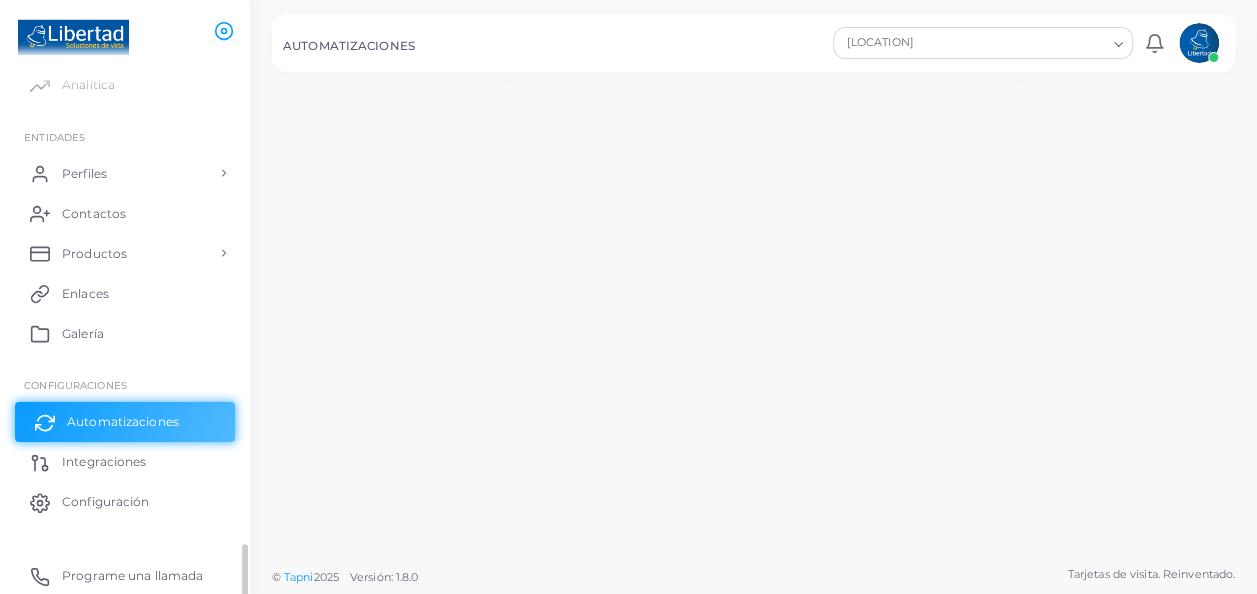 scroll, scrollTop: 0, scrollLeft: 0, axis: both 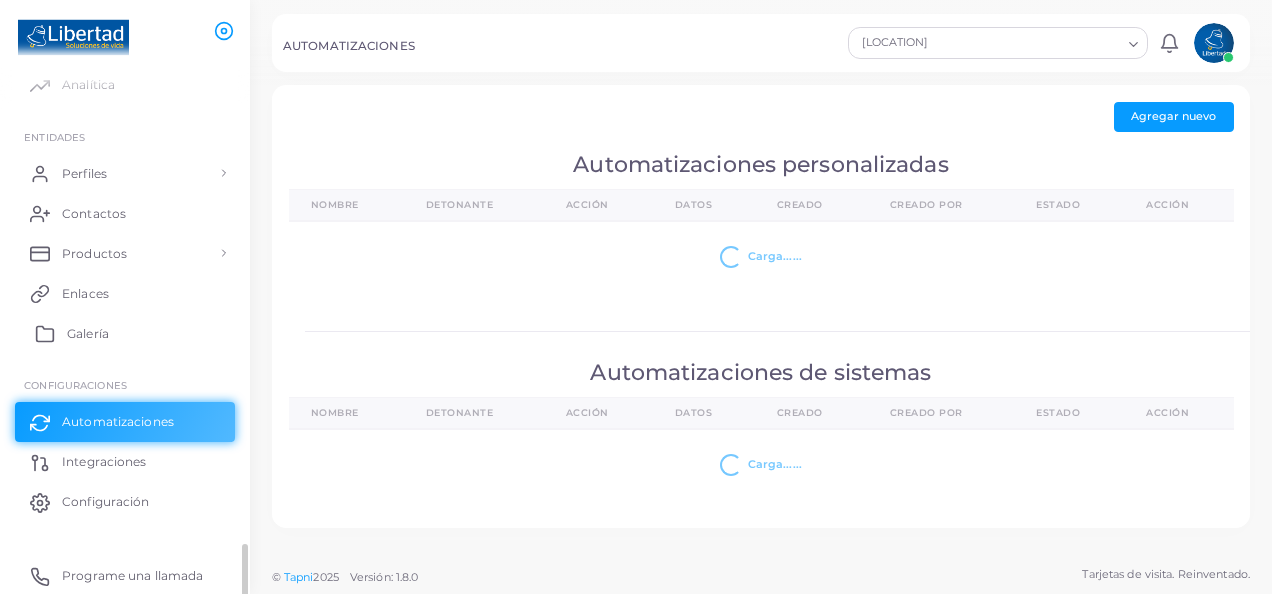 click on "Galería" at bounding box center (125, 333) 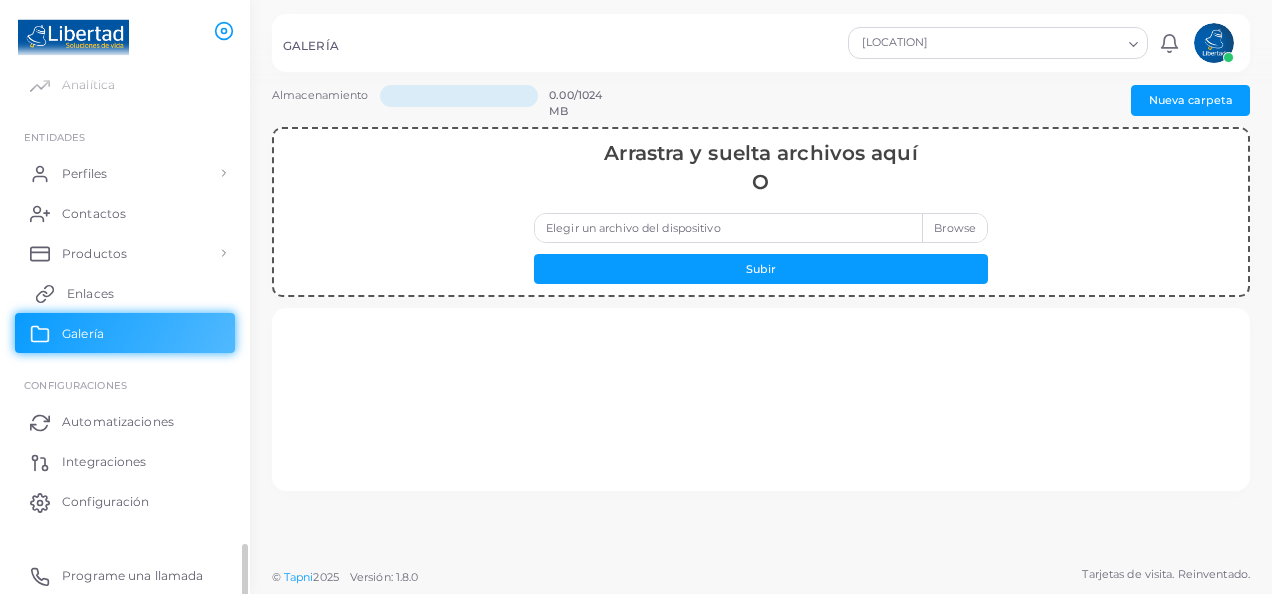 click on "Enlaces" at bounding box center [125, 293] 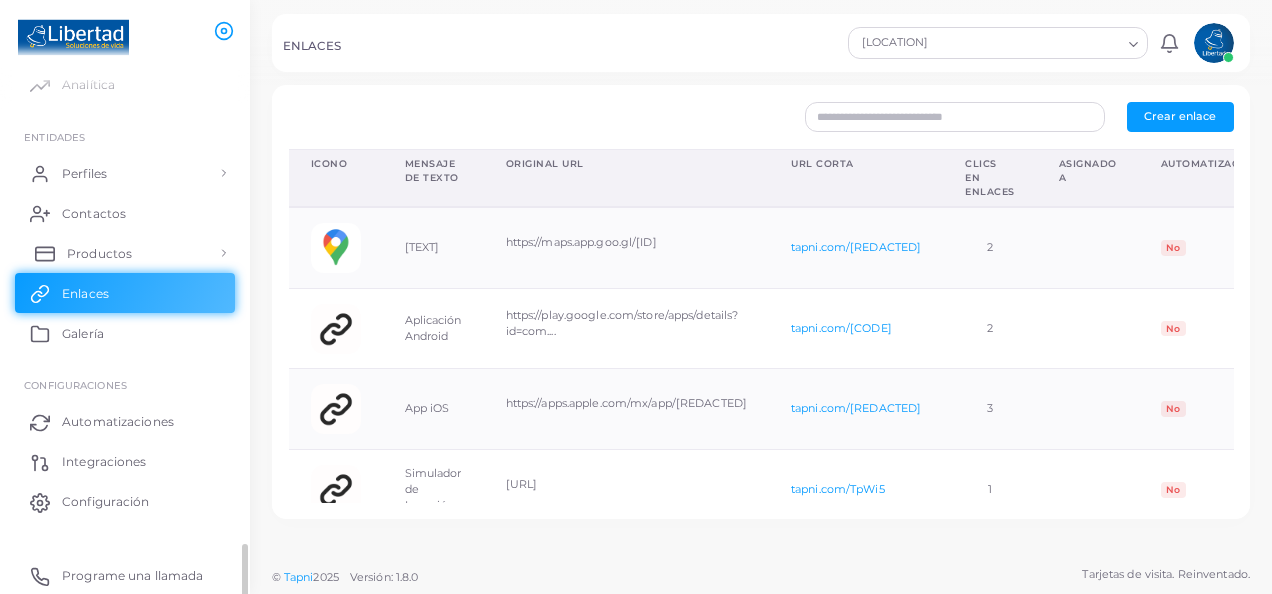 click on "Productos" at bounding box center (99, 254) 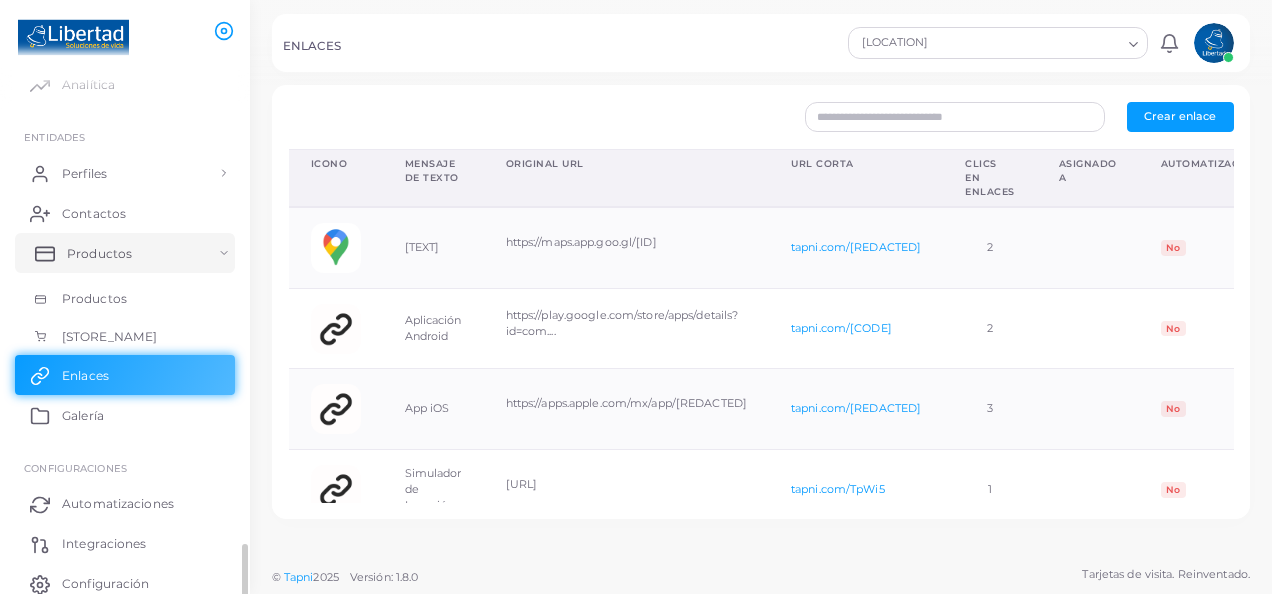 click on "Productos" at bounding box center [99, 254] 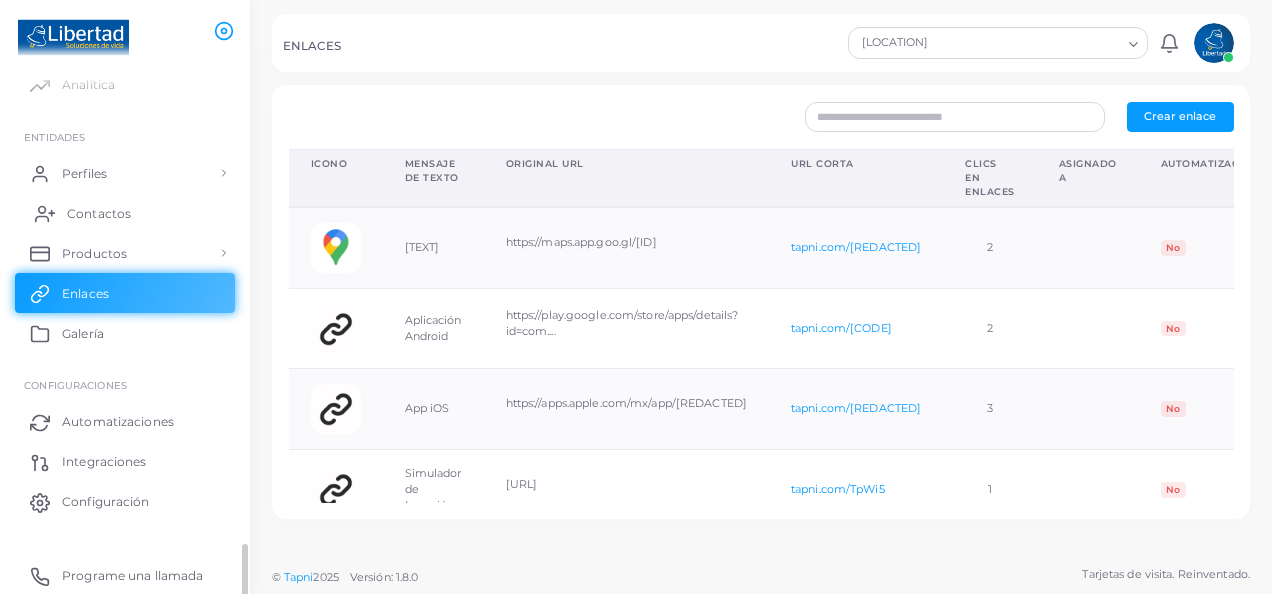 click on "Contactos" at bounding box center (99, 214) 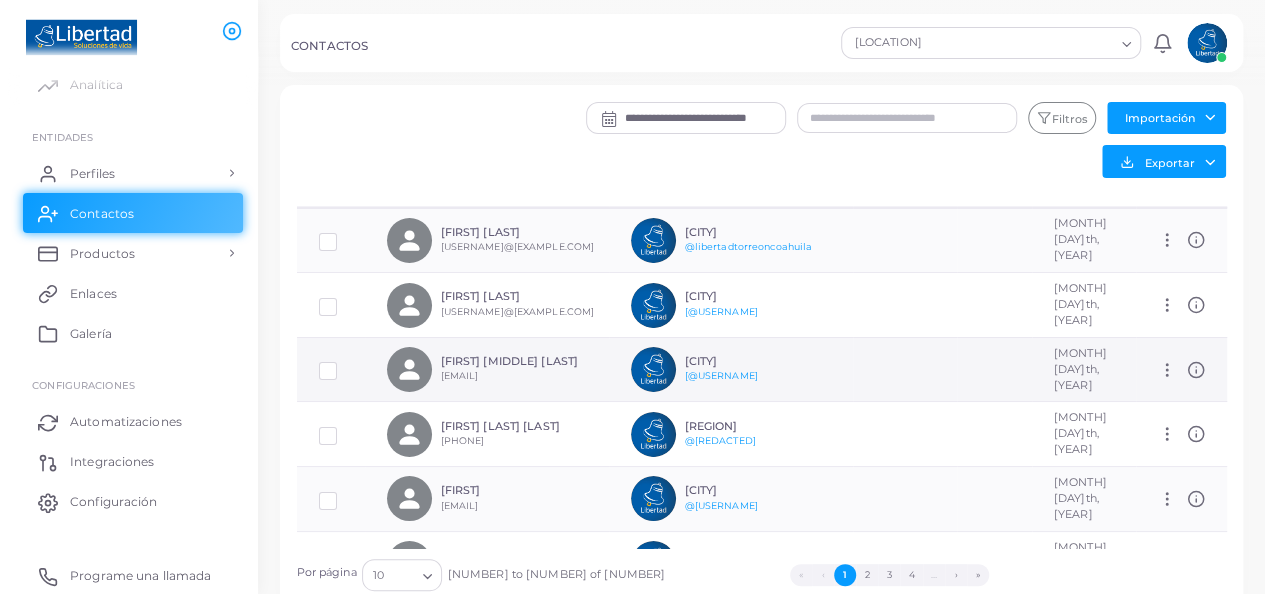 scroll, scrollTop: 0, scrollLeft: 0, axis: both 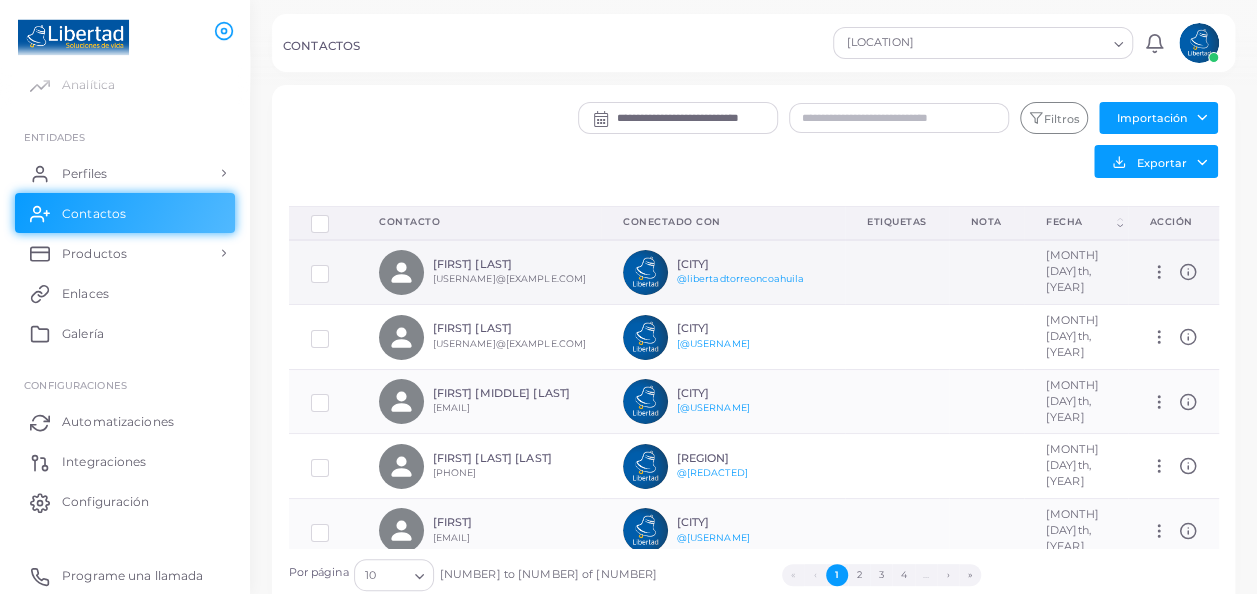 click 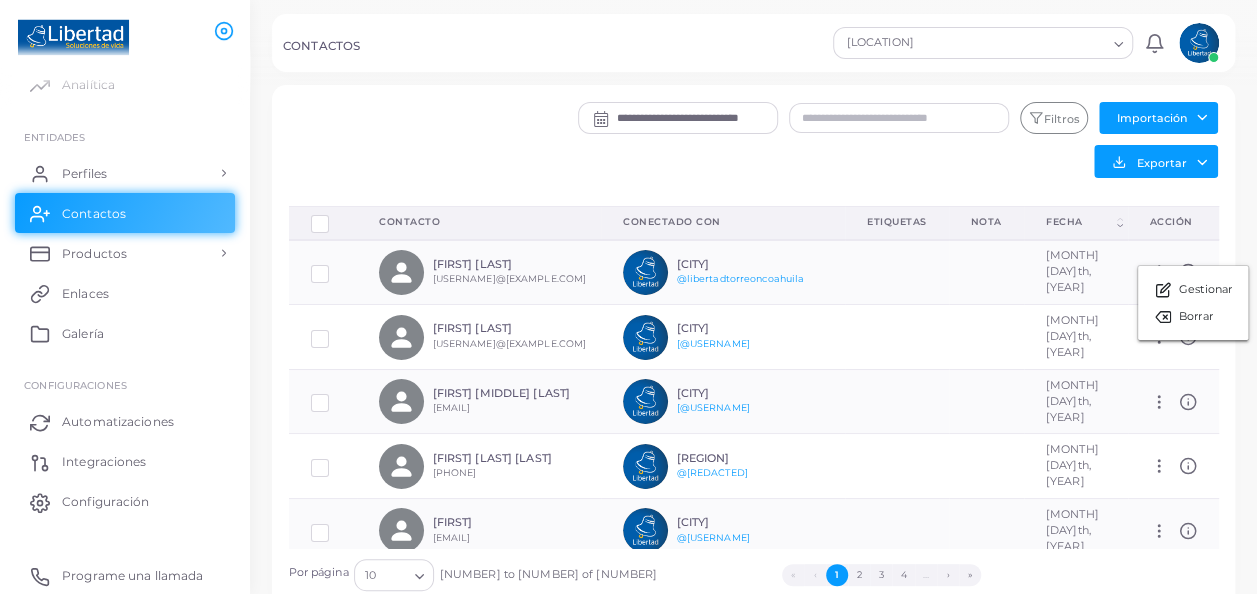 click on "**********" at bounding box center (832, 146) 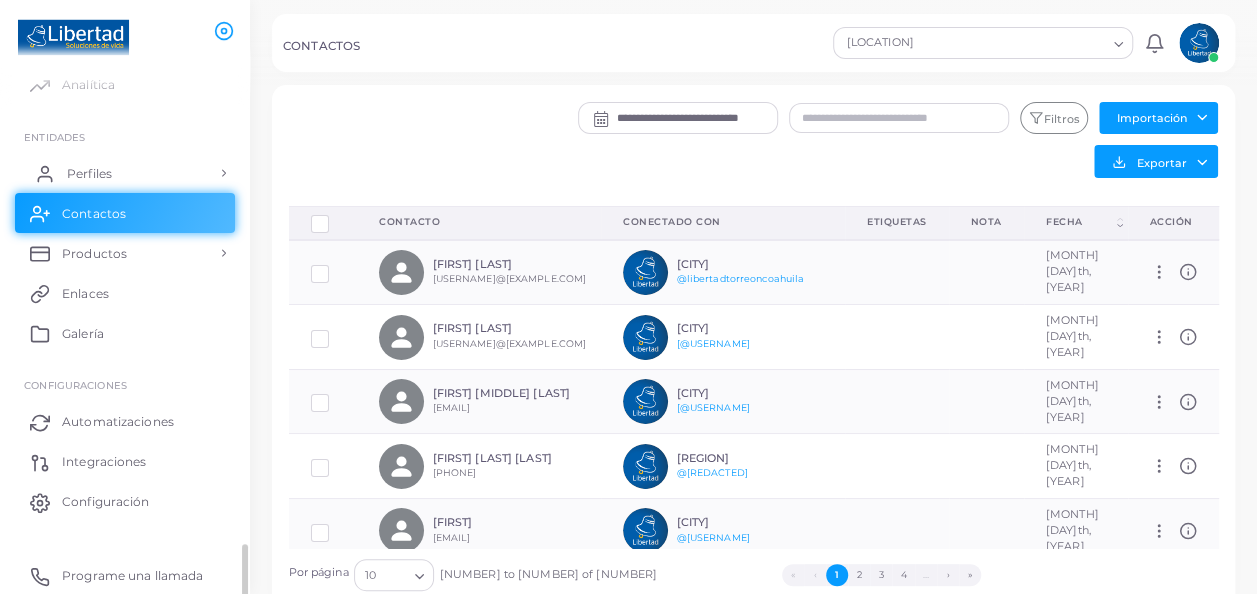 click on "Perfiles" at bounding box center [125, 173] 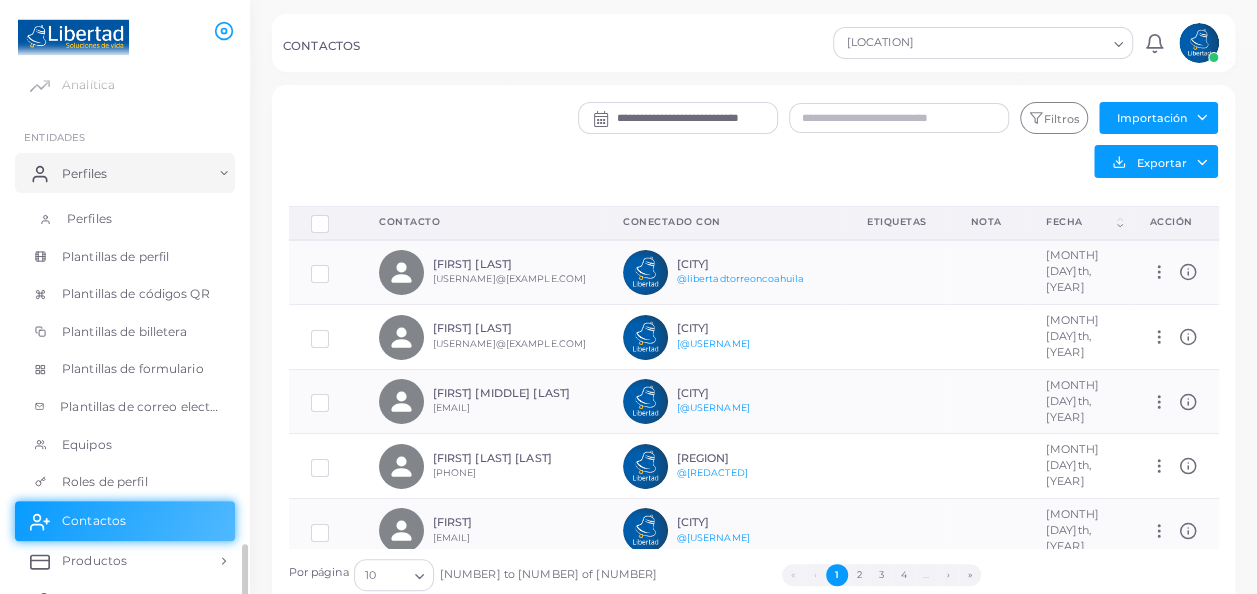 click on "Perfiles" at bounding box center [125, 219] 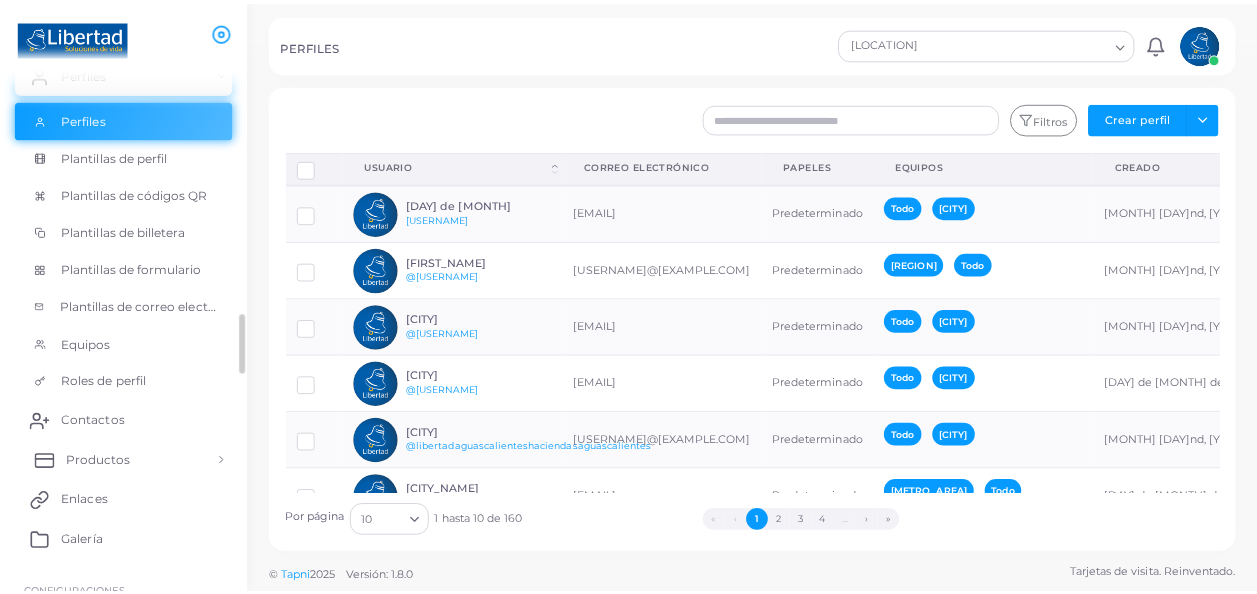 scroll, scrollTop: 132, scrollLeft: 0, axis: vertical 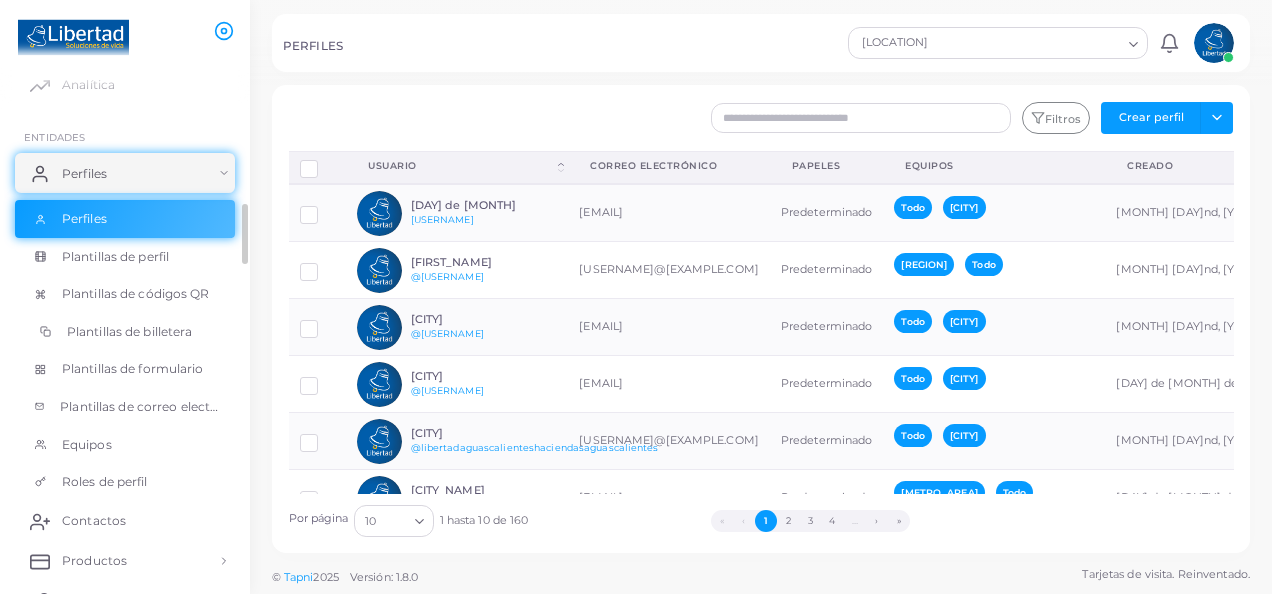 click on "Plantillas de billetera" at bounding box center [130, 332] 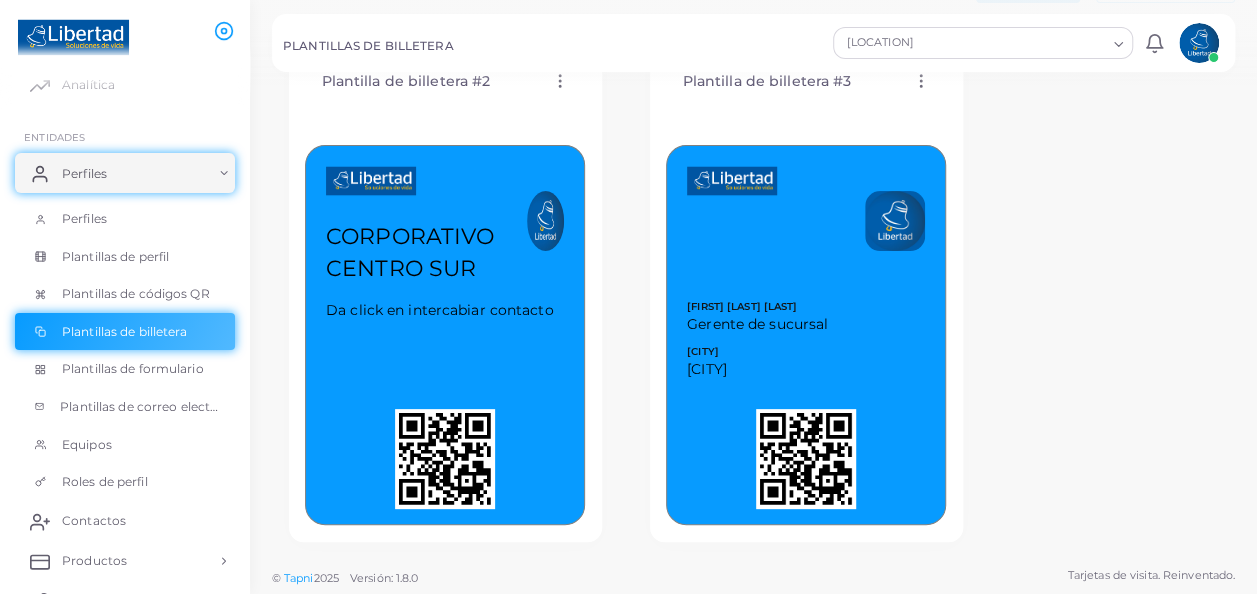 scroll, scrollTop: 0, scrollLeft: 0, axis: both 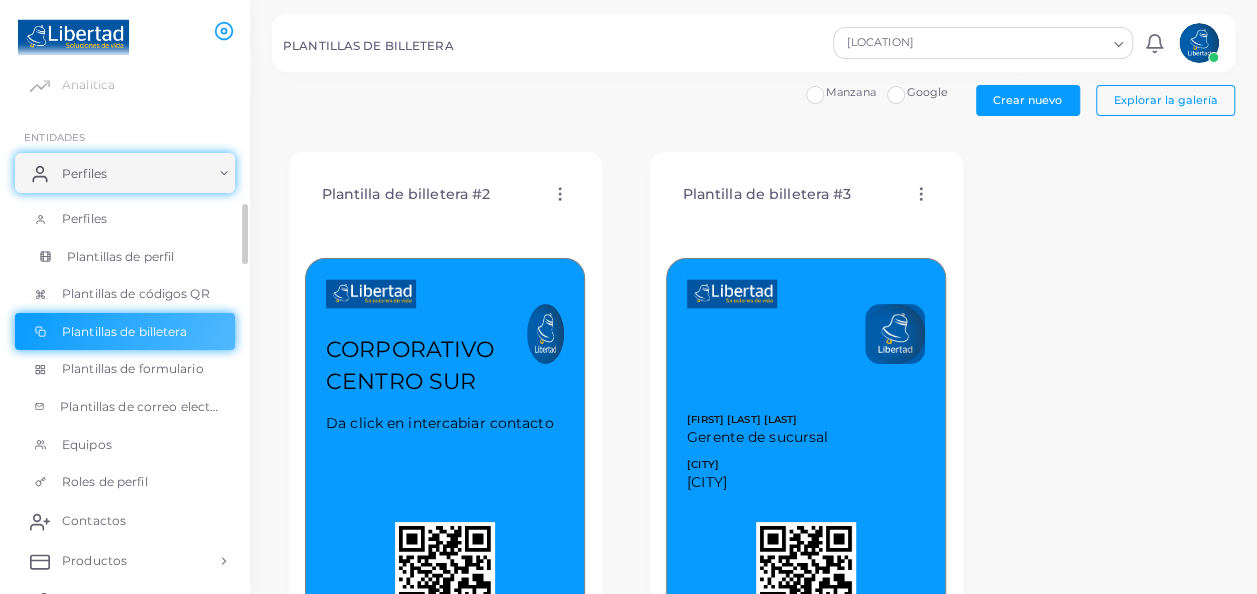 click on "Plantillas de perfil" at bounding box center (120, 257) 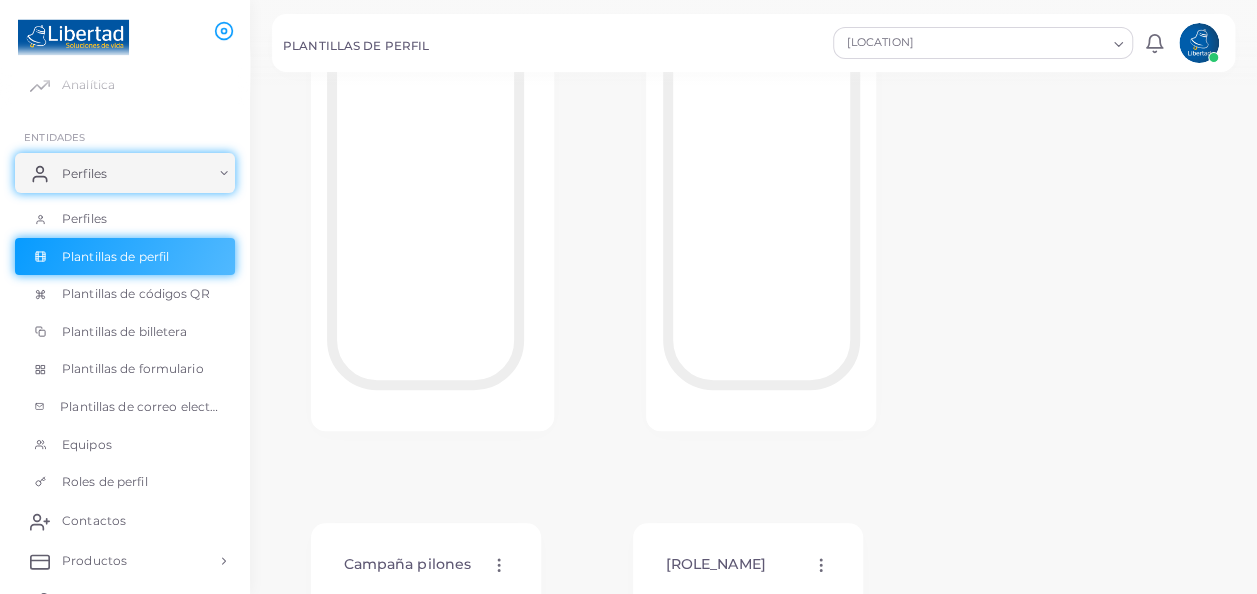 scroll, scrollTop: 0, scrollLeft: 0, axis: both 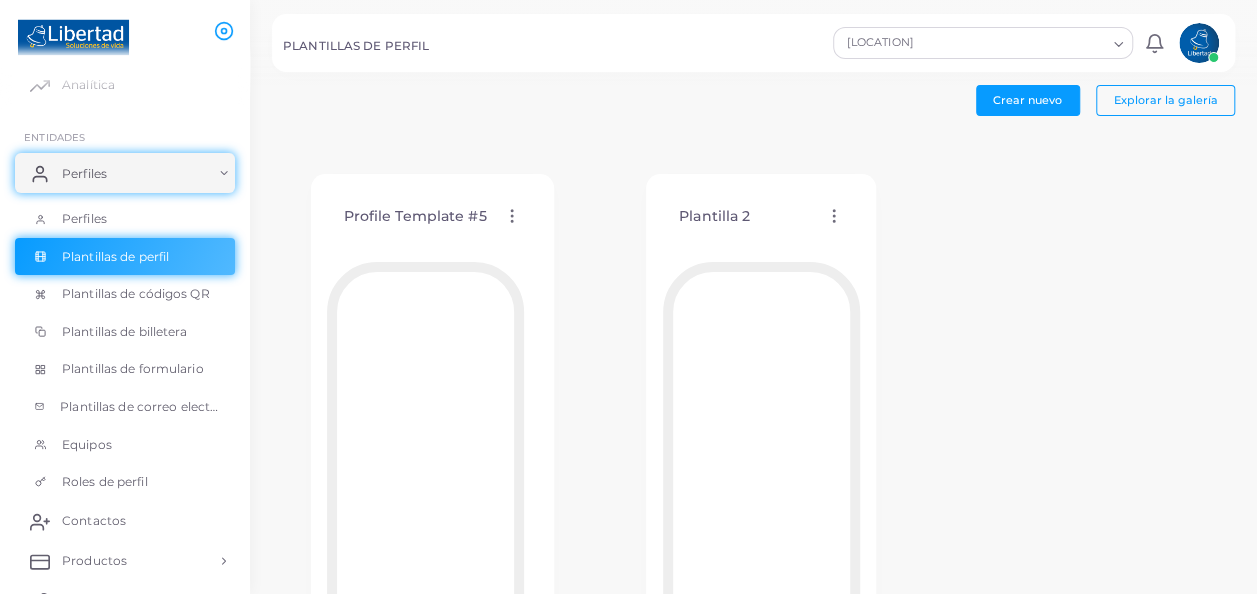click 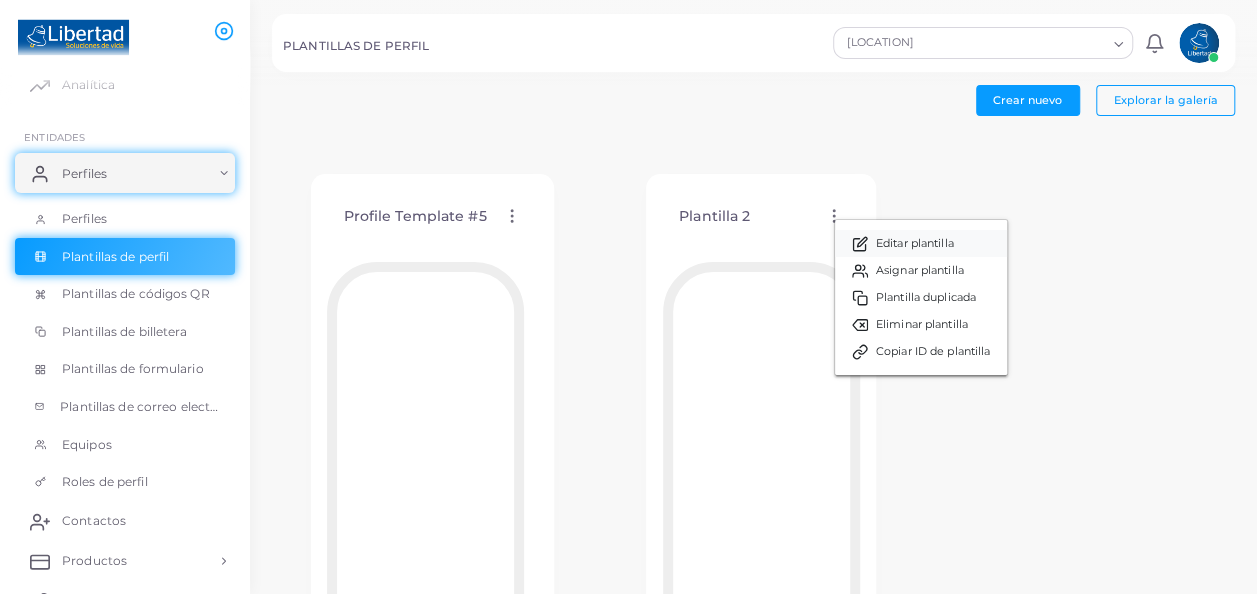 click on "Editar plantilla" at bounding box center [921, 243] 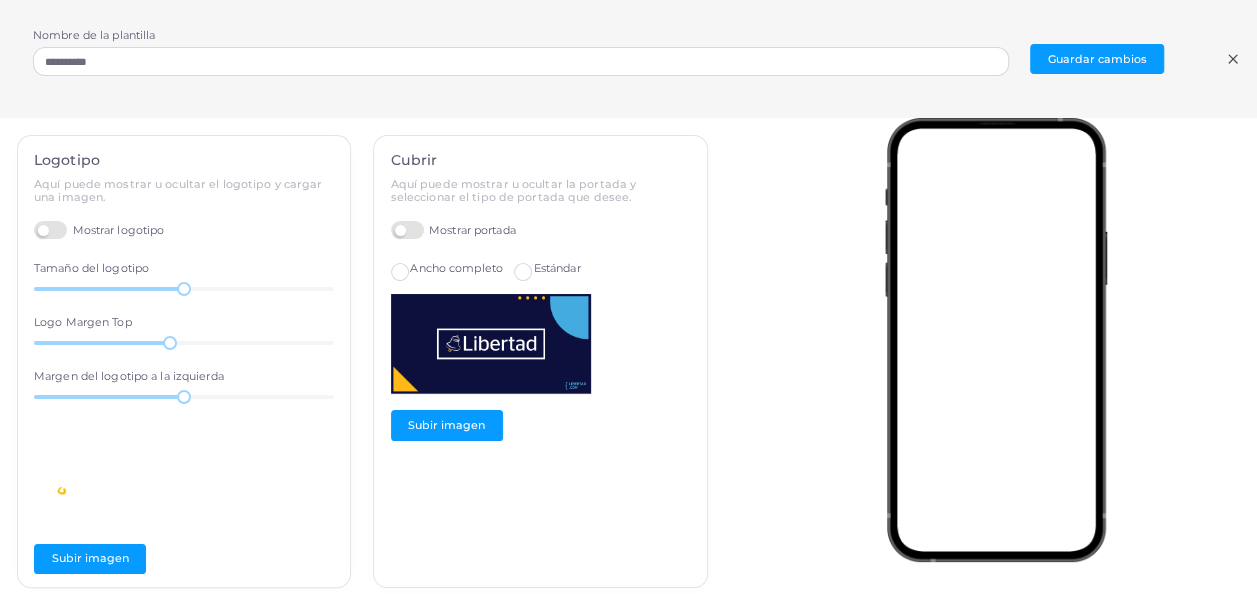 scroll, scrollTop: 0, scrollLeft: 0, axis: both 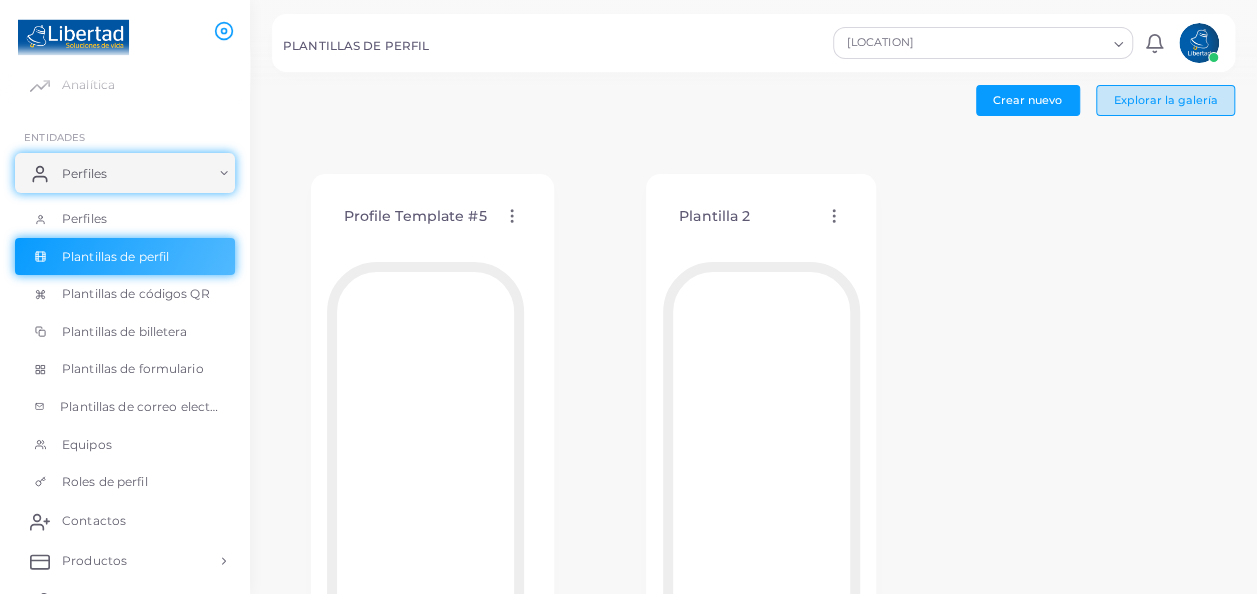 click on "Explorar la galería" at bounding box center (1166, 100) 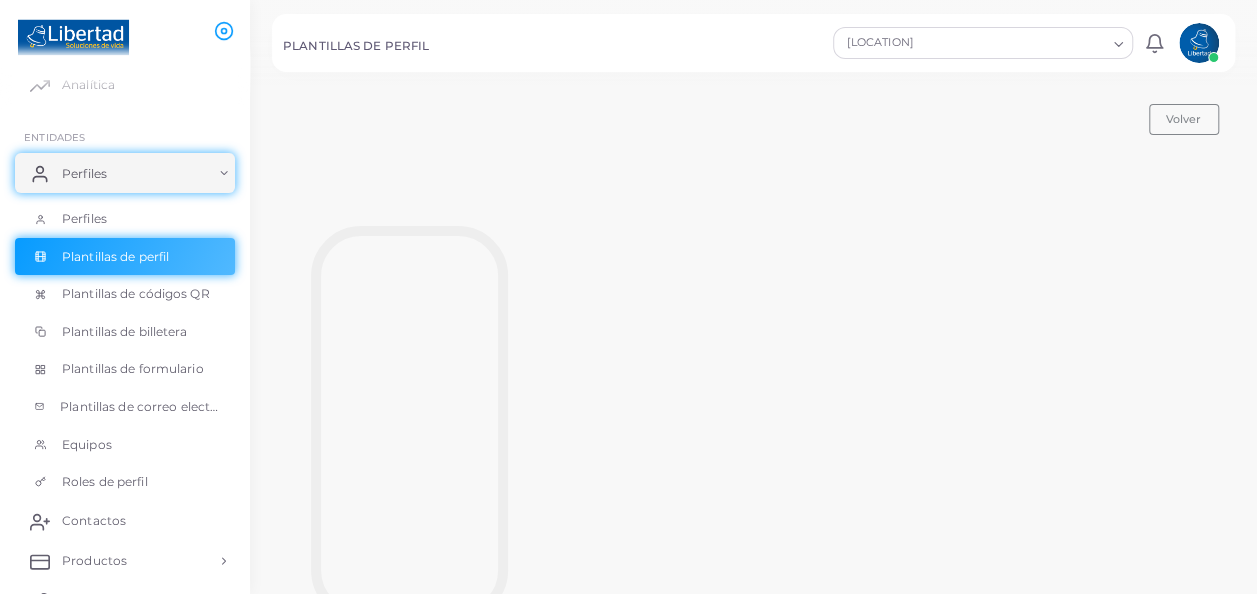 scroll, scrollTop: 0, scrollLeft: 0, axis: both 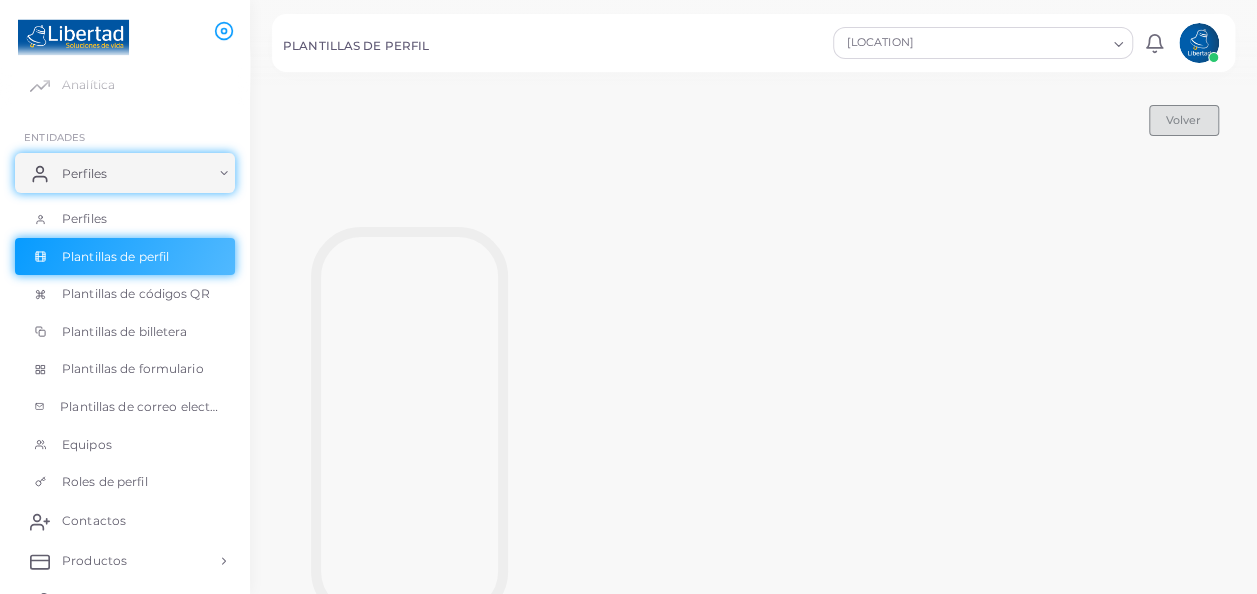 click on "Volver" at bounding box center (1183, 120) 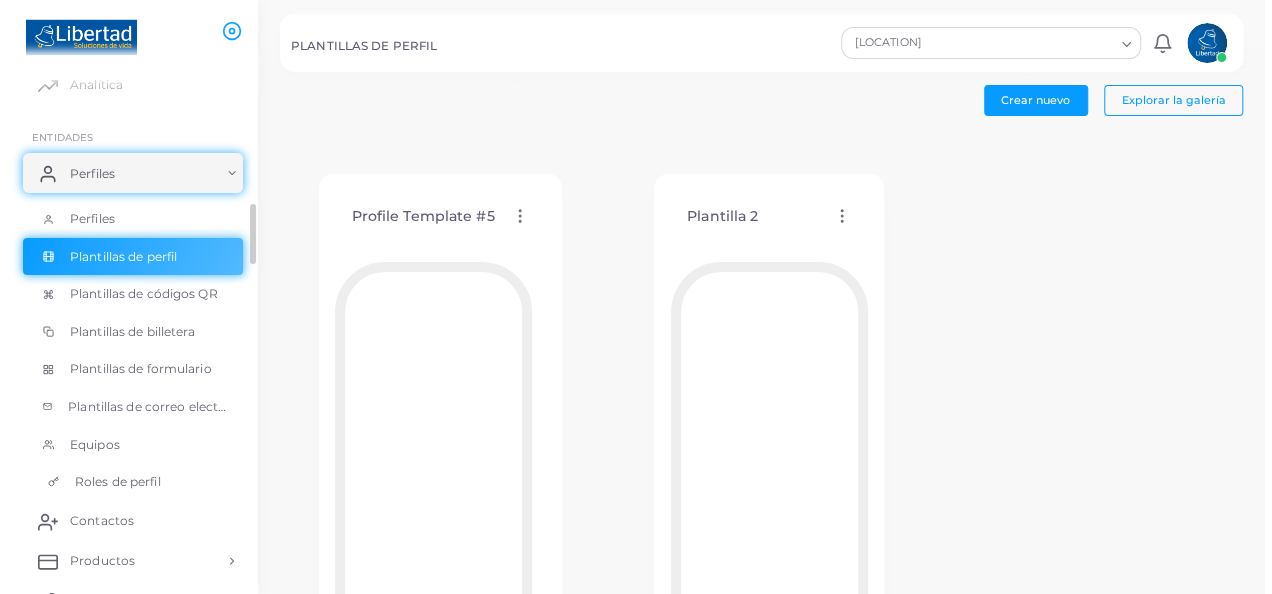 scroll, scrollTop: 0, scrollLeft: 0, axis: both 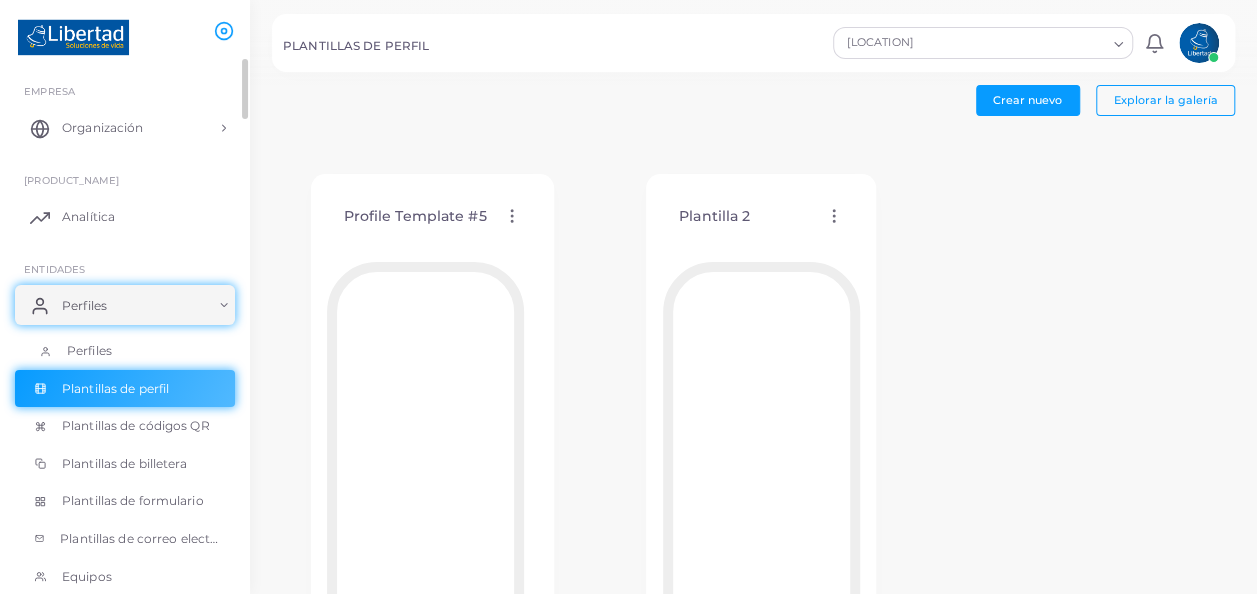 click on "Perfiles" at bounding box center (125, 351) 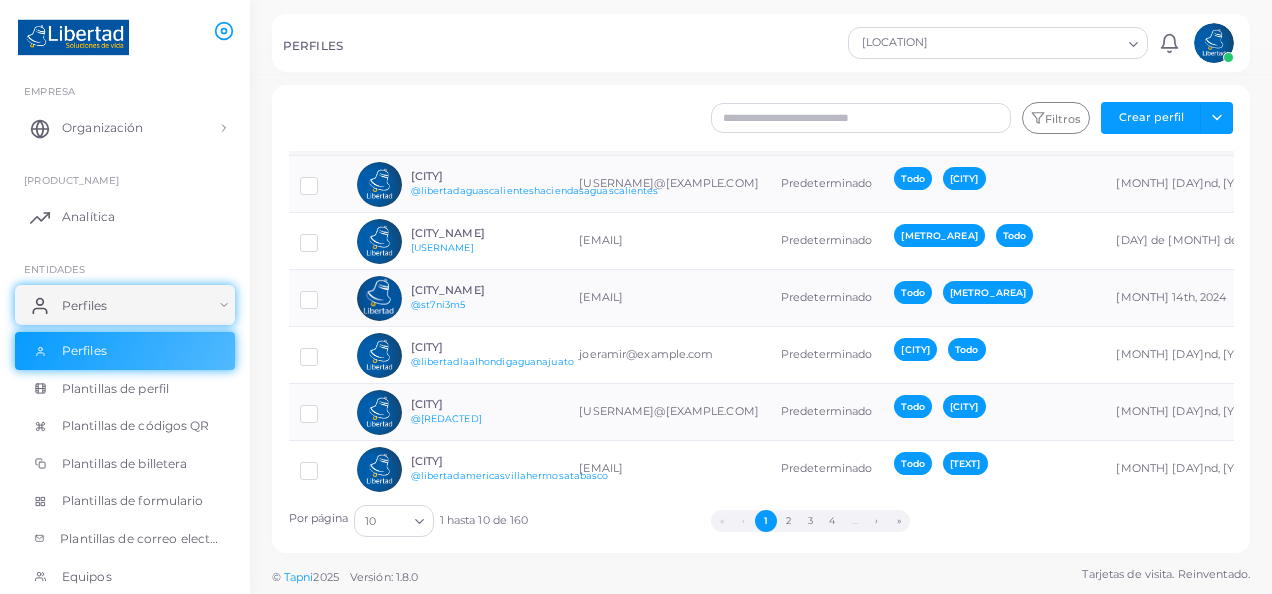 scroll, scrollTop: 283, scrollLeft: 0, axis: vertical 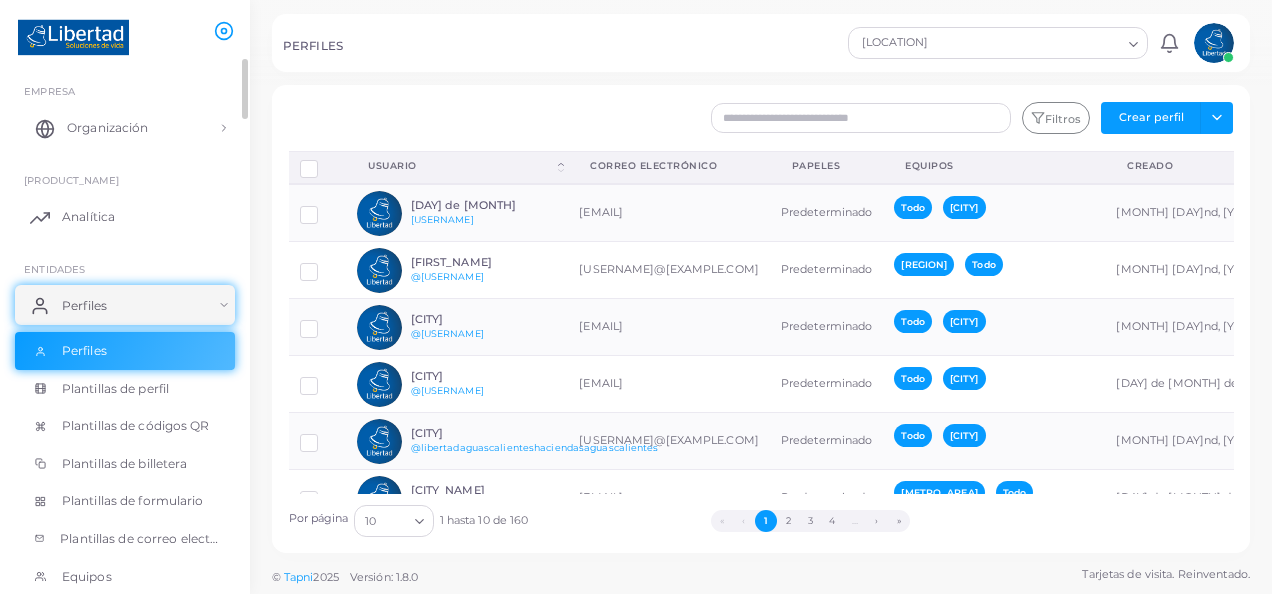 click on "Organización" at bounding box center [107, 128] 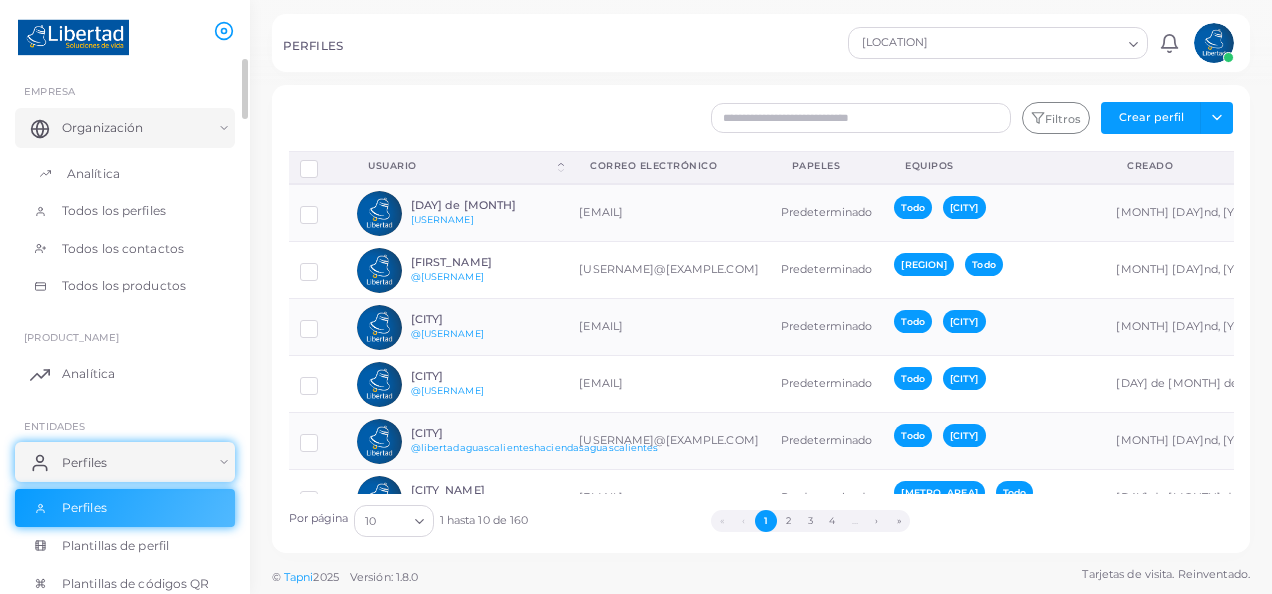 click on "Analítica" at bounding box center (93, 174) 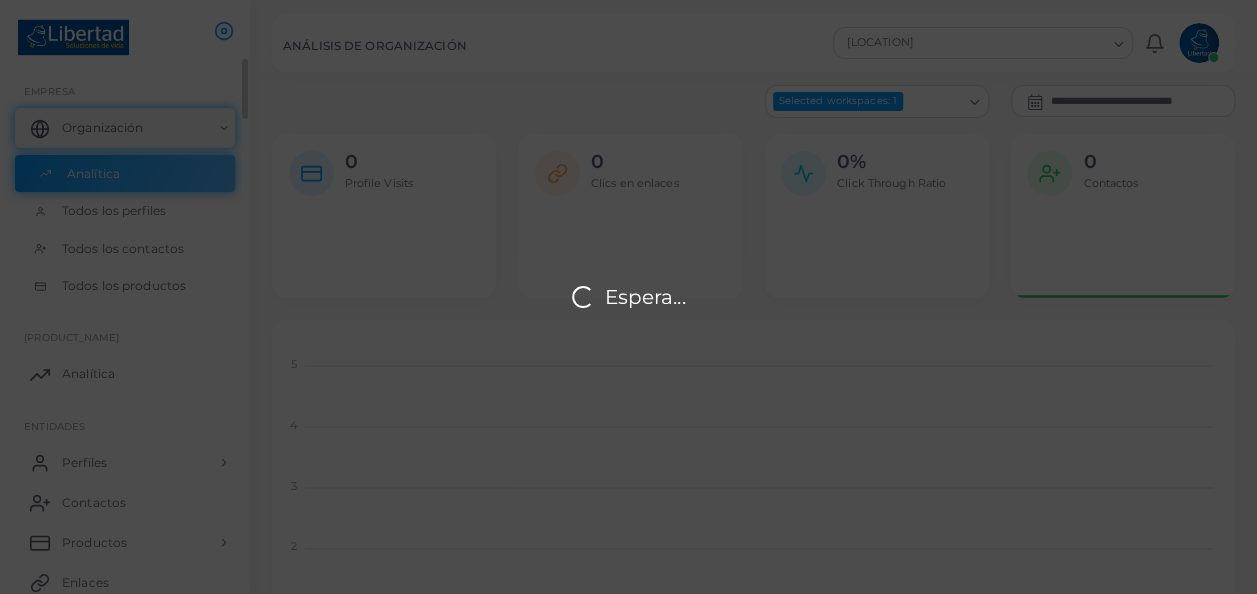 scroll, scrollTop: 17, scrollLeft: 16, axis: both 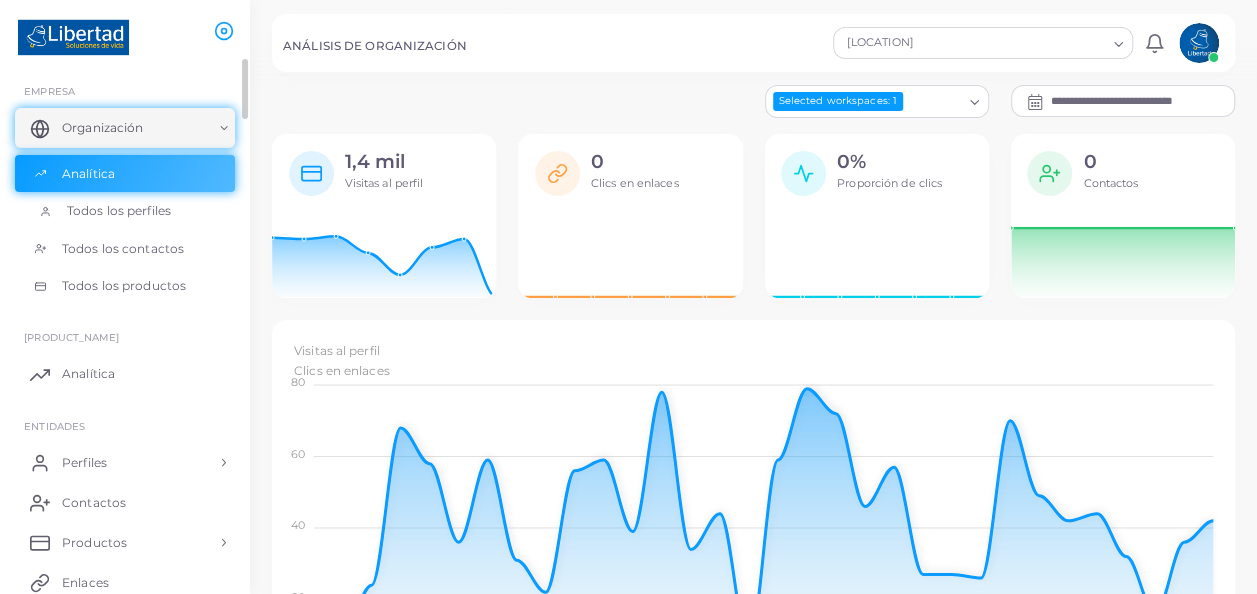 click on "Todos los perfiles" at bounding box center [119, 211] 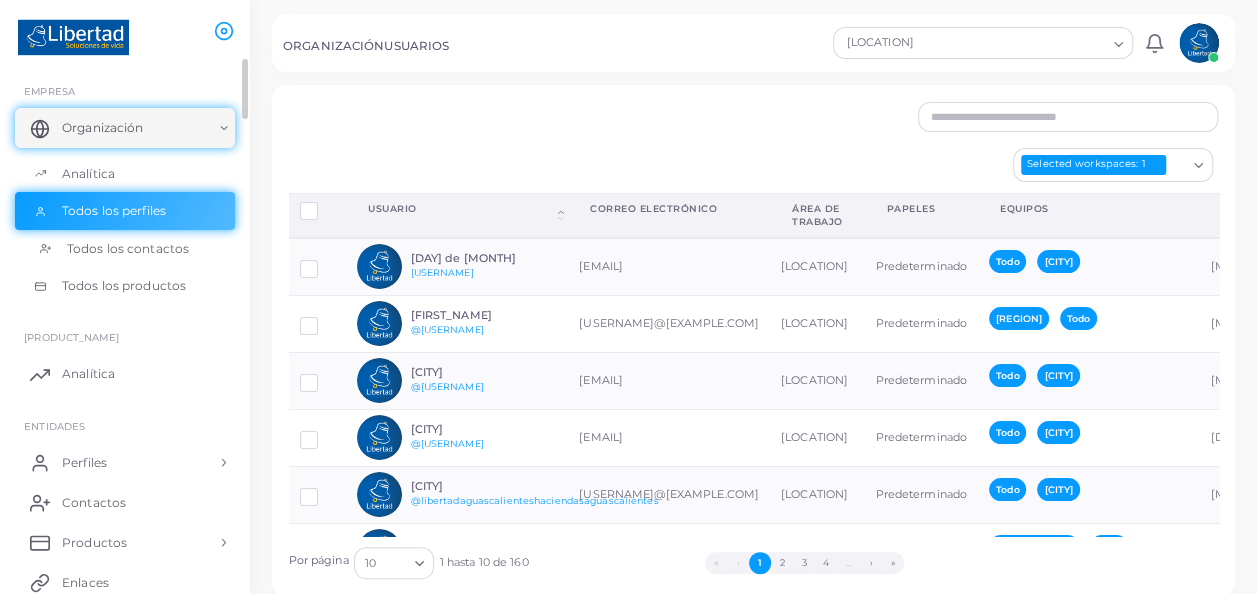 click on "Todos los contactos" at bounding box center (128, 249) 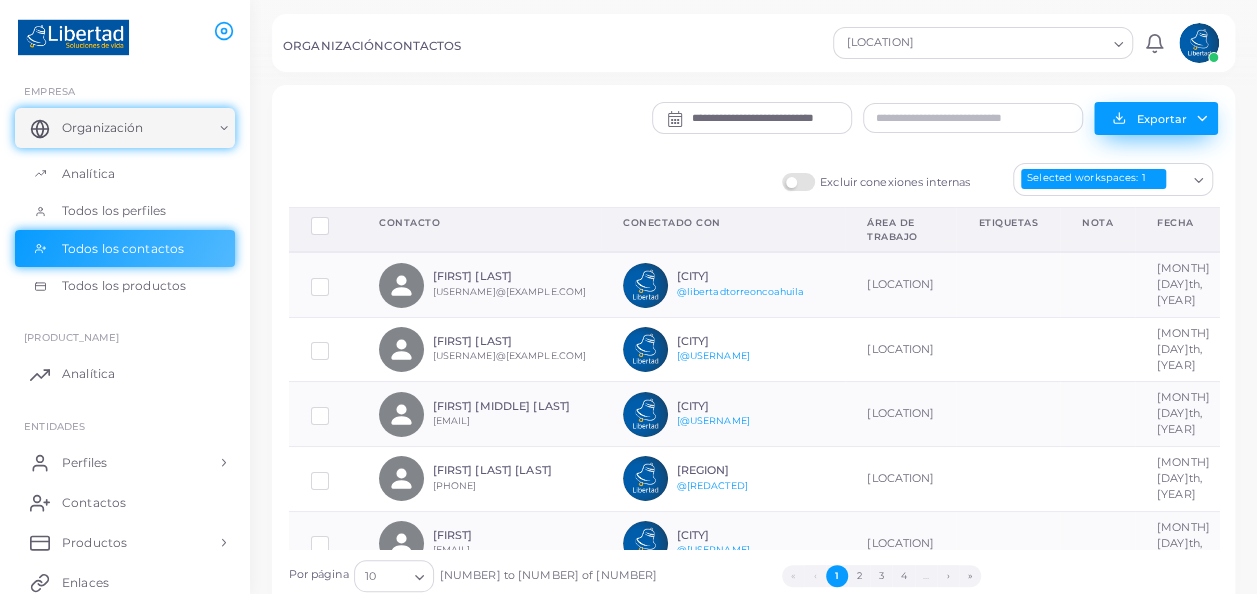 click on "Exportar" at bounding box center [1162, 119] 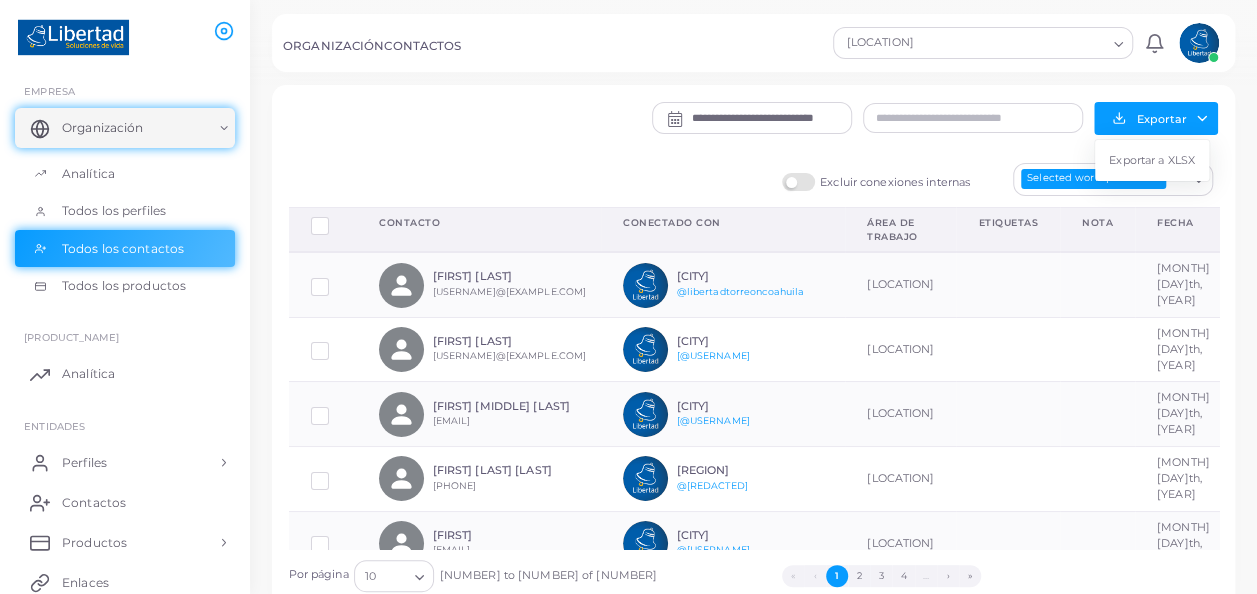 click on "Excluir conexiones internas     Espacios de trabajo seleccionados: 1          Loading..." at bounding box center (754, 185) 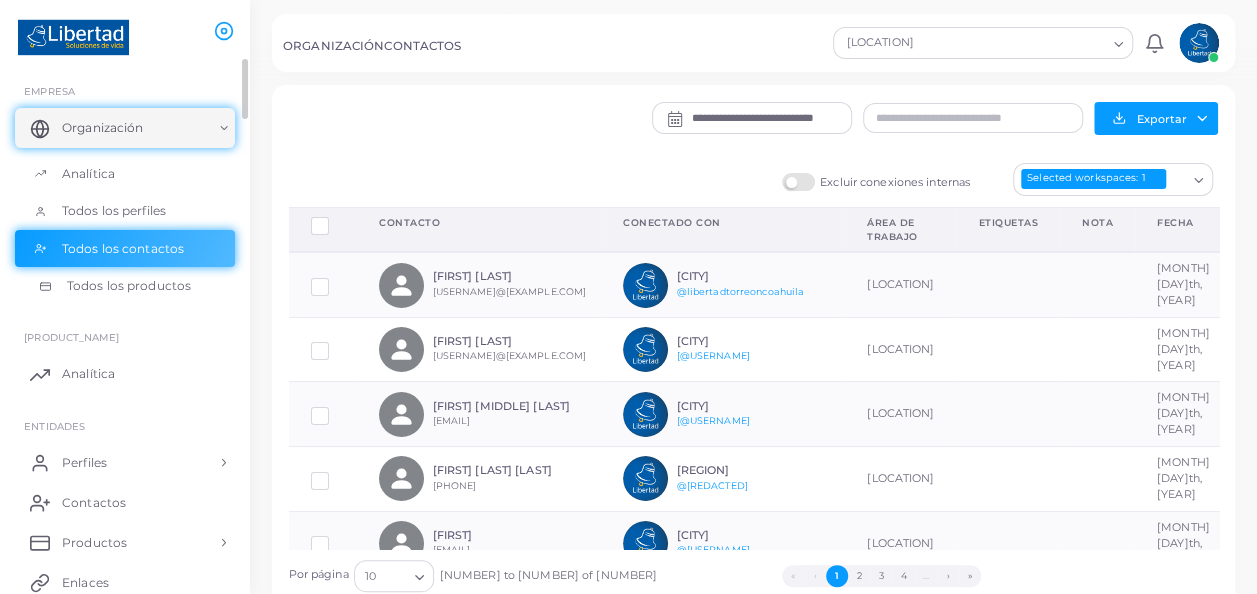 click on "Todos los productos" at bounding box center (129, 286) 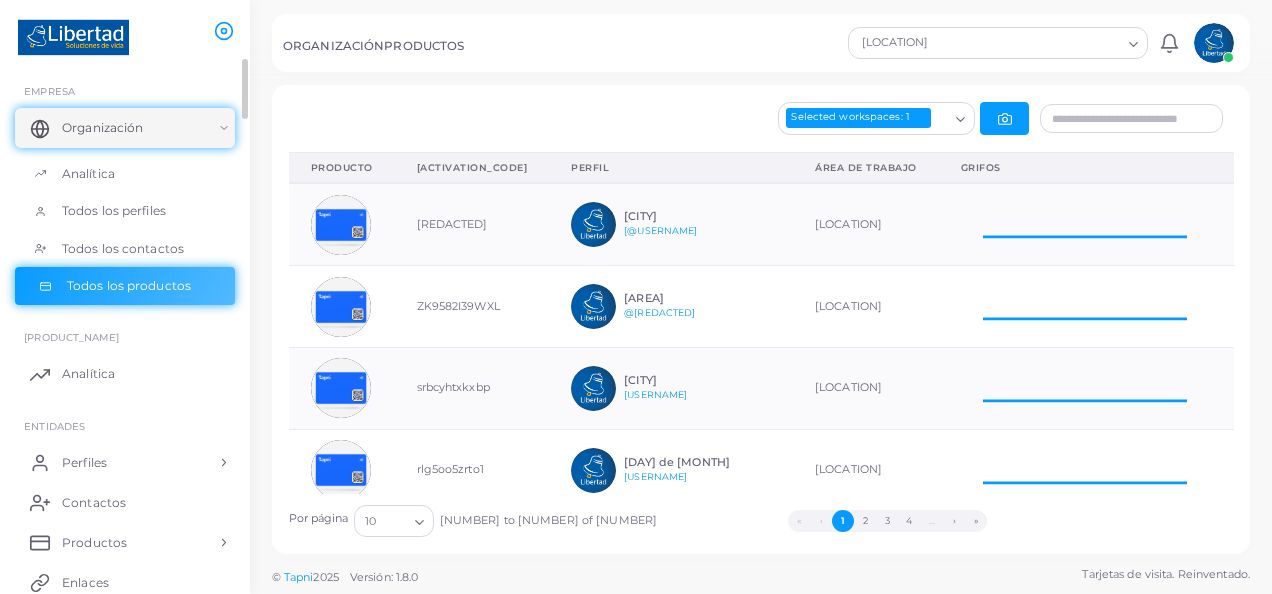 scroll, scrollTop: 16, scrollLeft: 16, axis: both 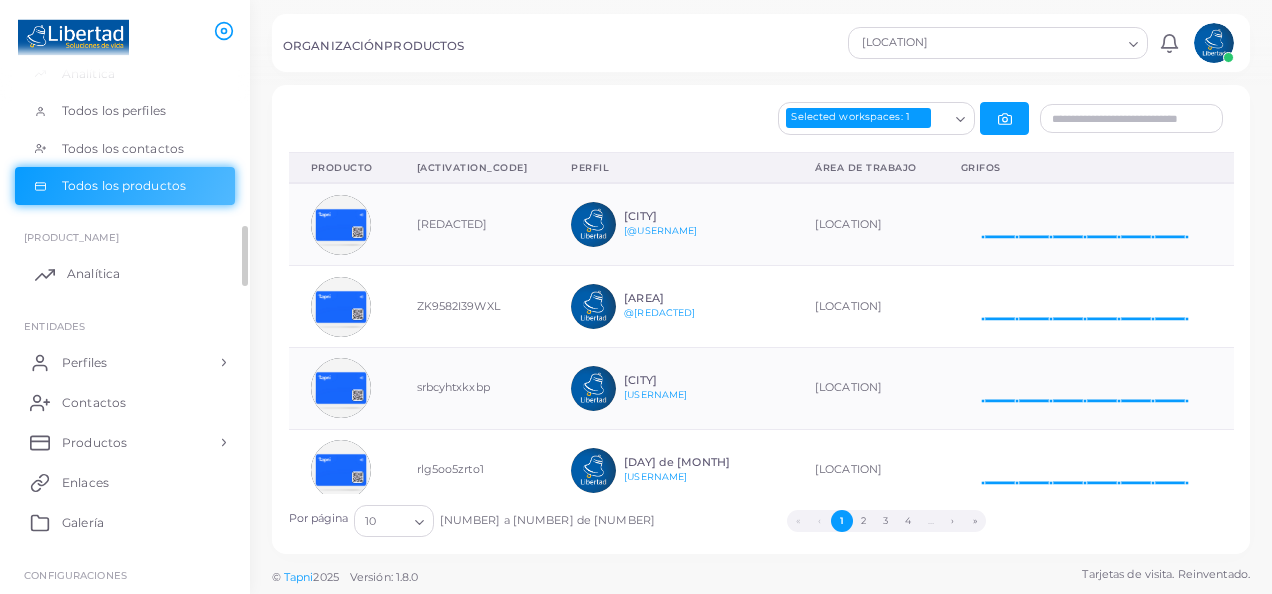 click on "Perfiles" at bounding box center (125, 362) 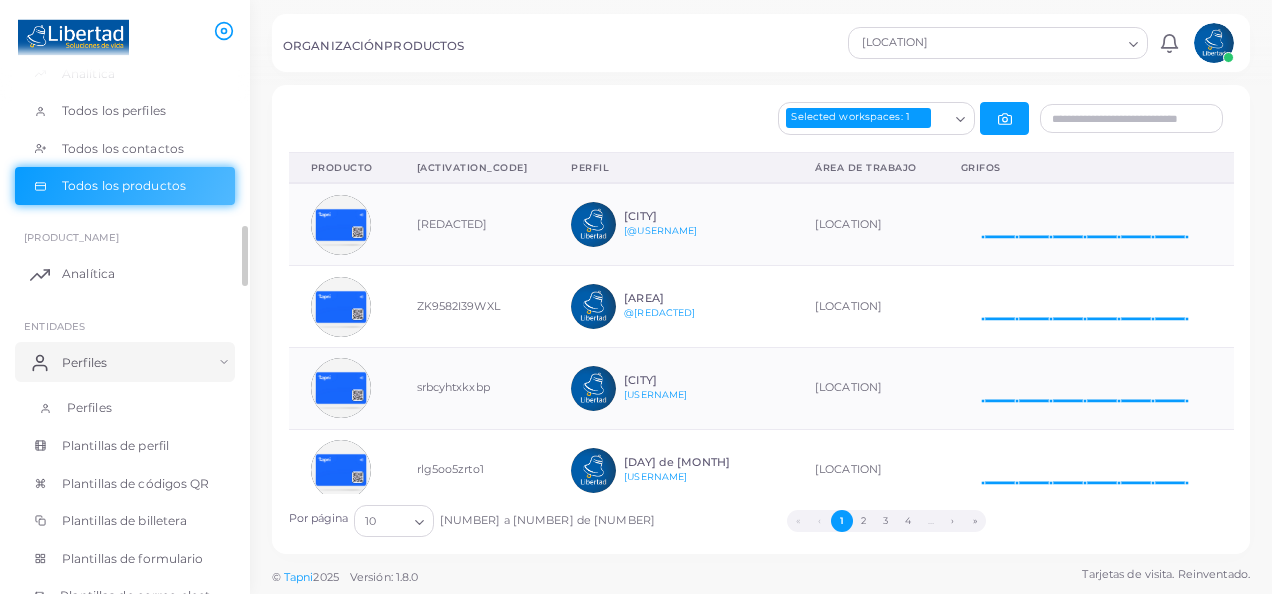 click on "Perfiles" at bounding box center [125, 408] 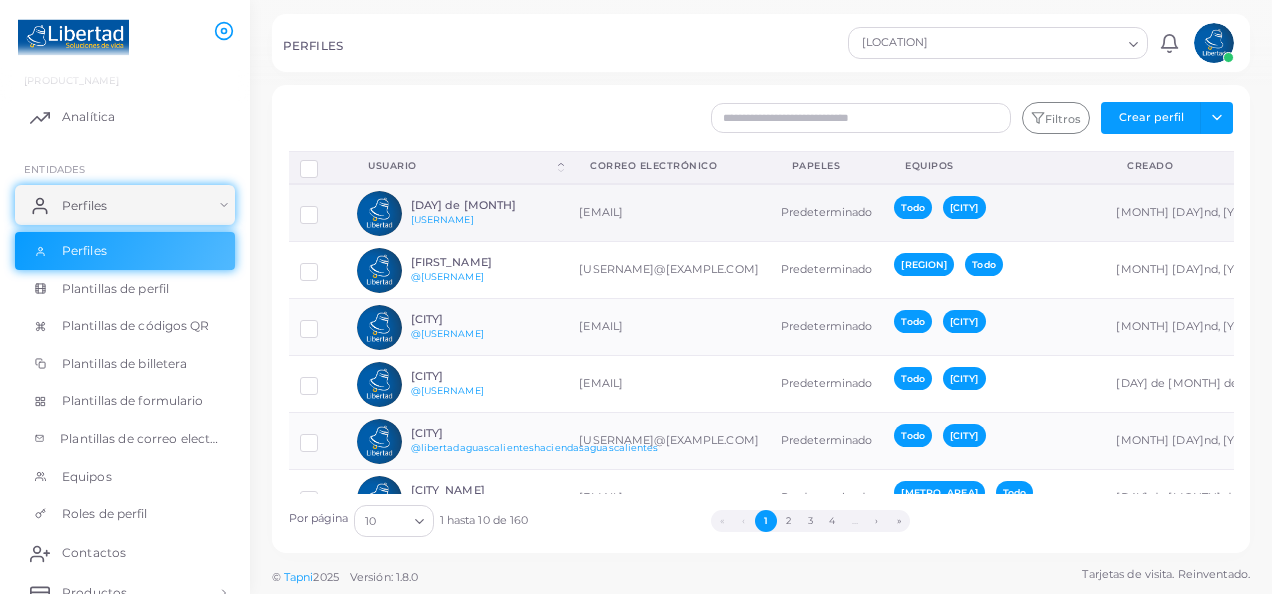 click on "[DAY] de [MONTH]" at bounding box center [484, 205] 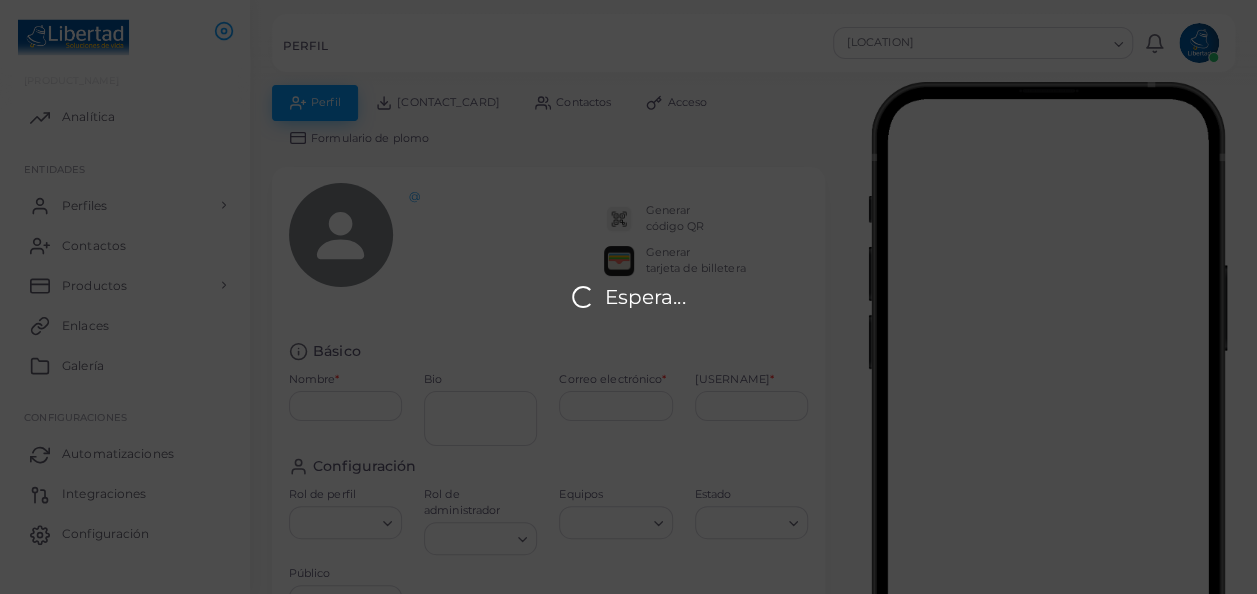 type on "**********" 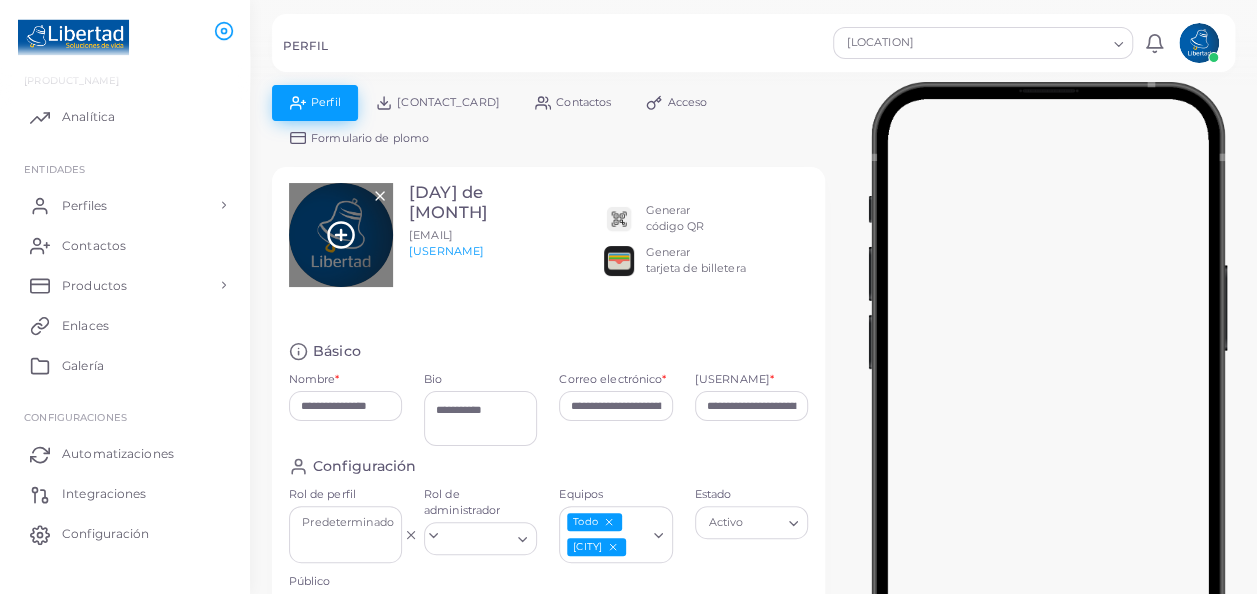 click 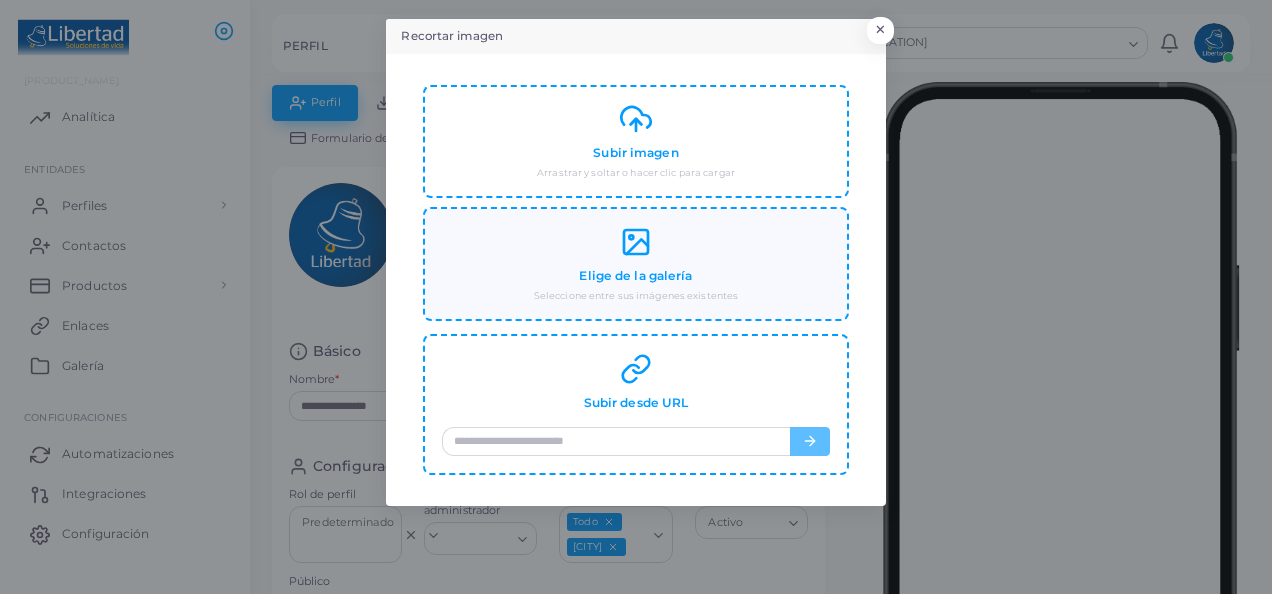 click 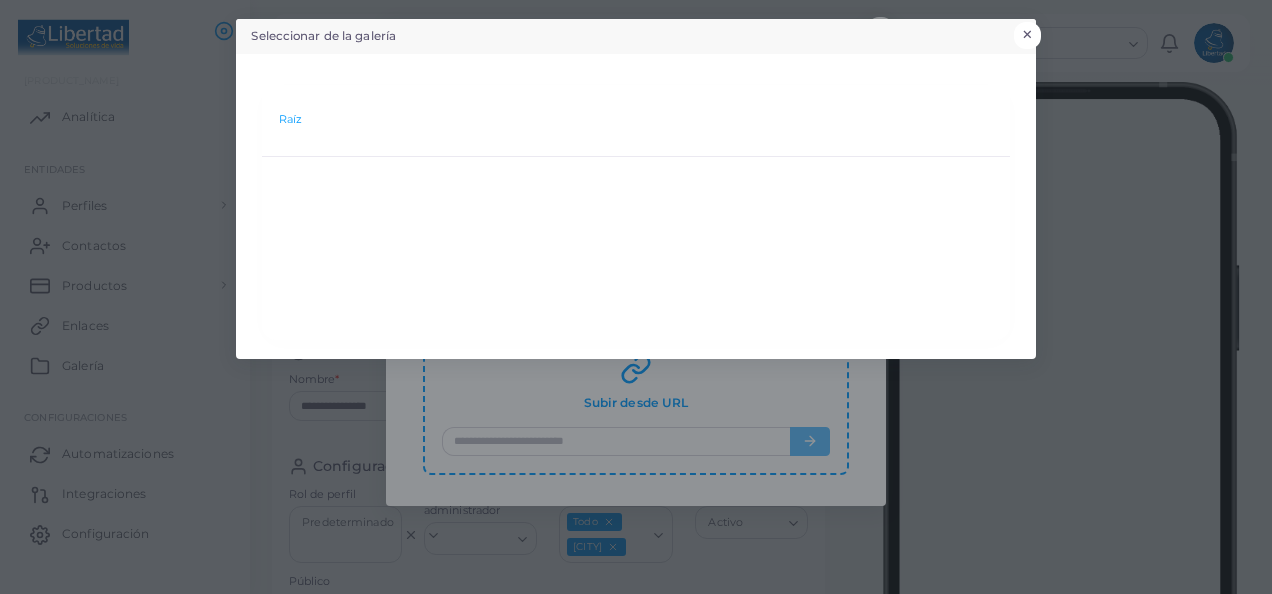 click on "×" at bounding box center [1027, 35] 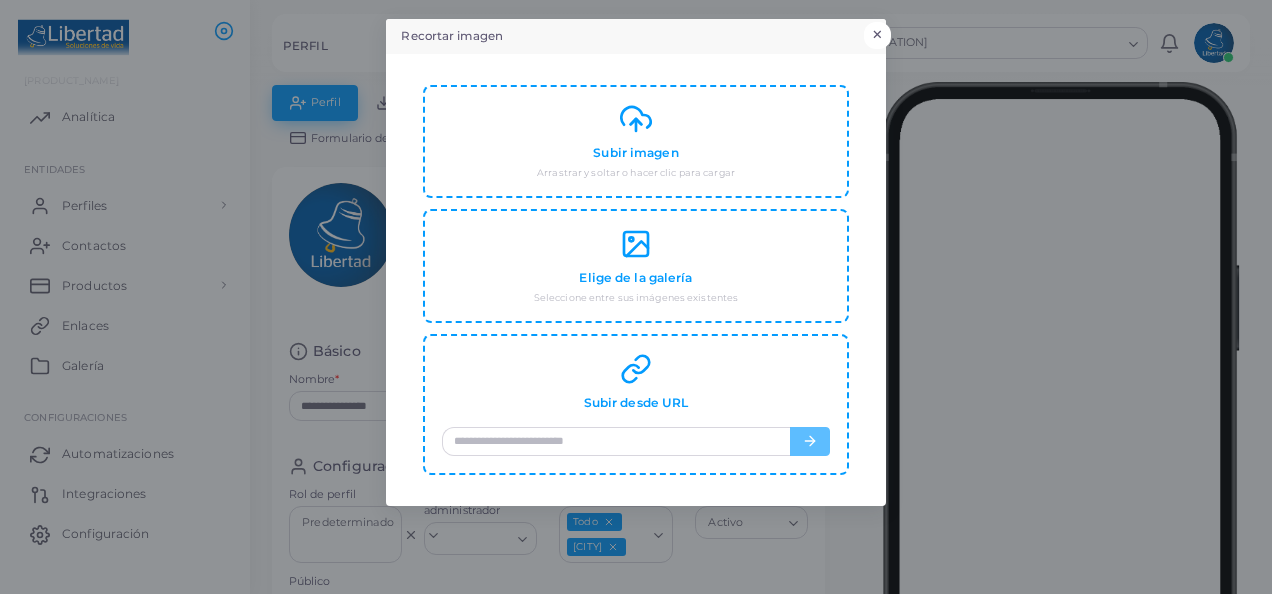 click on "Crop image × Upload image Drag and drop or click to upload Choose from gallery Select from your existing images Upload from URL" at bounding box center [636, 297] 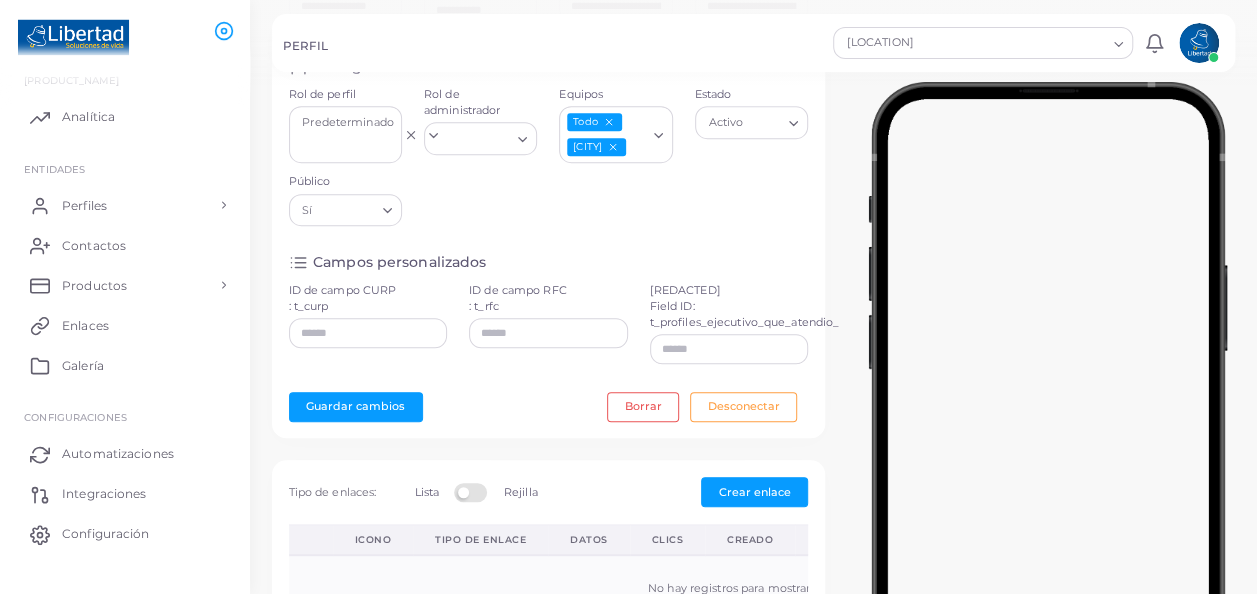 scroll, scrollTop: 0, scrollLeft: 0, axis: both 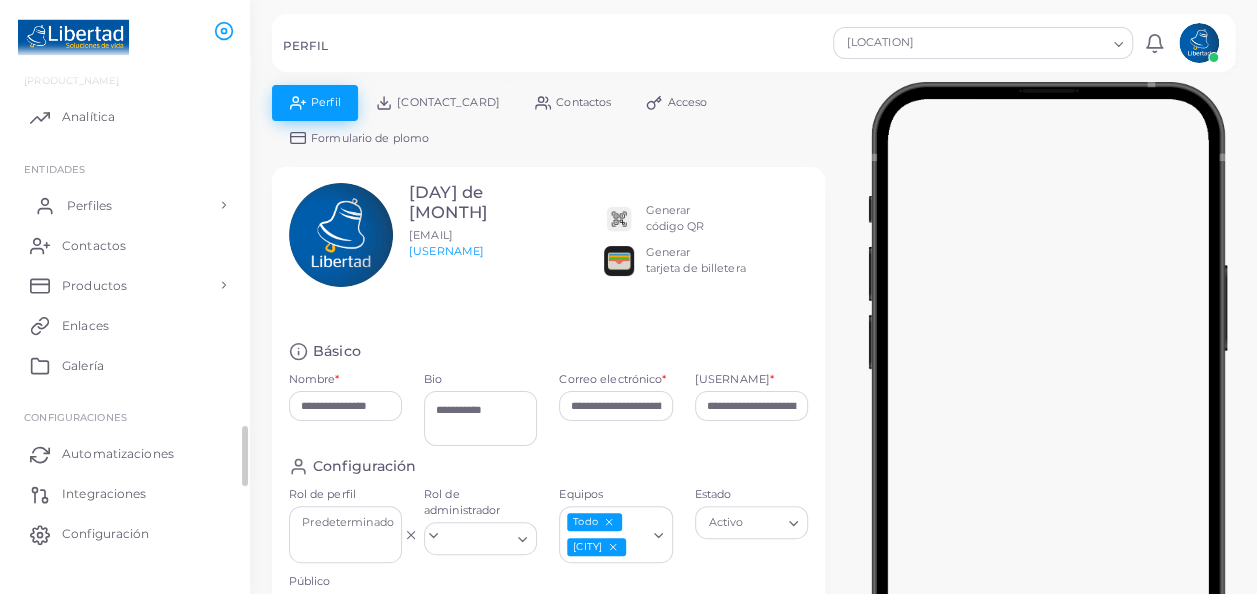 click on "Perfiles" at bounding box center (125, 205) 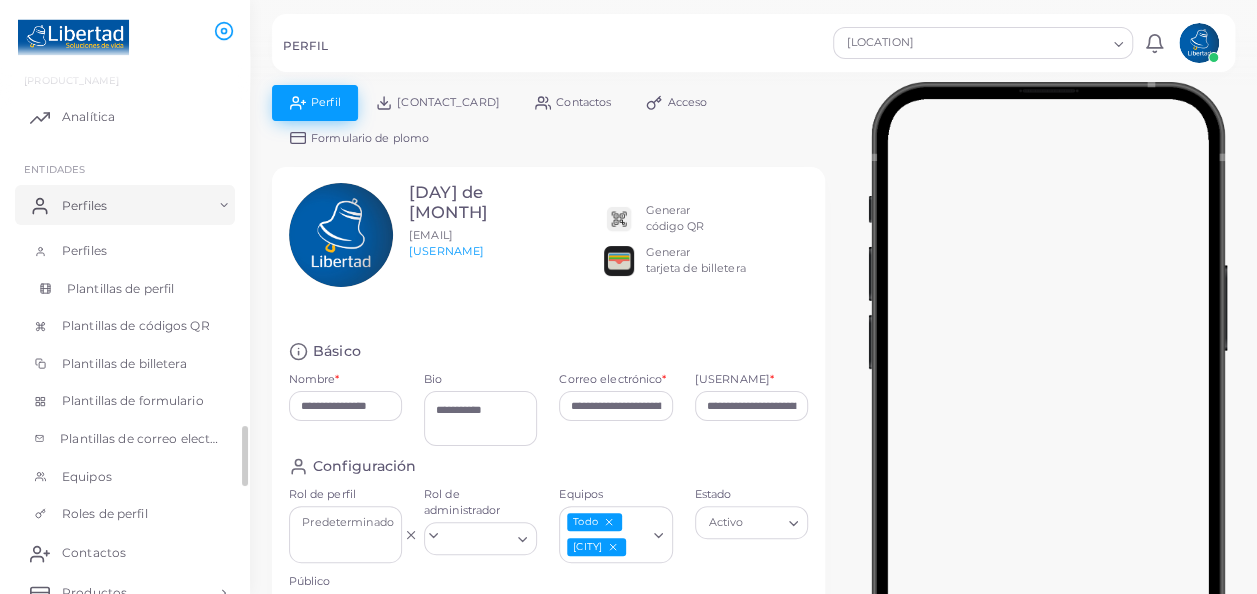 click on "Plantillas de perfil" at bounding box center [120, 289] 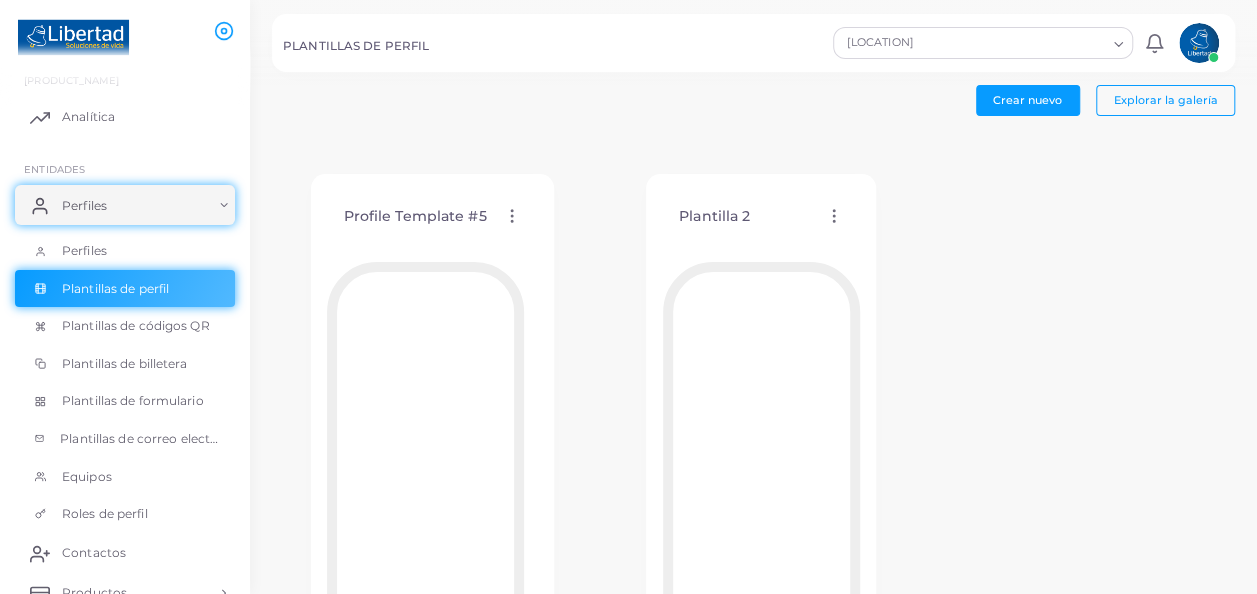 scroll, scrollTop: 100, scrollLeft: 0, axis: vertical 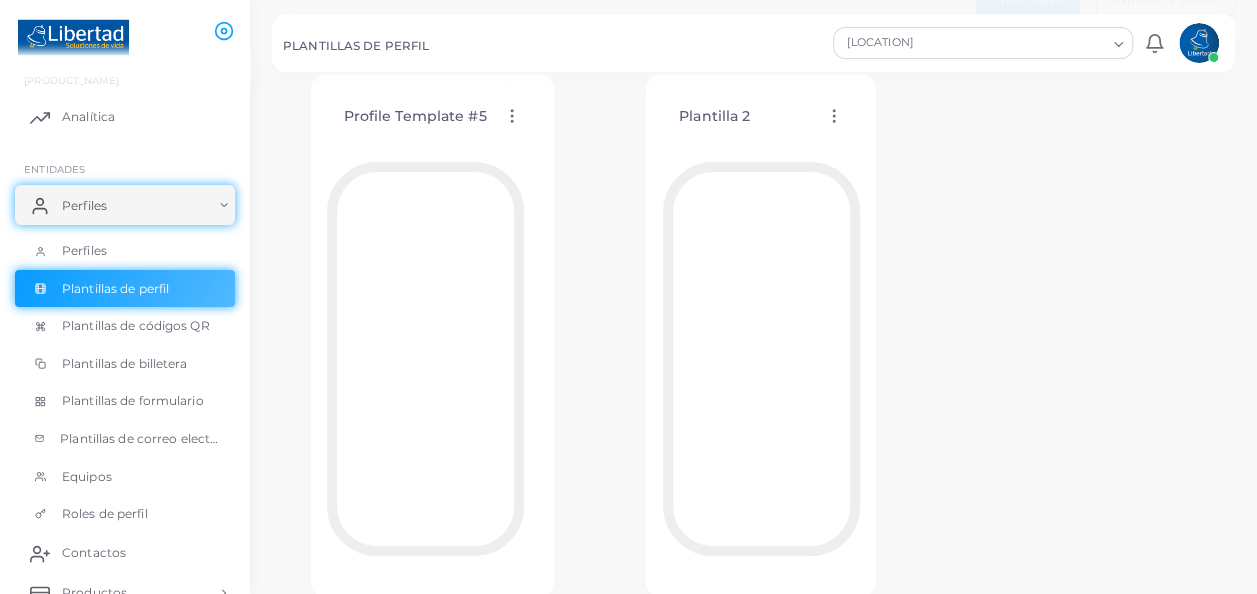 click 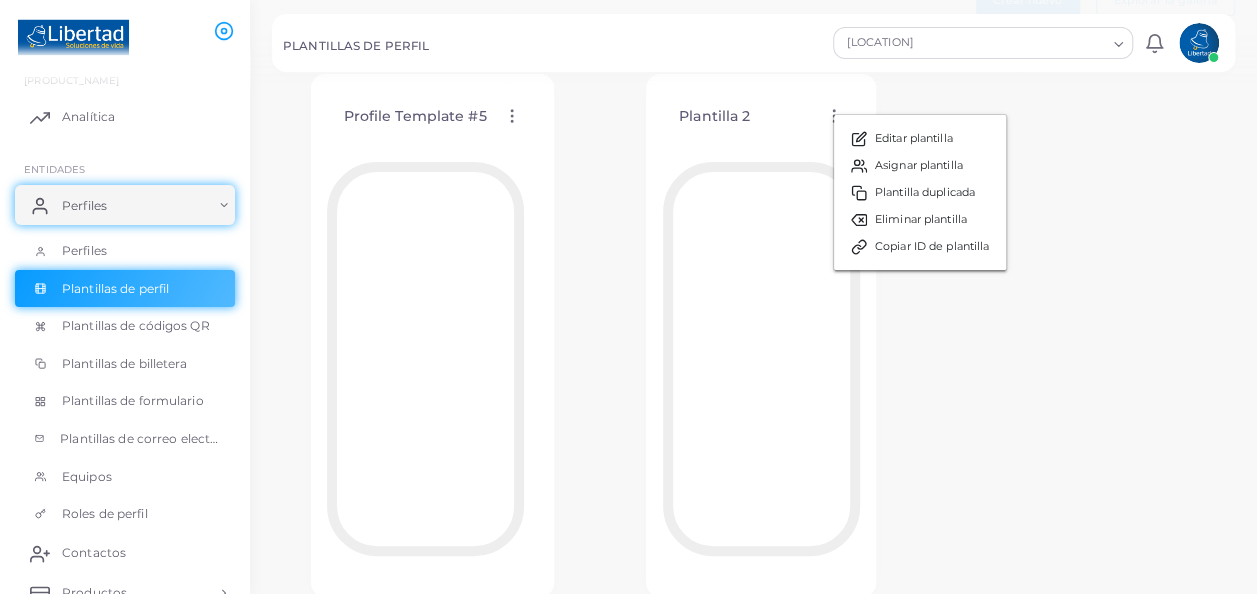 click on "Profile Template #5 Edit Template Assign template Duplicate Template Delete Template Copy Template ID Template 2 Edit template Assign template Template duplicate Delete template Copy template ID Pilones campaign Edit Template Assign template Duplicate Template Delete Template Copy Template ID ROLES TEST Edit Template Assign template Duplicate Template Delete Template Copy Template ID Profile Template #6 Edit Template Assign template Duplicate Template Delete Template Copy Template ID Bf Edit Template Assign template Duplicate Template Delete Template Copy Template ID cuesta Edit Template Assign template Duplicate Template Delete Template Copy Template ID generic 2 Edit Template Assign template Duplicate Template Delete Template Copy Template ID Holy week Edit Template Assign template Duplicate Template Delete Template Copy Template ID" at bounding box center (753, 1258) 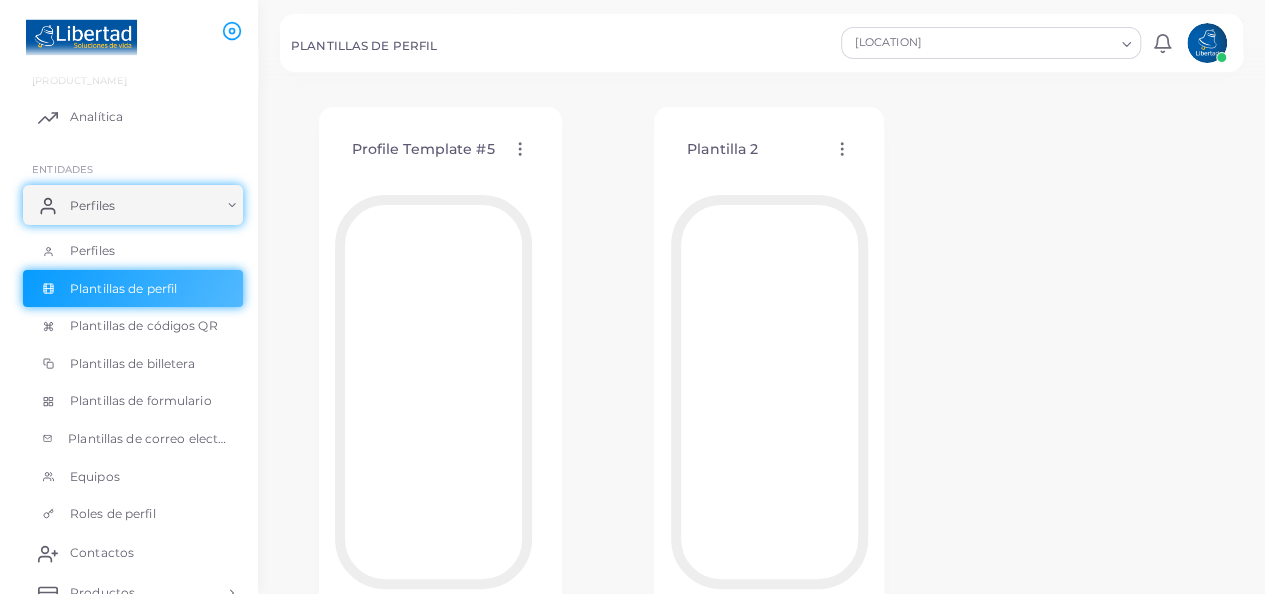 scroll, scrollTop: 0, scrollLeft: 0, axis: both 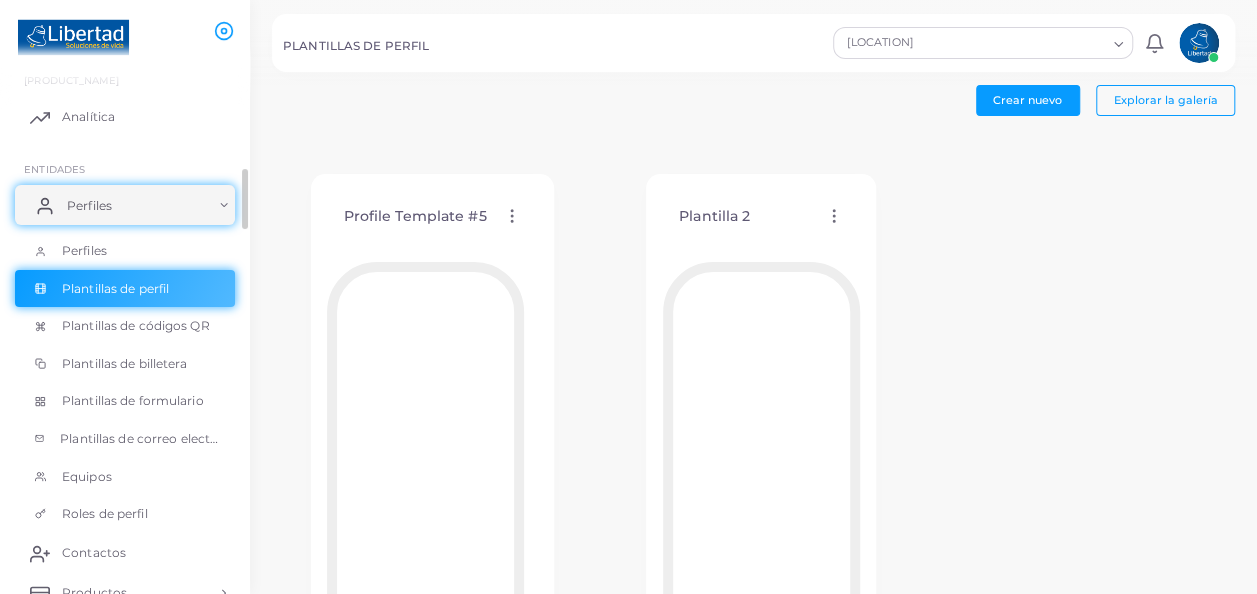 click on "Perfiles" at bounding box center (125, 205) 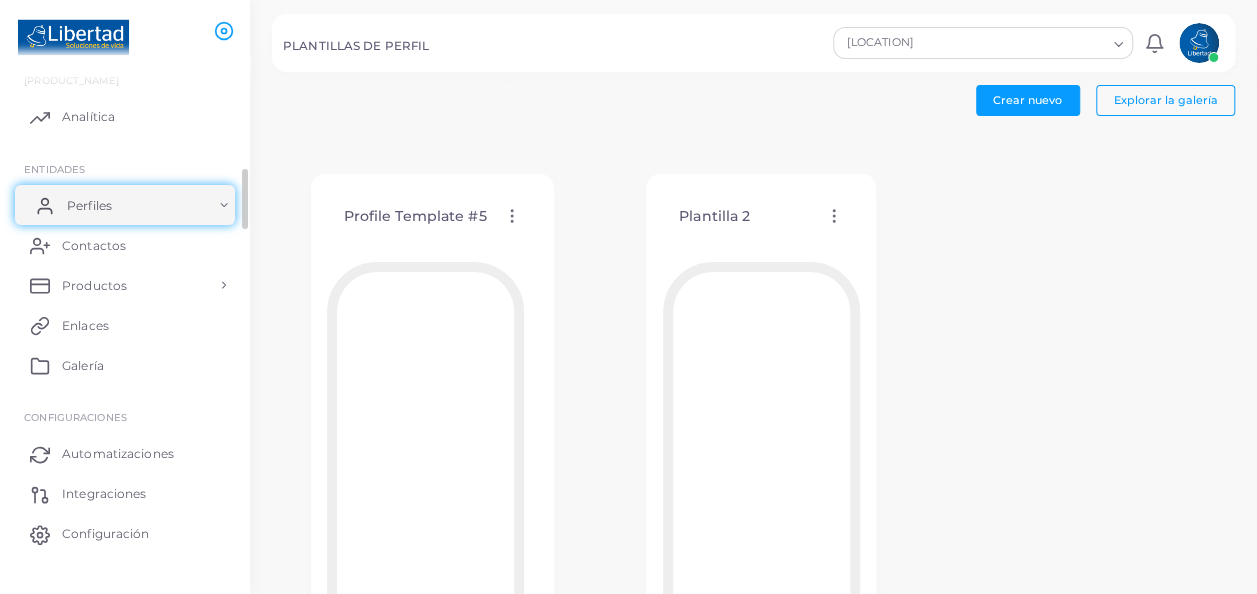 click on "Perfiles" at bounding box center (89, 206) 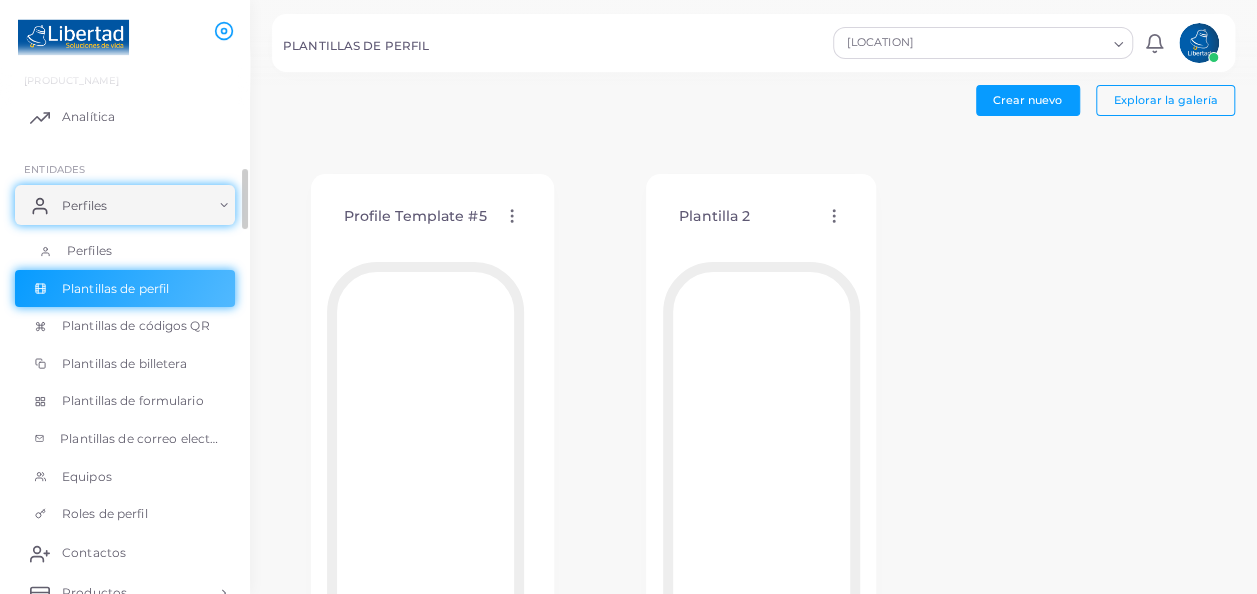 click on "Perfiles" at bounding box center (89, 251) 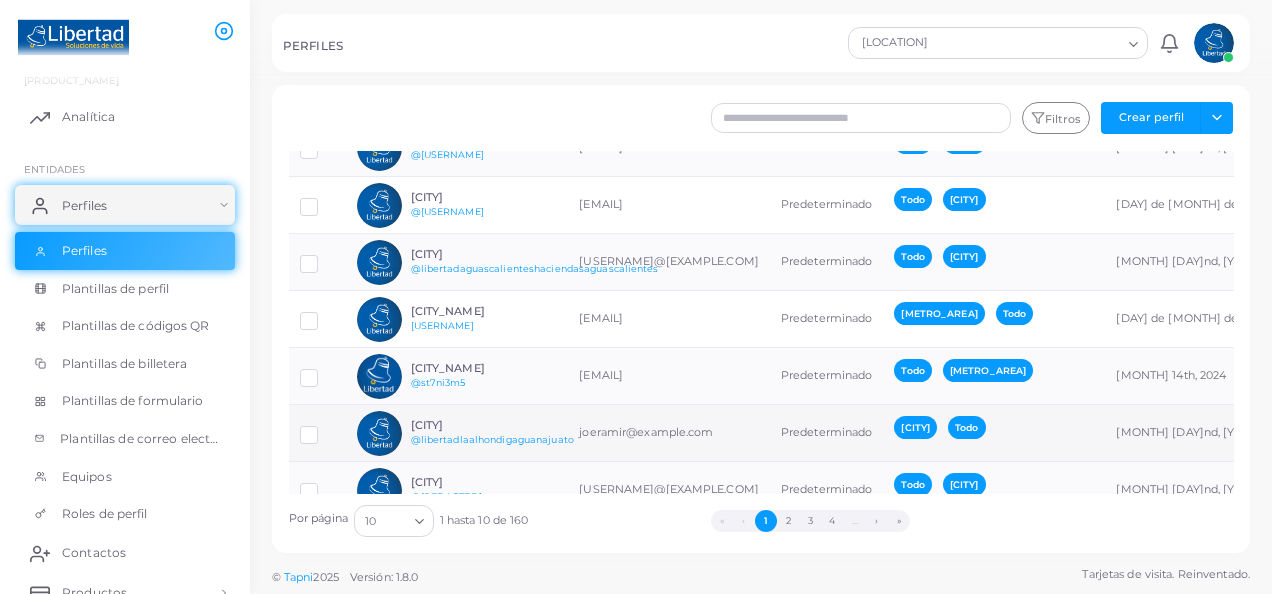scroll, scrollTop: 0, scrollLeft: 0, axis: both 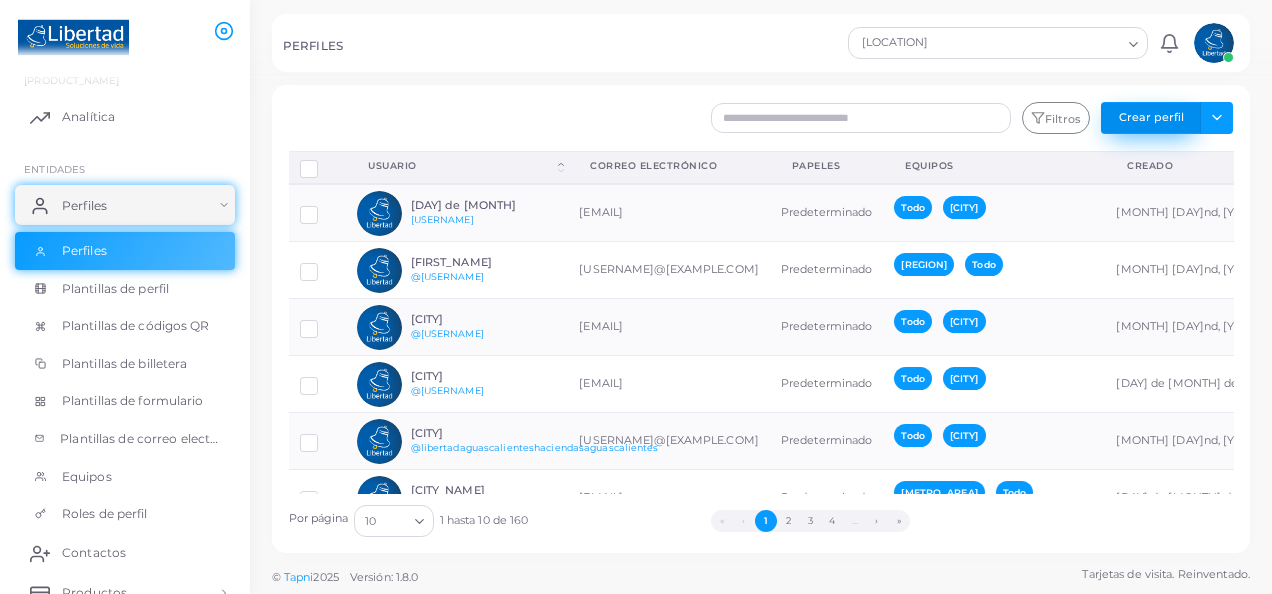 click on "Crear perfil" at bounding box center (1151, 118) 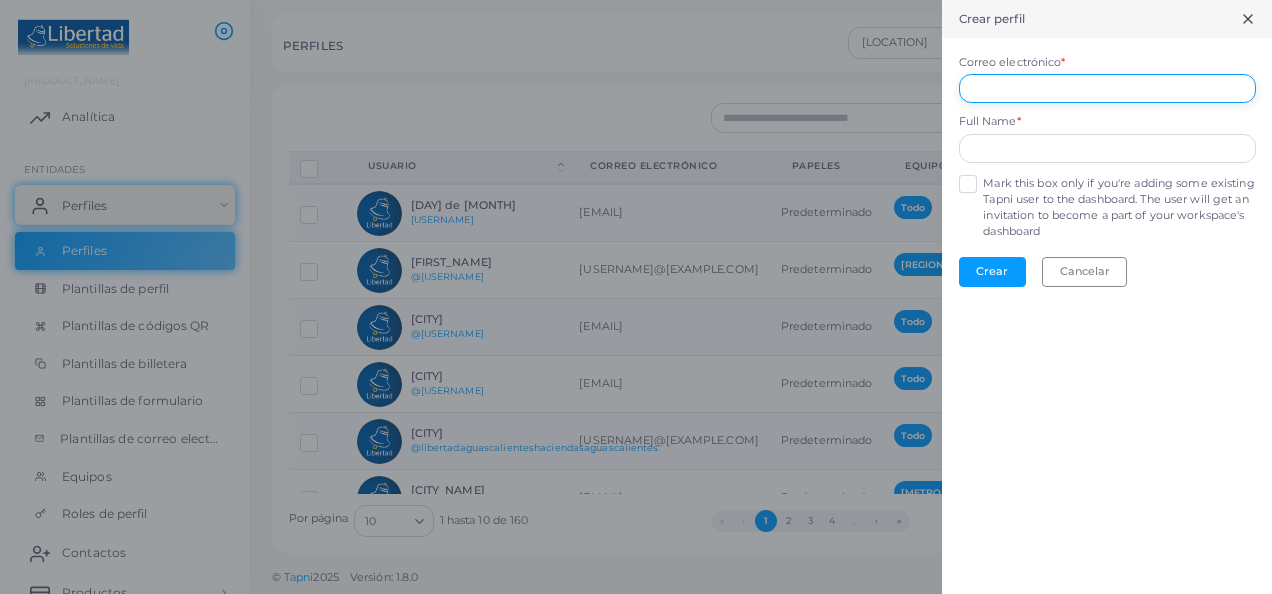 click on "Correo electrónico  *" at bounding box center (1107, 89) 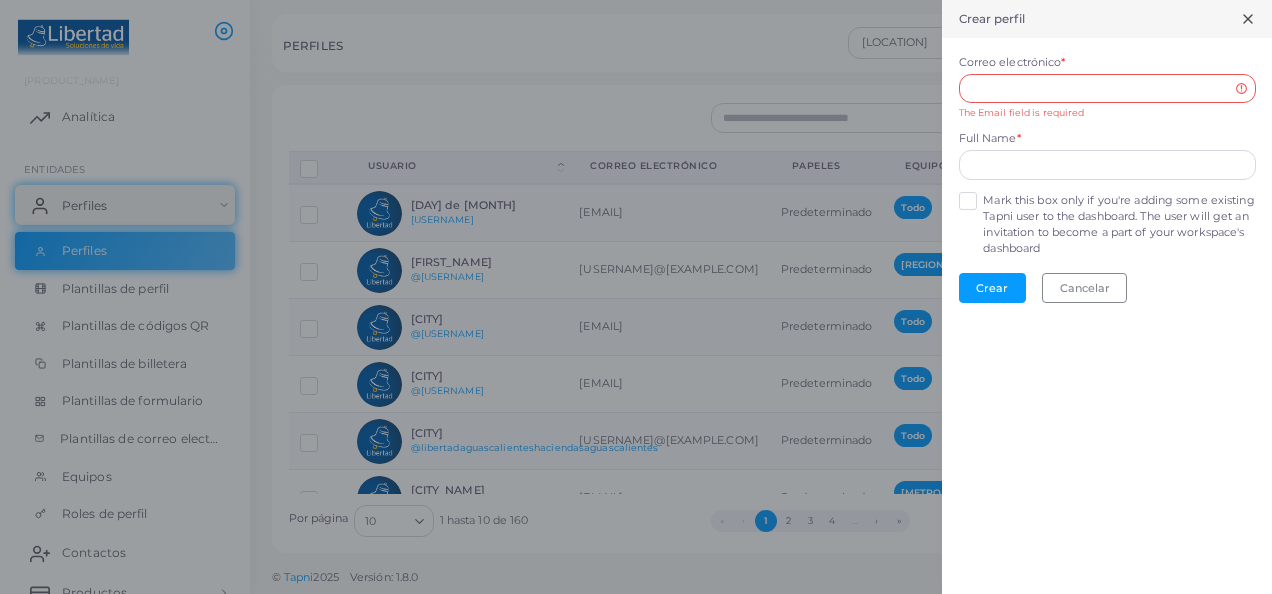 click 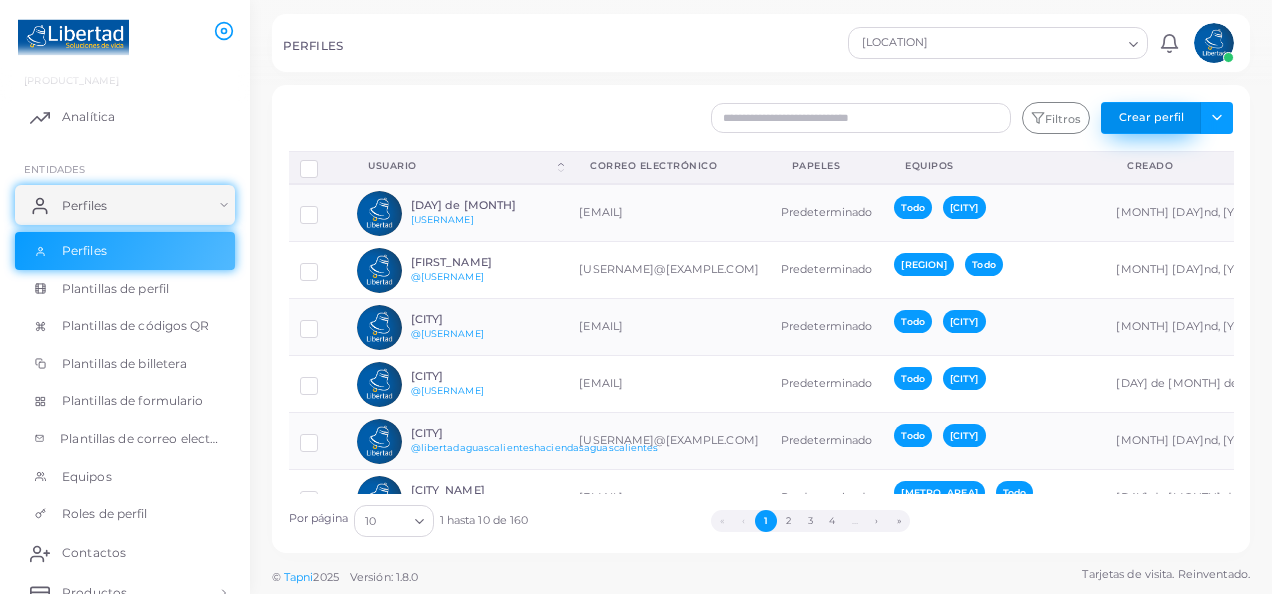 click on "Crear perfil" at bounding box center (1151, 118) 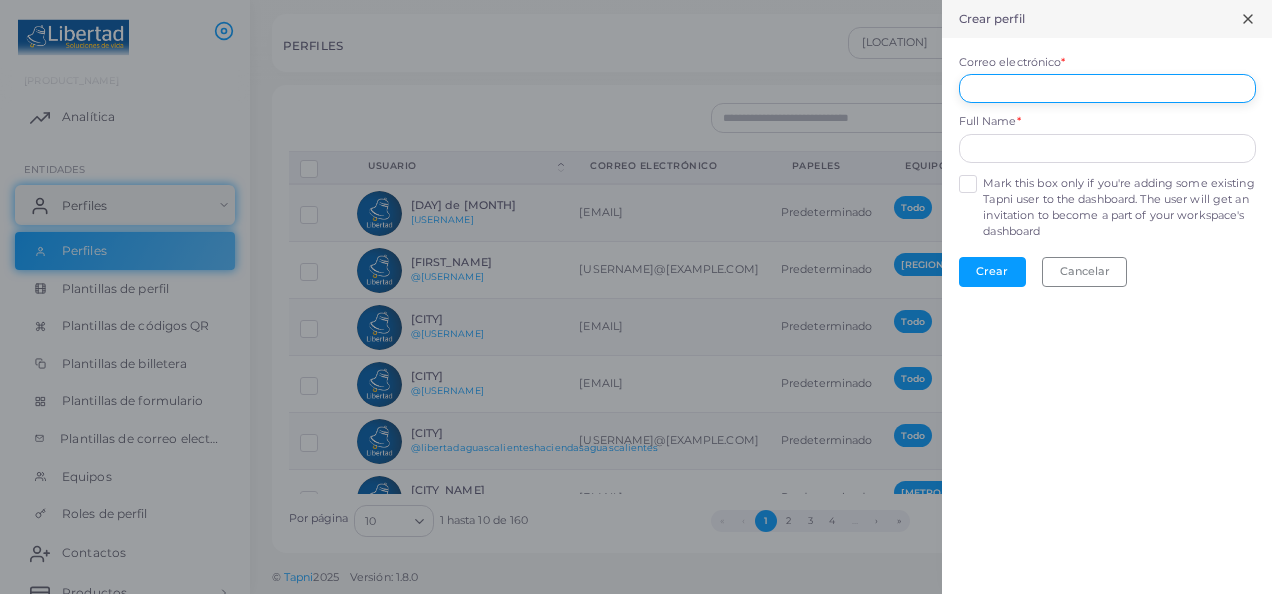 click on "Correo electrónico  *" at bounding box center (1107, 89) 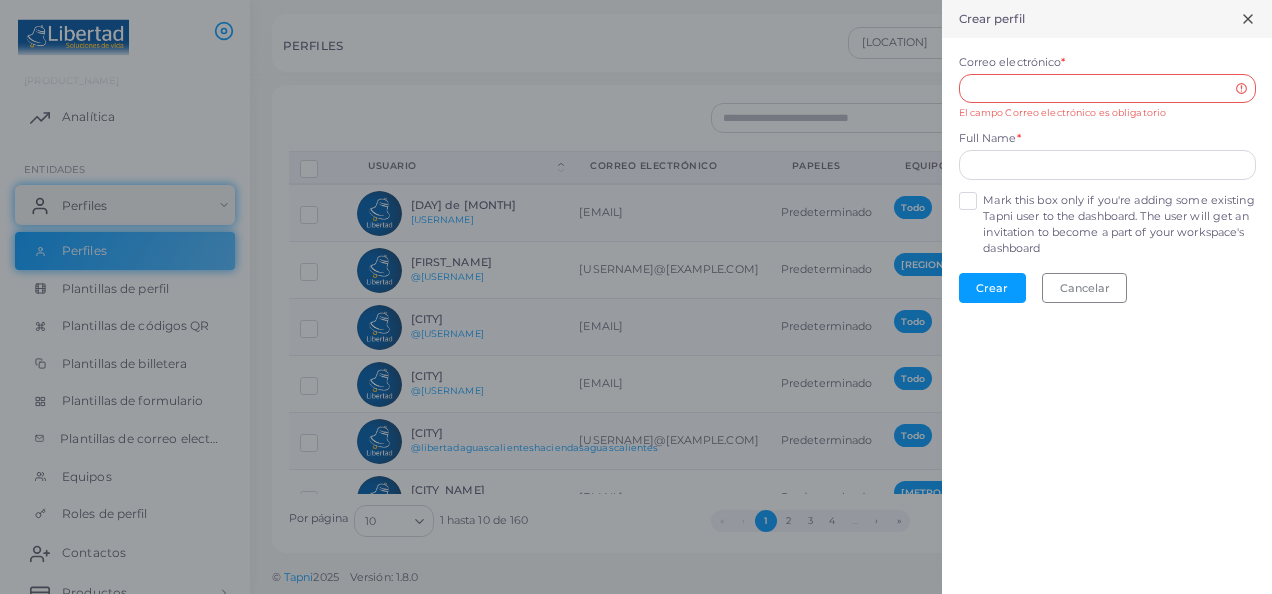 click on "Correo electrónico  *  El campo Correo electrónico es obligatorio   Nombre completo  *    Marque esta casilla solo si está agregando algún usuario existente de Tapni al tablero. El usuario recibirá una invitación para formar parte del panel de control de su espacio de trabajo  Crear   Cancelar" at bounding box center (1107, 179) 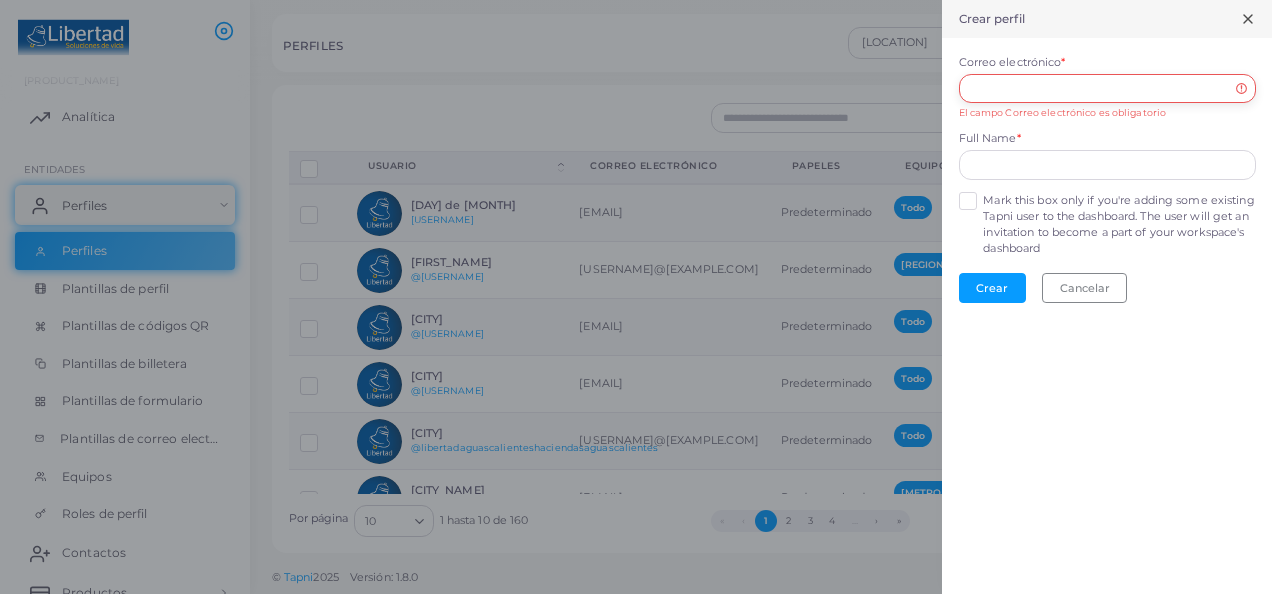 click on "Correo electrónico  *" at bounding box center (1107, 89) 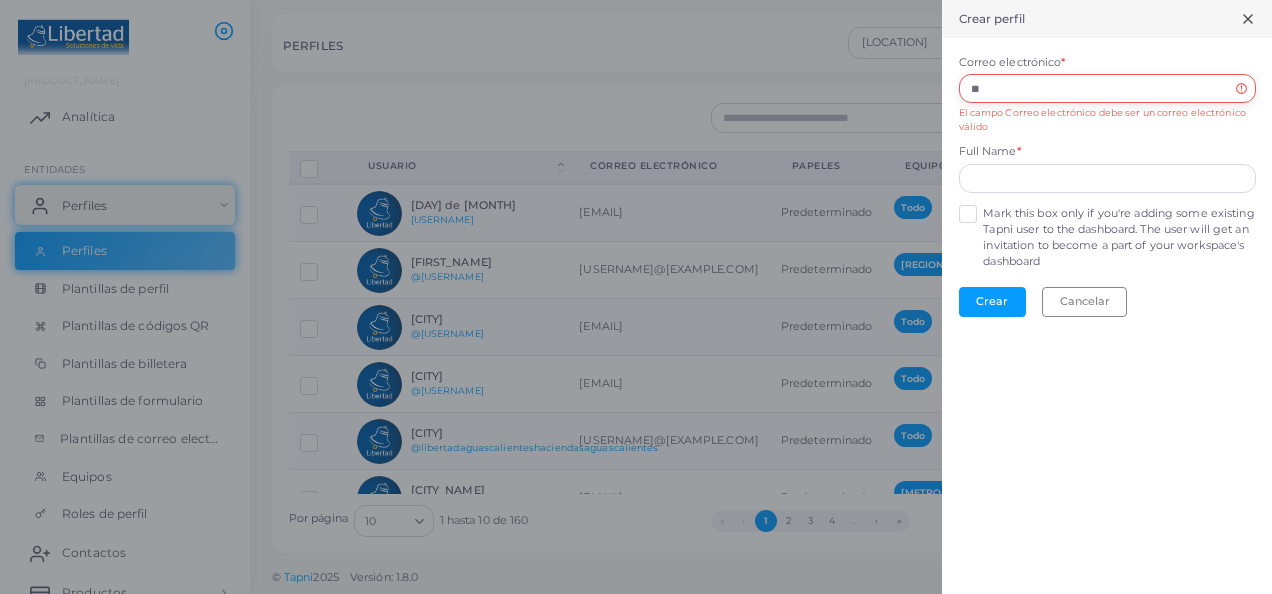type on "*" 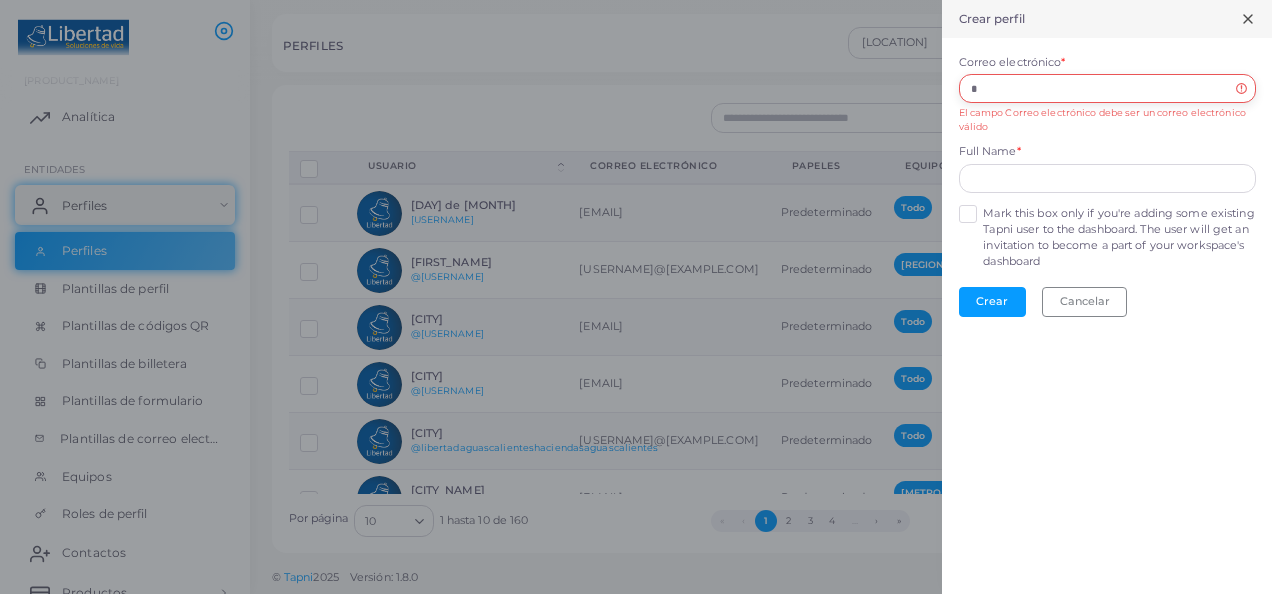 type 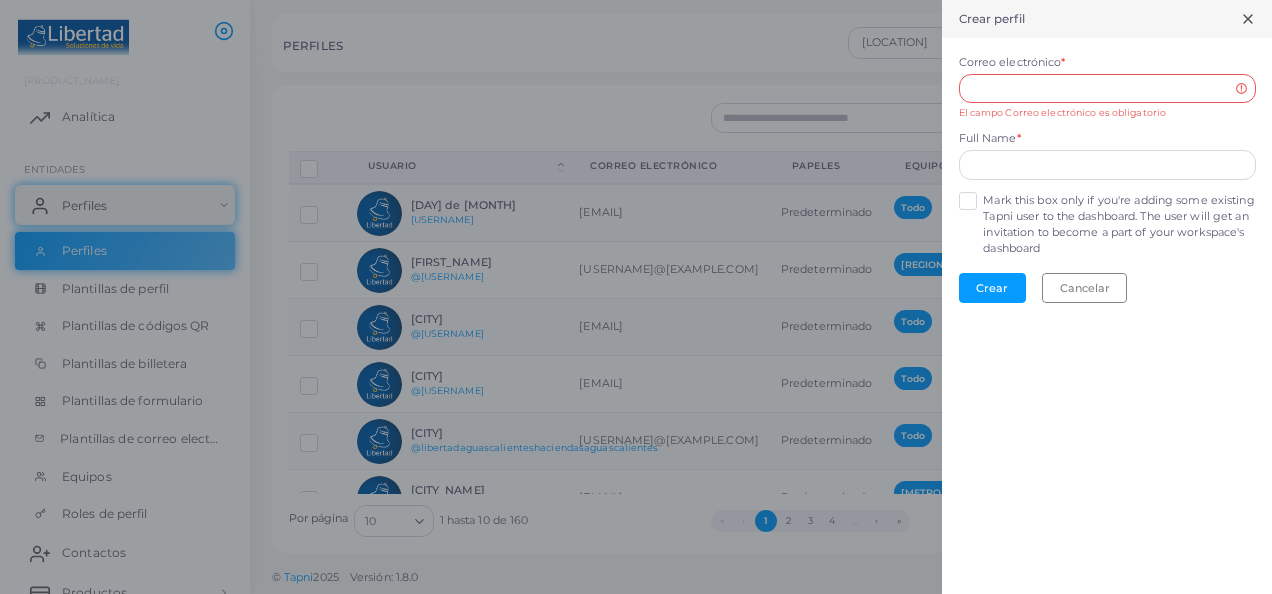 click 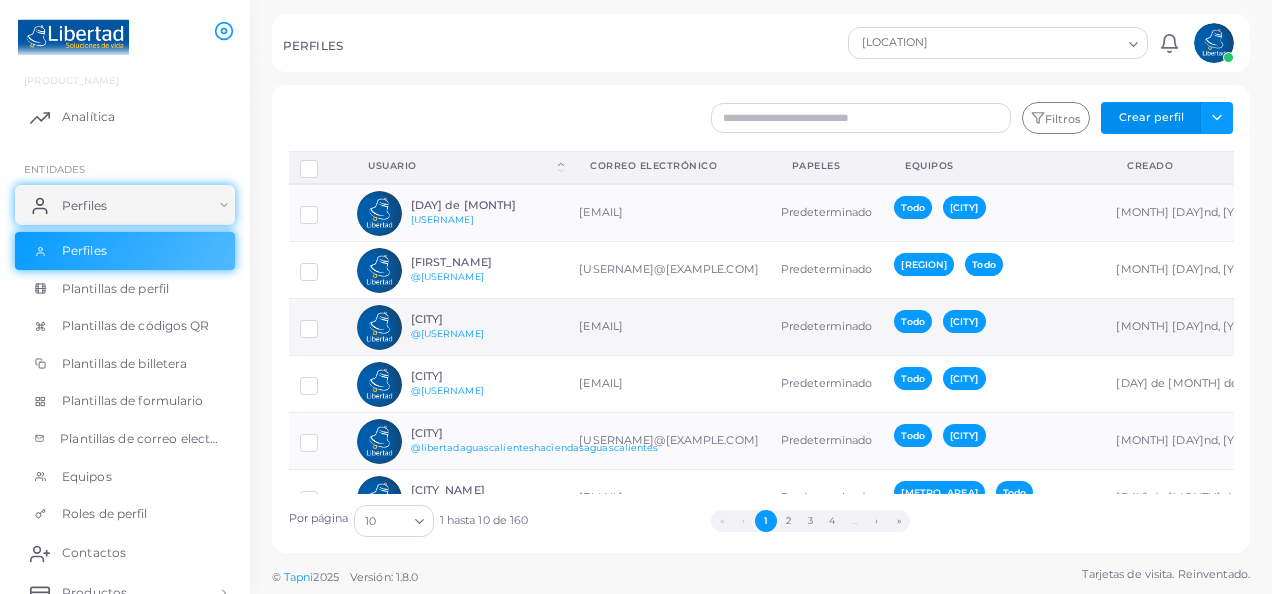 scroll, scrollTop: 283, scrollLeft: 0, axis: vertical 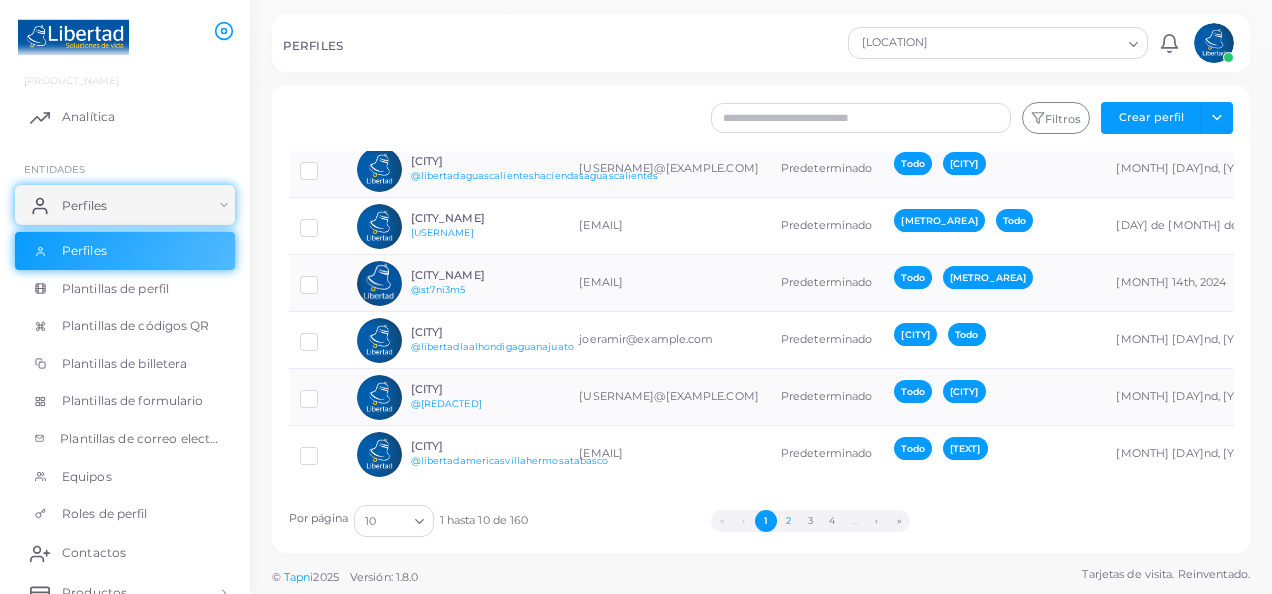 click on "2" at bounding box center (788, 521) 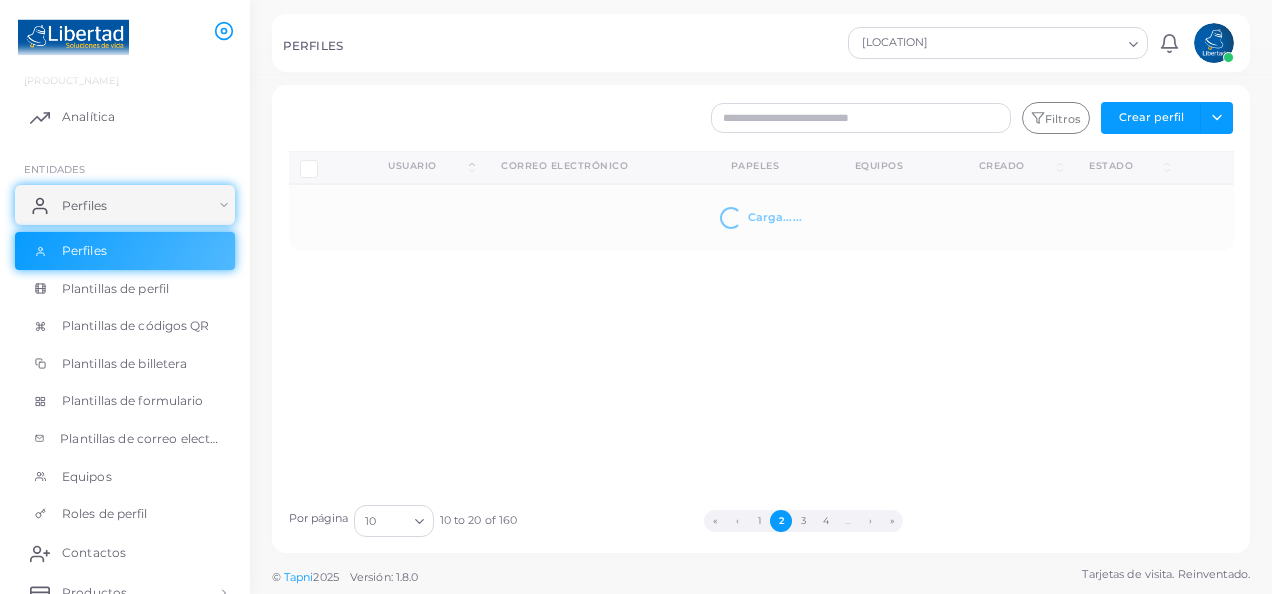 scroll, scrollTop: 0, scrollLeft: 0, axis: both 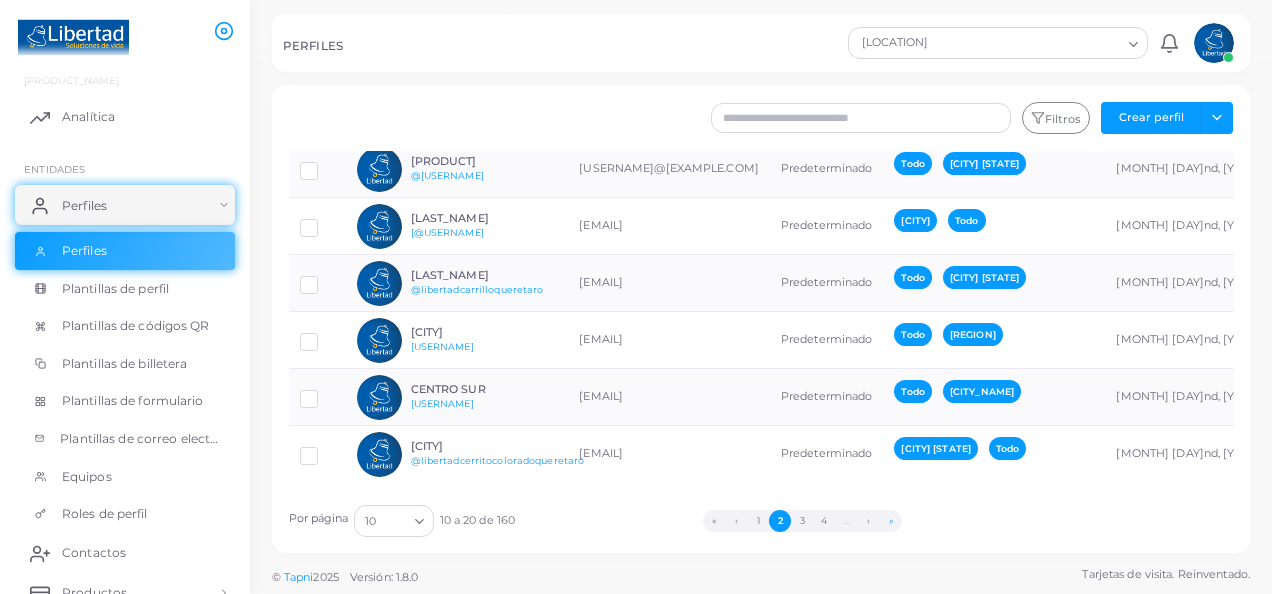 click on "»" at bounding box center [891, 521] 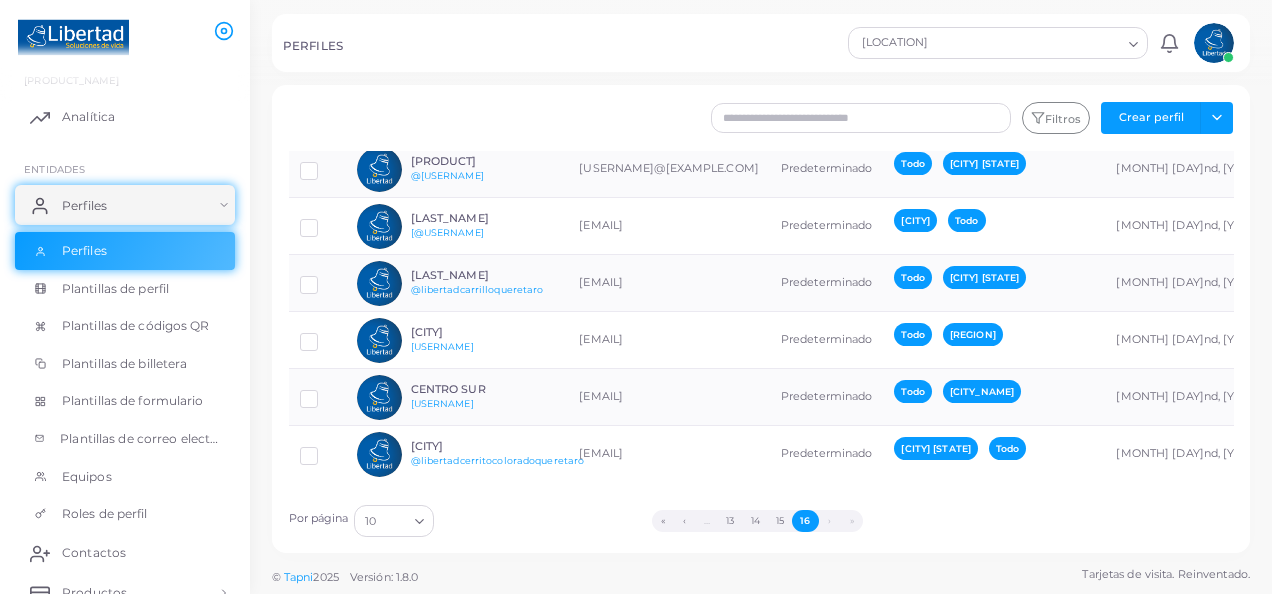 scroll, scrollTop: 0, scrollLeft: 0, axis: both 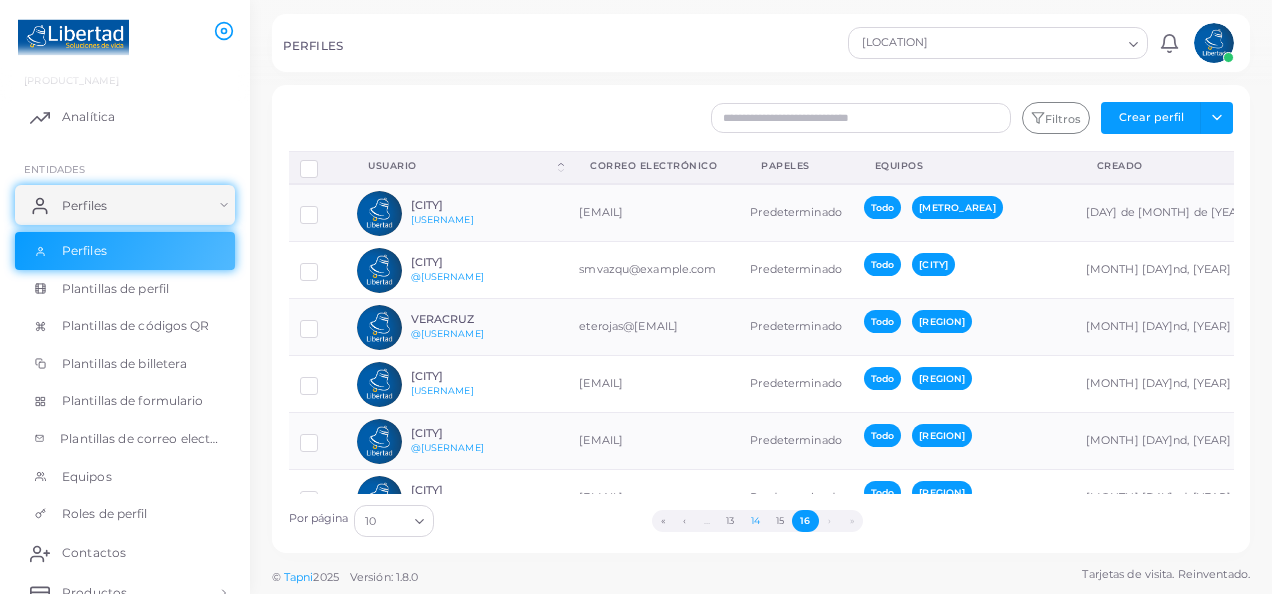 click on "14" at bounding box center [755, 521] 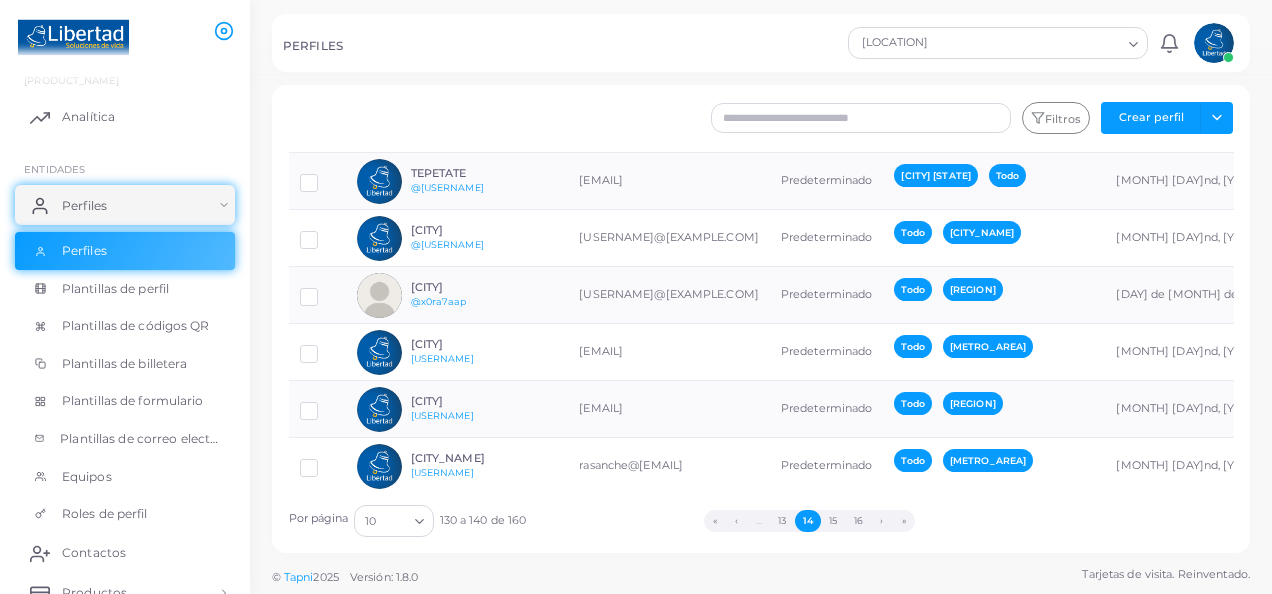 scroll, scrollTop: 283, scrollLeft: 0, axis: vertical 